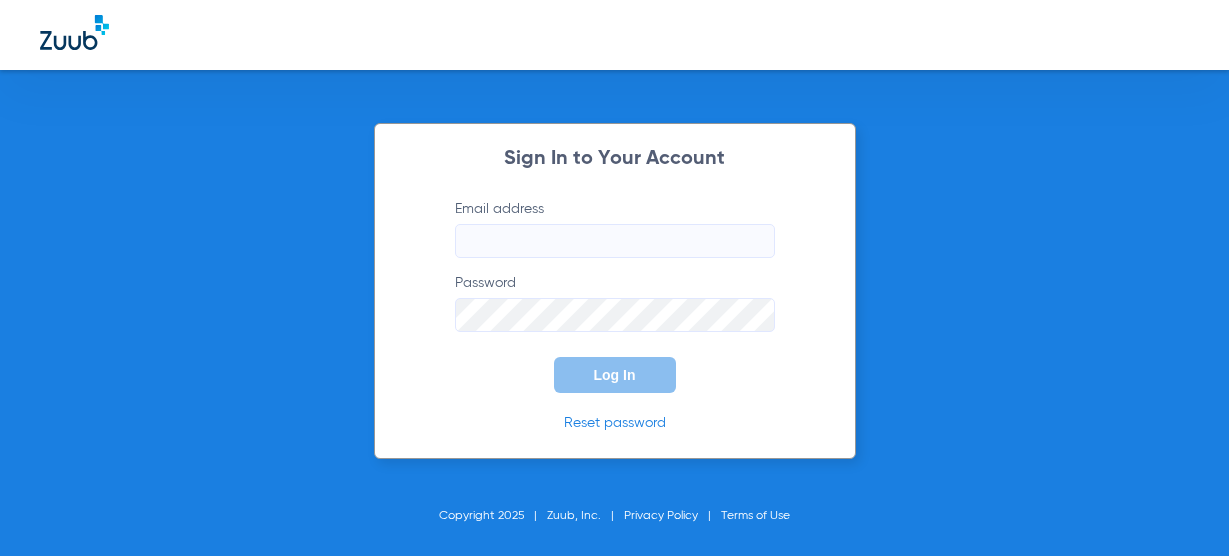 scroll, scrollTop: 0, scrollLeft: 0, axis: both 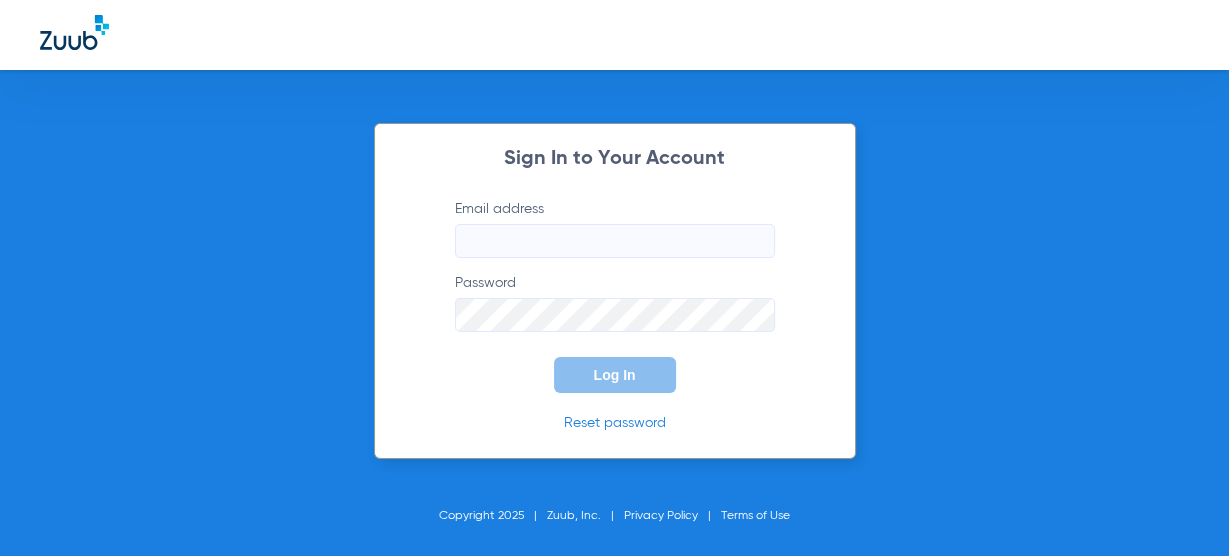 type on "[EMAIL]" 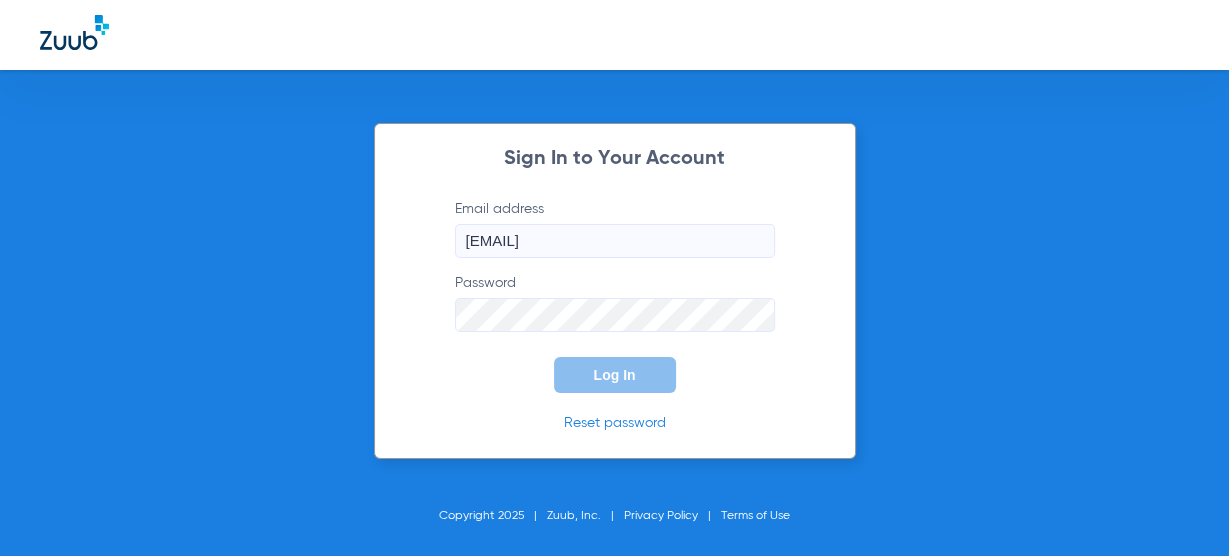 click on "Email address  [EMAIL]  Password  Log In" 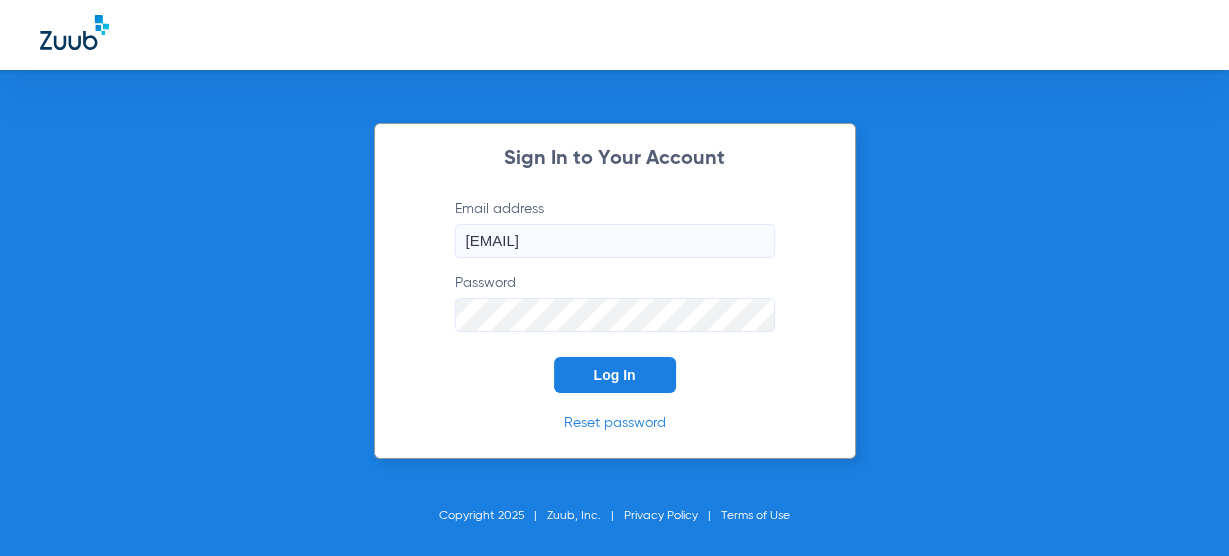click on "Log In" 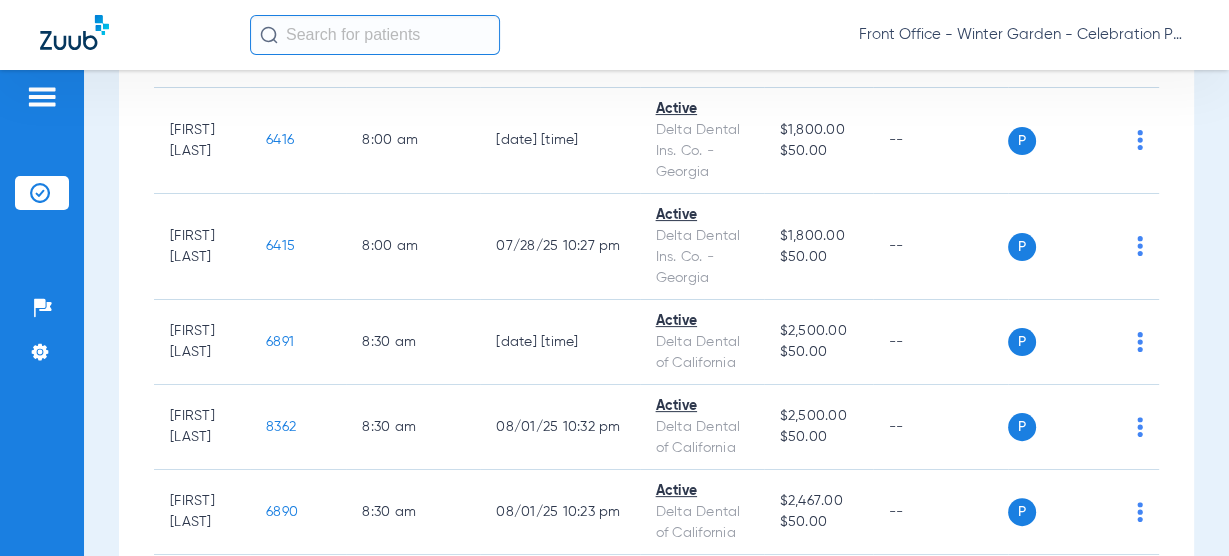 scroll, scrollTop: 0, scrollLeft: 0, axis: both 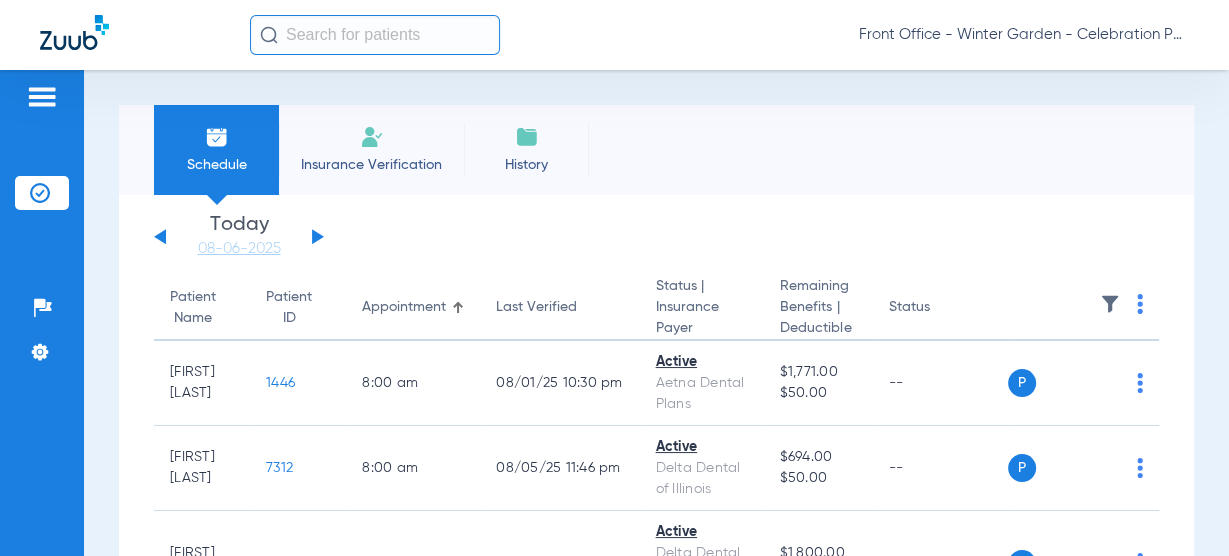 click 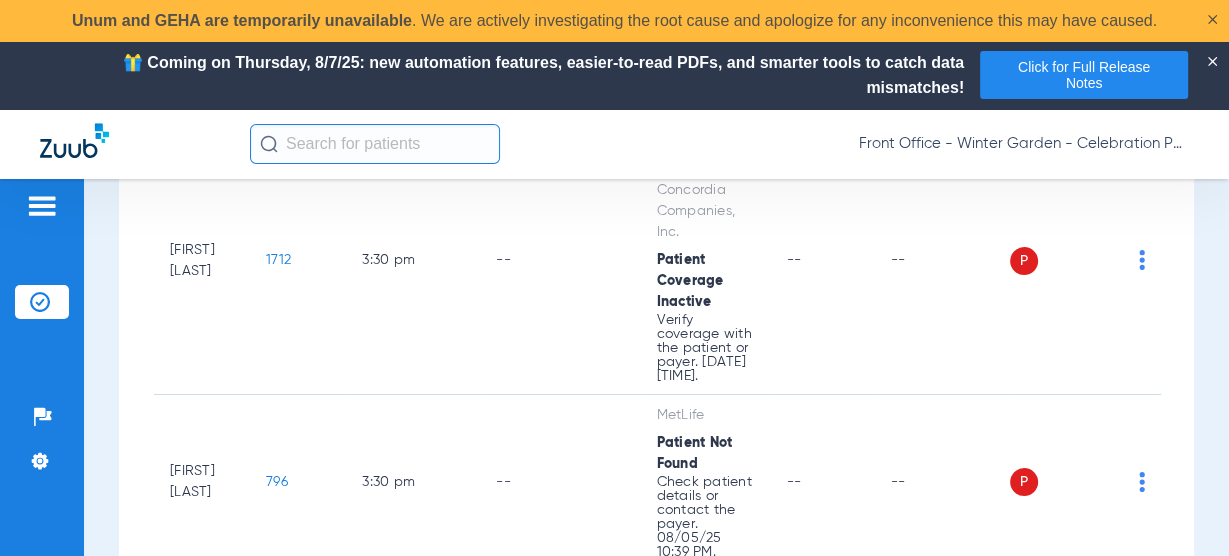 scroll, scrollTop: 4640, scrollLeft: 0, axis: vertical 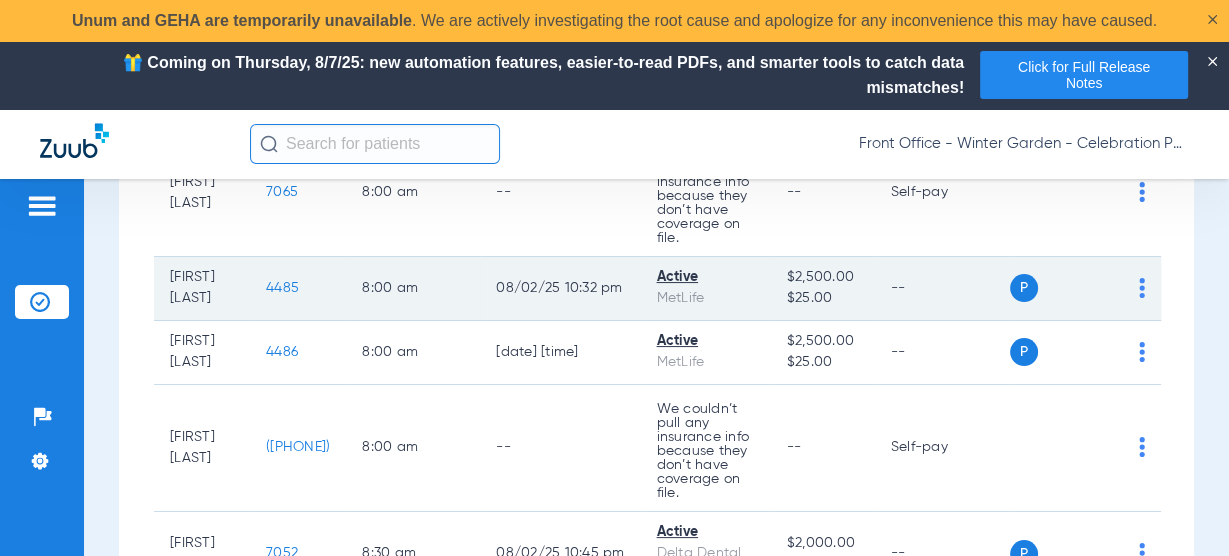 click on "4485" 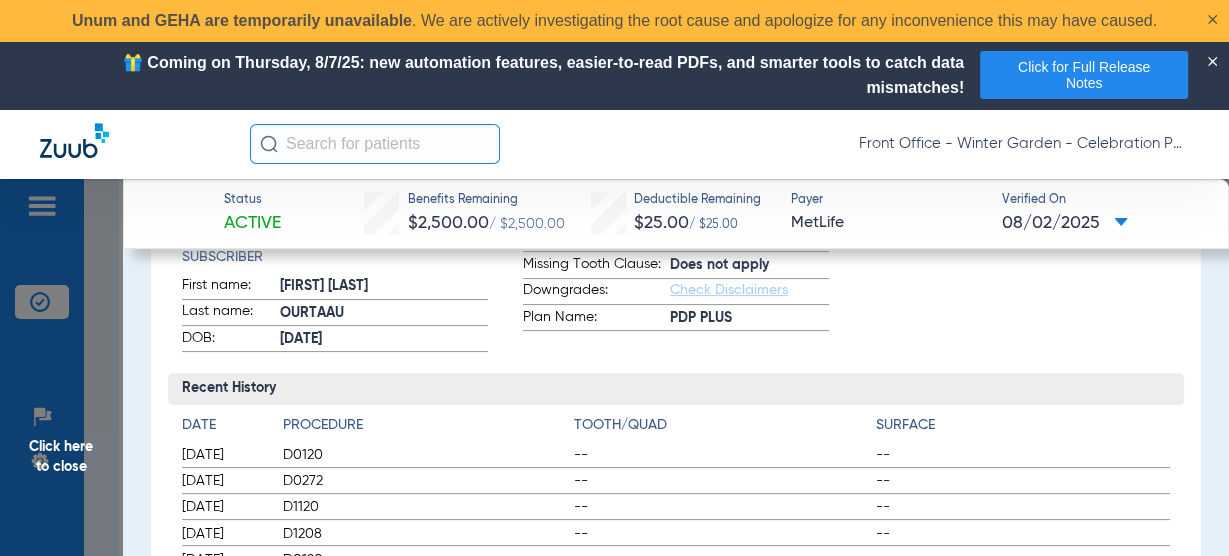 scroll, scrollTop: 0, scrollLeft: 0, axis: both 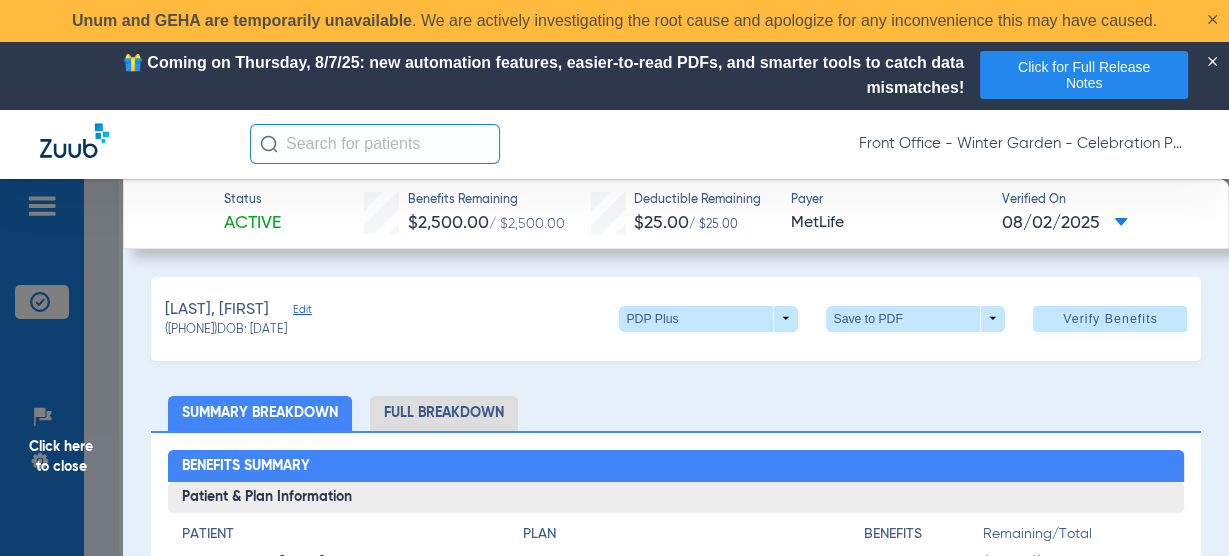 click on "Click here to close" 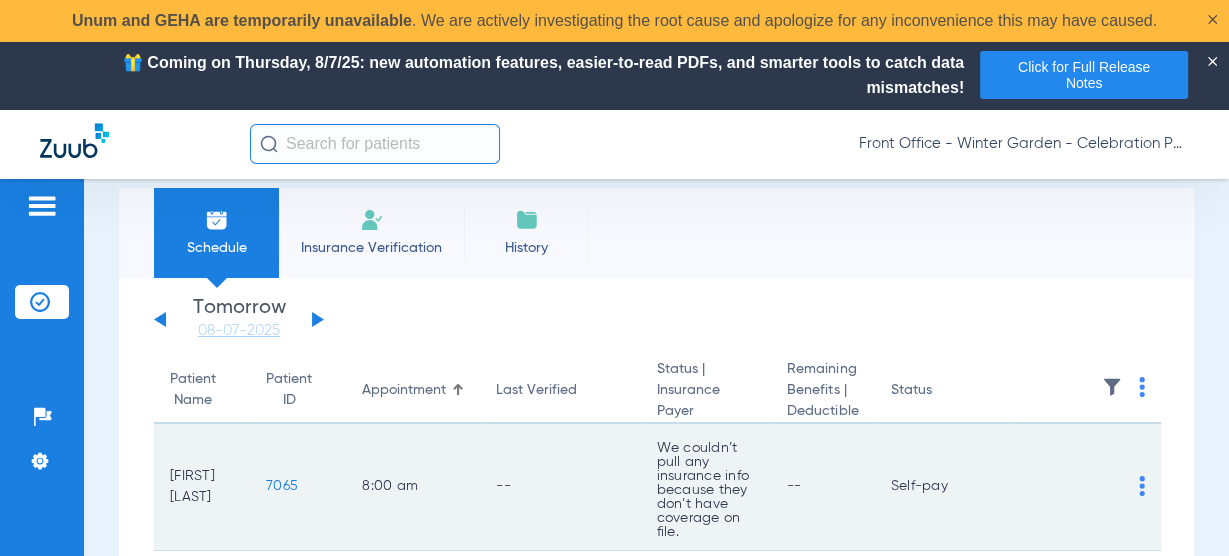 scroll, scrollTop: 0, scrollLeft: 0, axis: both 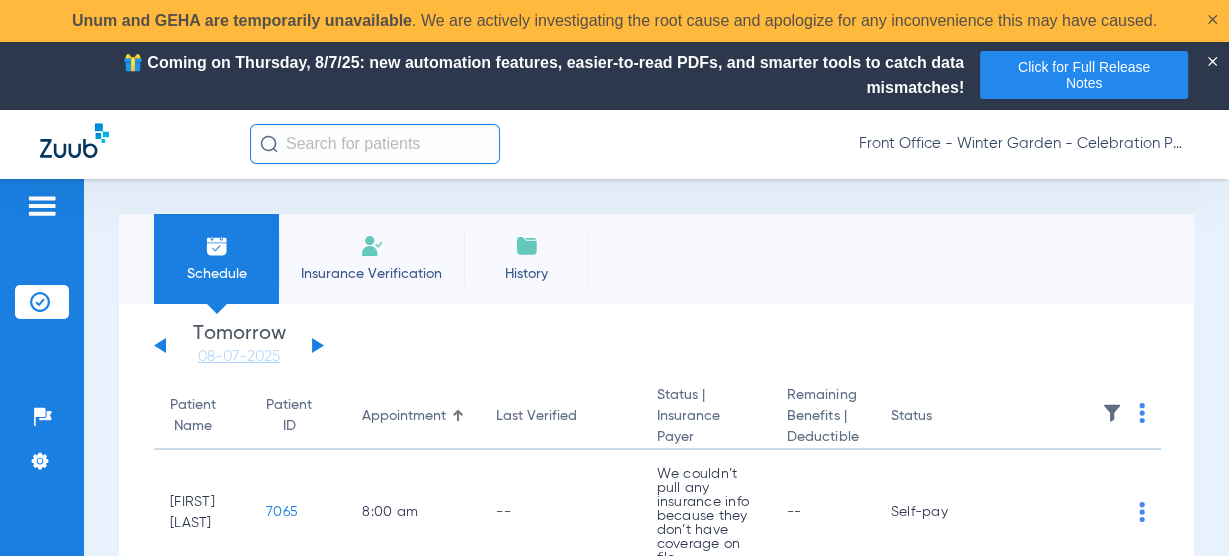 click 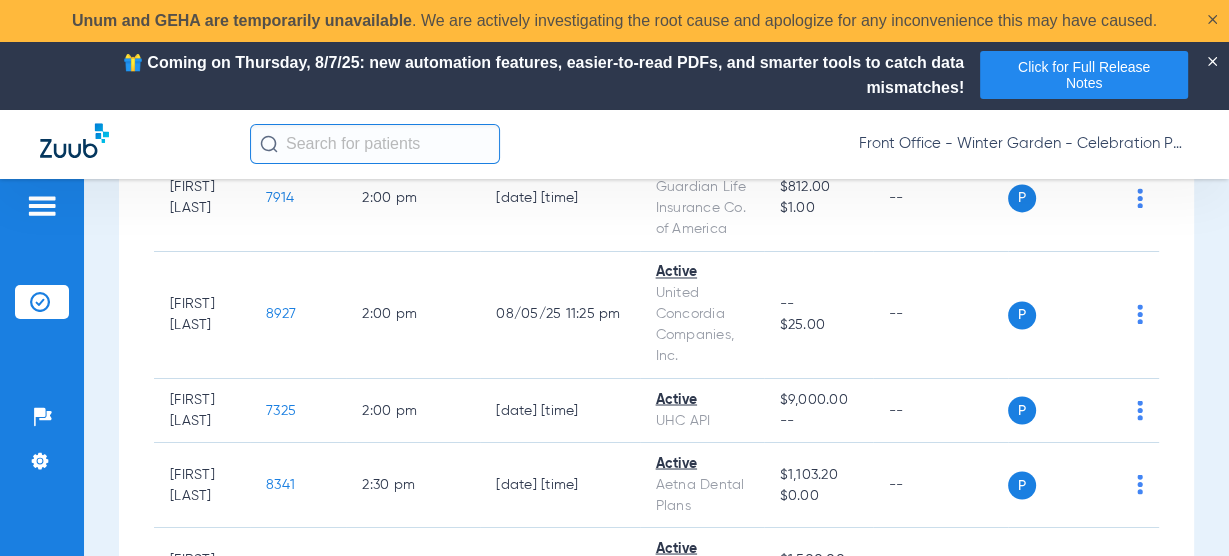 scroll, scrollTop: 2960, scrollLeft: 0, axis: vertical 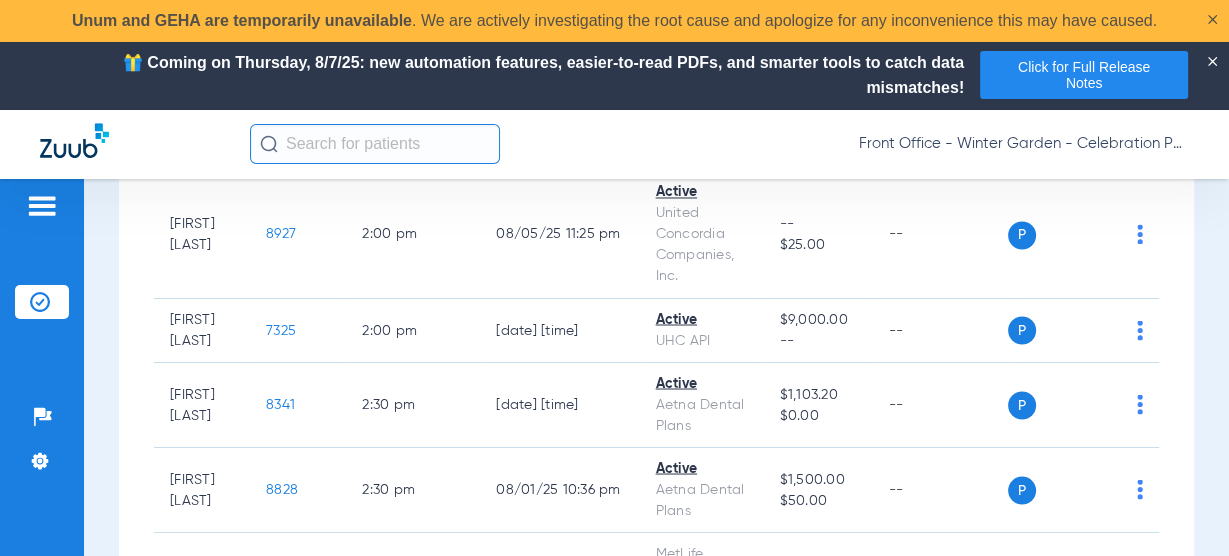 click on "([PHONE])" 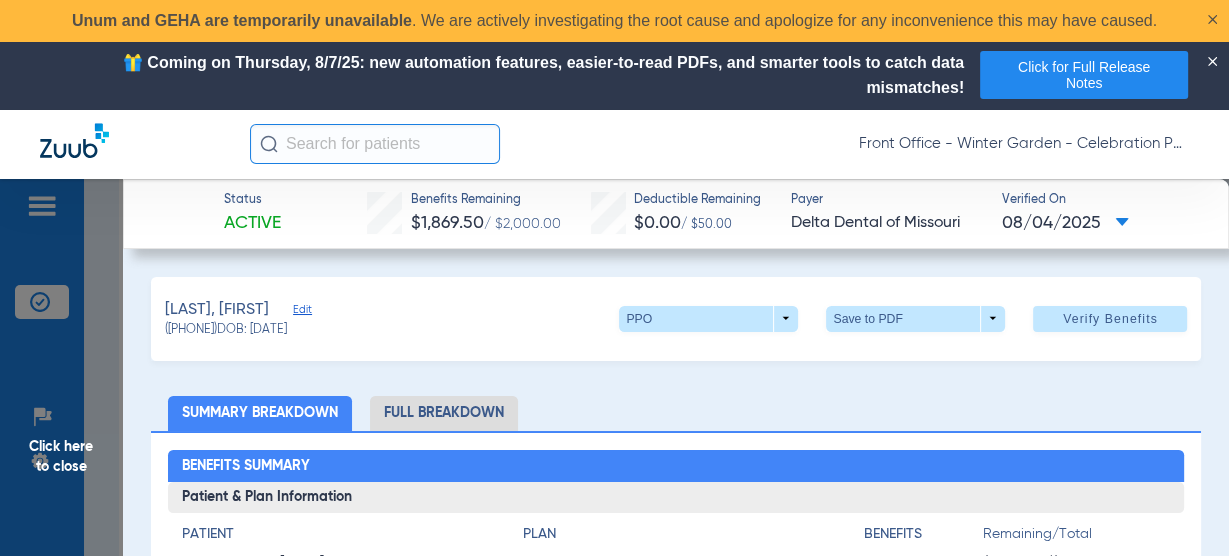 click on "08/04/2025" 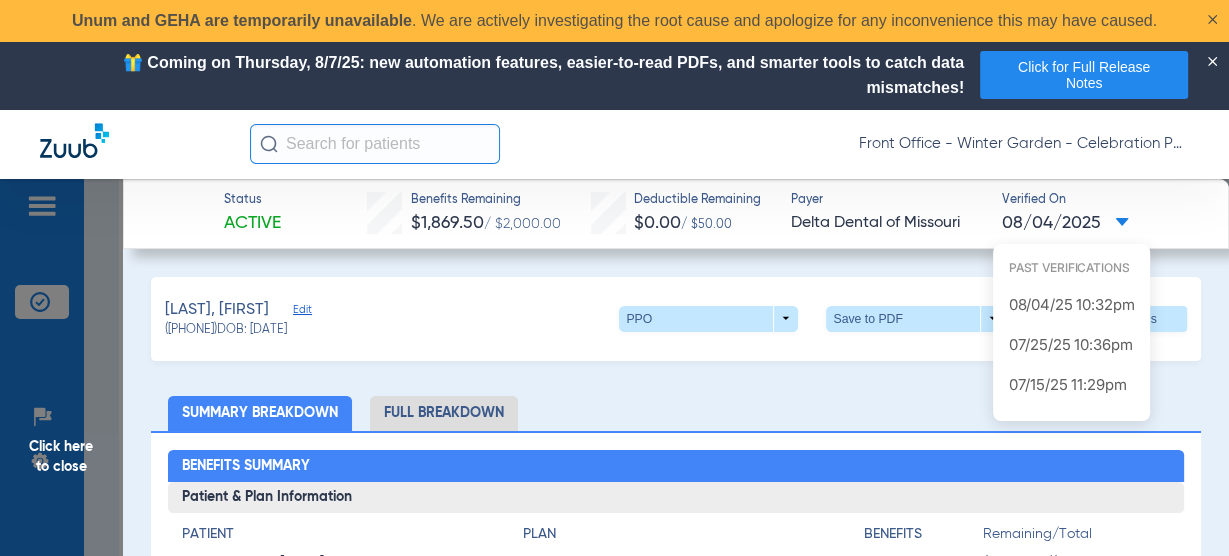 click at bounding box center (614, 278) 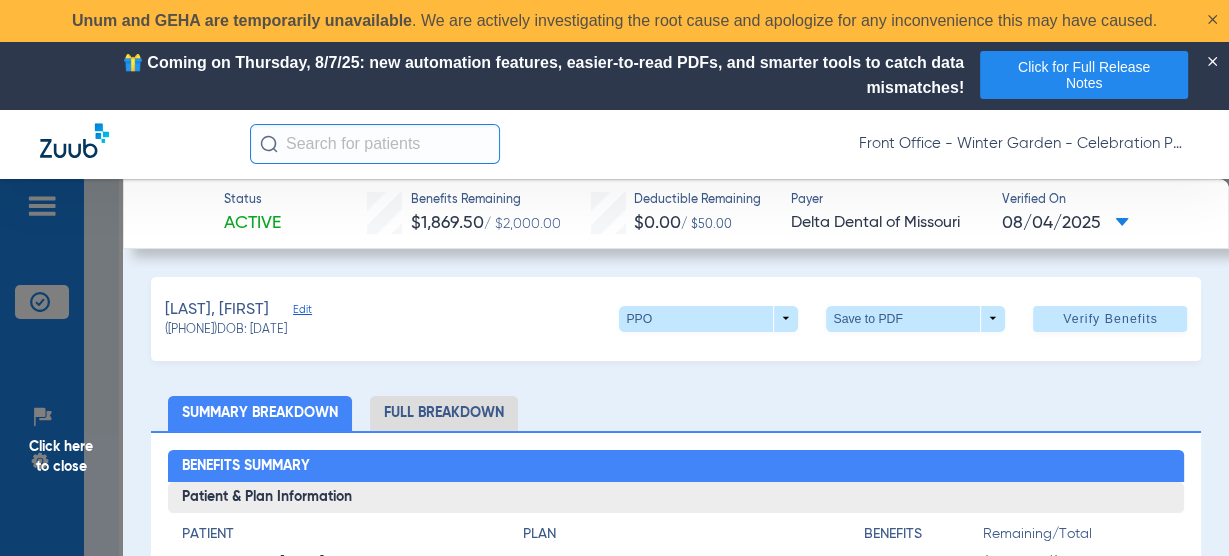 click on "[LAST], [FIRST]   Edit   ([PHONE])   DOB: [DATE]   PPO  arrow_drop_down  Save to PDF  arrow_drop_down  Verify Benefits   Subscriber Information   First name  [FIRST]  Last name  [LAST]  DOB  mm / dd / yyyy [DATE]  Member ID  [MEMBERID]  Group ID (optional)  [GROUPID]  Insurance Payer   Insurance
Delta Dental Of Missouri  Provider   Dentist
[FIRST] [LAST]  [PROVIDERID]  remove   Dependent Information   First name  [FIRST]  Last name  [LAST]  DOB  mm / dd / yyyy [DATE]  Member ID  same as subscriber [MEMBERID]  Summary Breakdown   Full Breakdown  Benefits Summary Patient & Plan Information Patient First name:  [FIRST]  Last name:  [LAST]  DOB:  [DATE]  Assignment:  N/A  Subscriber First name:  [FIRST]  Last name:  [LAST]  DOB:  [DATE]  Plan Status:  Active  Effective Date:  [DATE]  Benefits Type:  In-Network  Plan Type:  PPO  Waiting Period:  Check Disclaimers  Missing Tooth Clause:  Does not apply  Downgrades:  Check Disclaimers  Plan Name:  Delta Dental (PPO)  Benefits  Remaining/Total  Maximum: J" 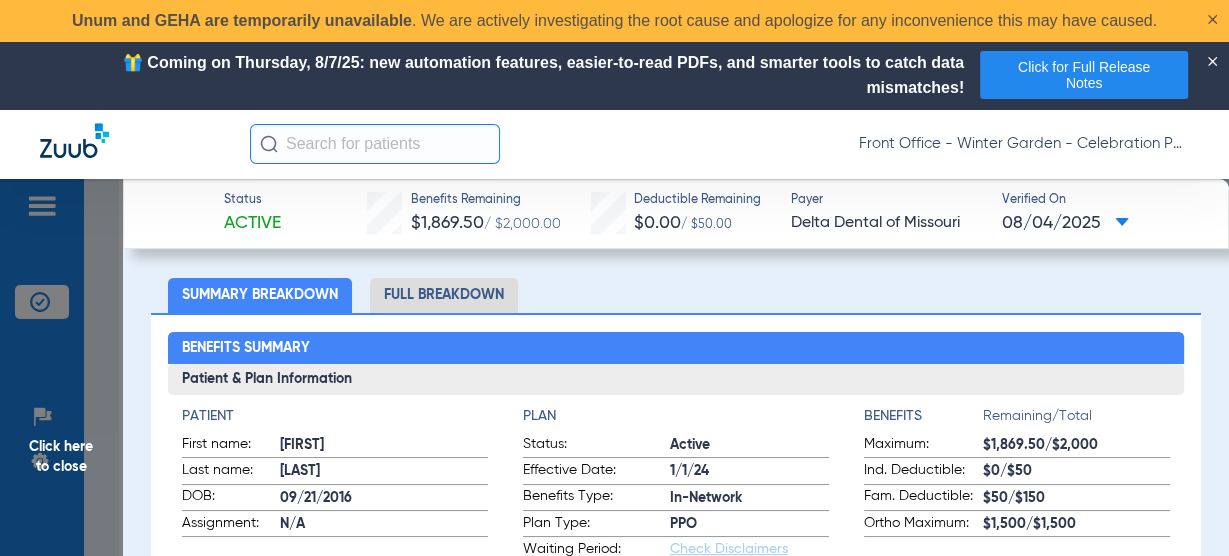 scroll, scrollTop: 0, scrollLeft: 0, axis: both 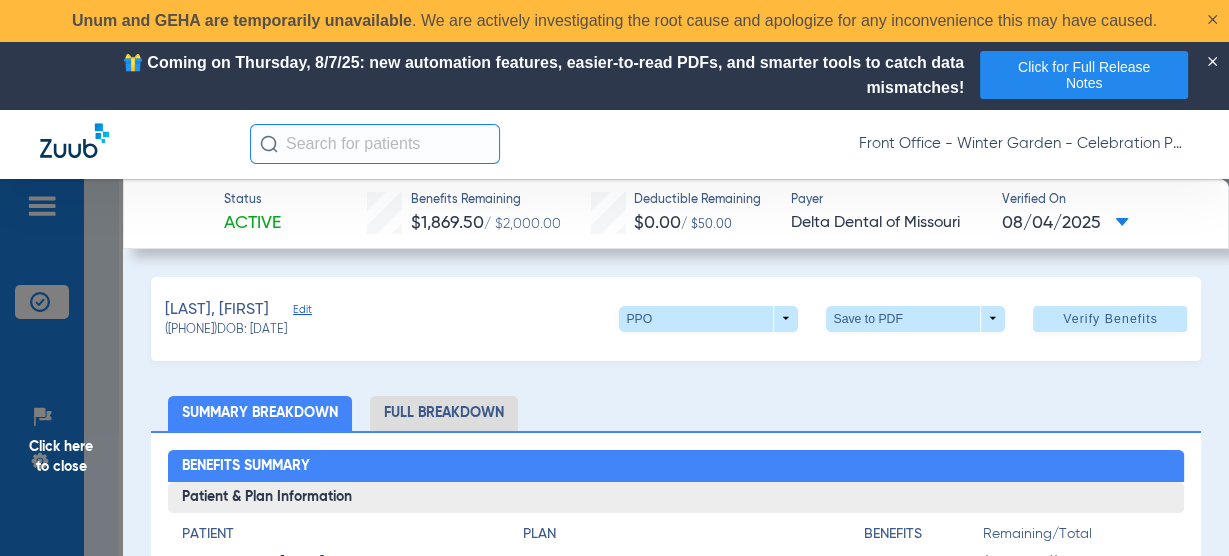 click on "Edit" 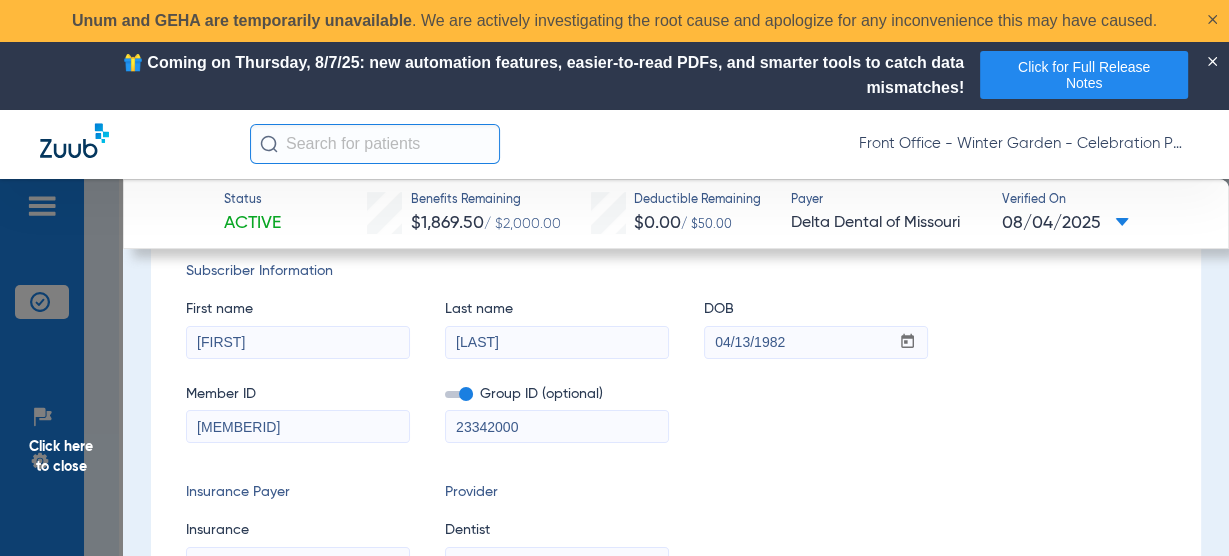 scroll, scrollTop: 160, scrollLeft: 0, axis: vertical 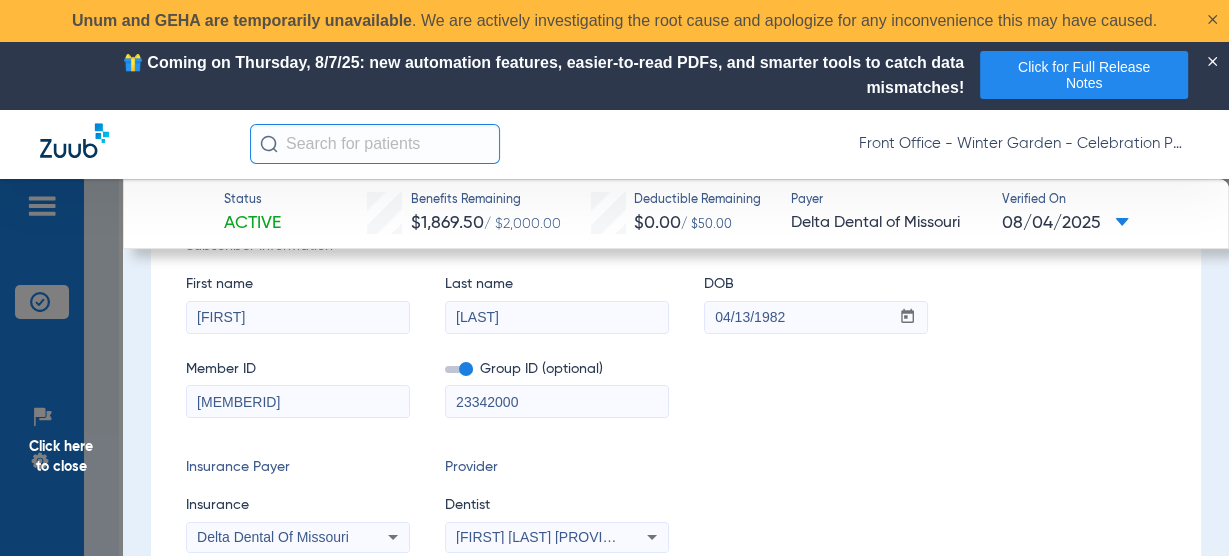drag, startPoint x: 391, startPoint y: 316, endPoint x: -226, endPoint y: 296, distance: 617.32404 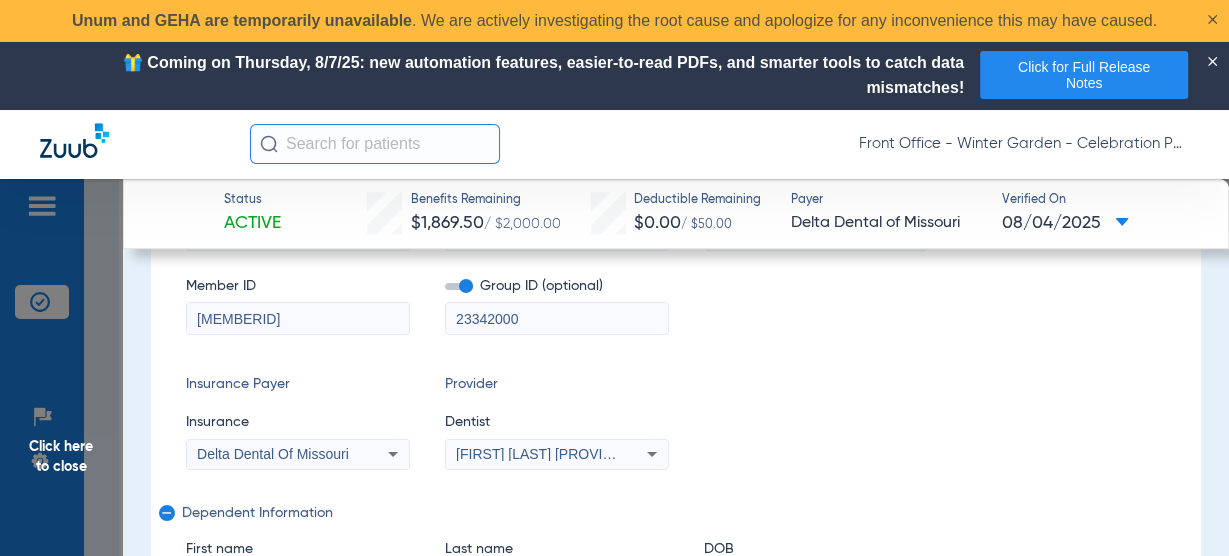 scroll, scrollTop: 160, scrollLeft: 0, axis: vertical 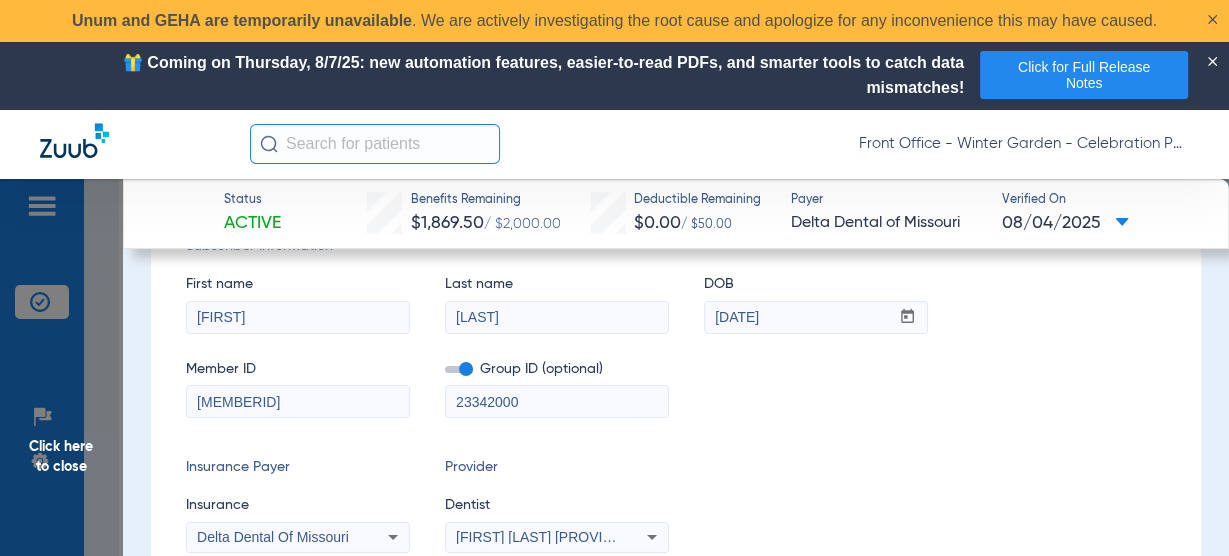 type on "[DATE]" 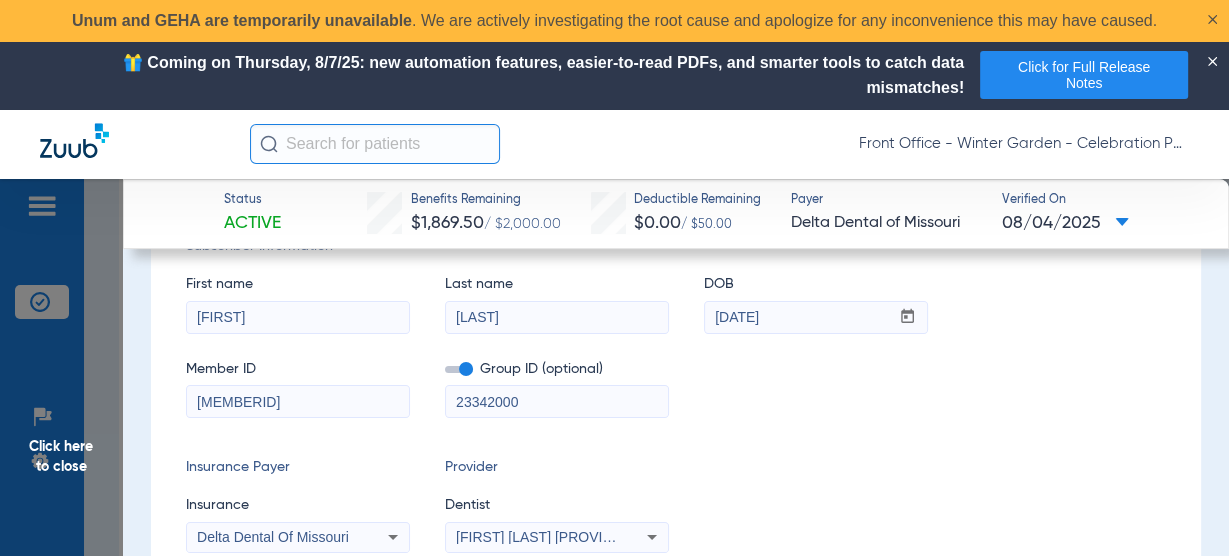 drag, startPoint x: 544, startPoint y: 405, endPoint x: 50, endPoint y: 387, distance: 494.32782 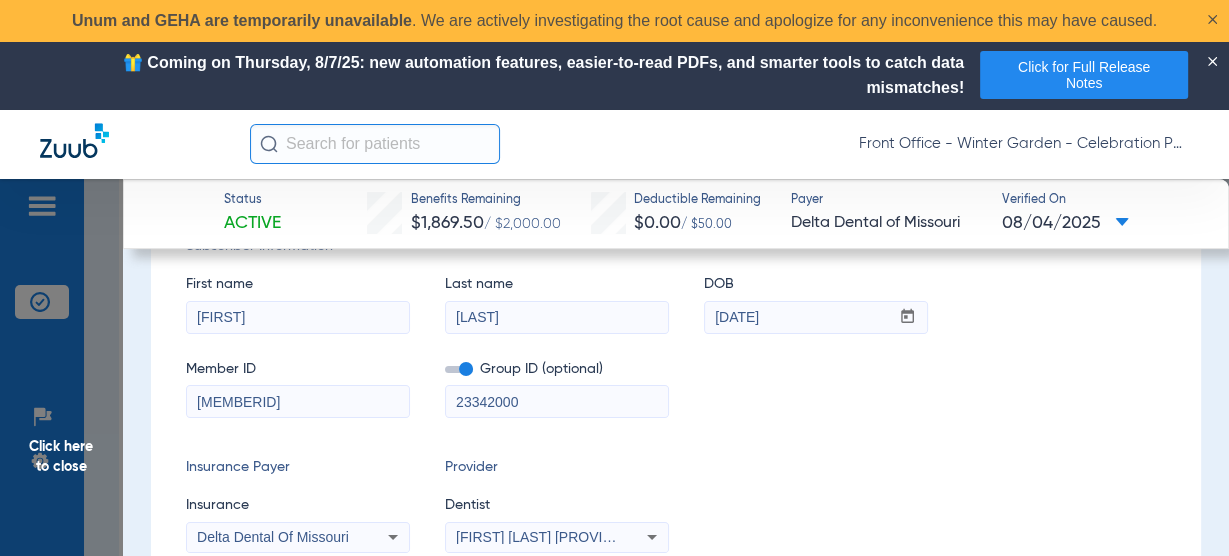 click on "Click here to close Status Active  Benefits Remaining   $1,869.50   / $2,000.00   Deductible Remaining   $0.00   / $50.00  Payer Delta Dental of Missouri  Verified On
08/04/2025   [LAST], [FIRST]   Close   ([PHONE])   DOB: 09/21/2016   PPO  arrow_drop_down  Save to PDF  arrow_drop_down  Verify Benefits   Subscriber Information   First name  Allisen  Last name  King  DOB  mm / dd / yyyy 12/26/1981  Member ID  573552391768  Group ID (optional)  23342000  Insurance Payer   Insurance
Delta Dental Of Missouri  Provider   Dentist
Andrew Gooch  1609288539  remove   Dependent Information   First name  Brooklyn  Last name  King  DOB  mm / dd / yyyy 09/21/2016  Member ID  same as subscriber 573552391768  Summary Breakdown   Full Breakdown  Benefits Summary Patient & Plan Information Patient First name:  Brooklyn  Last name:  King  DOB:  09/21/2016  Assignment:  N/A  Subscriber First name:  Gregory  Last name:  King  DOB:  04/13/1982  Plan Status:  Active  Effective Date:  1/1/24  Benefits Type:  In-Network  Plan Type:" 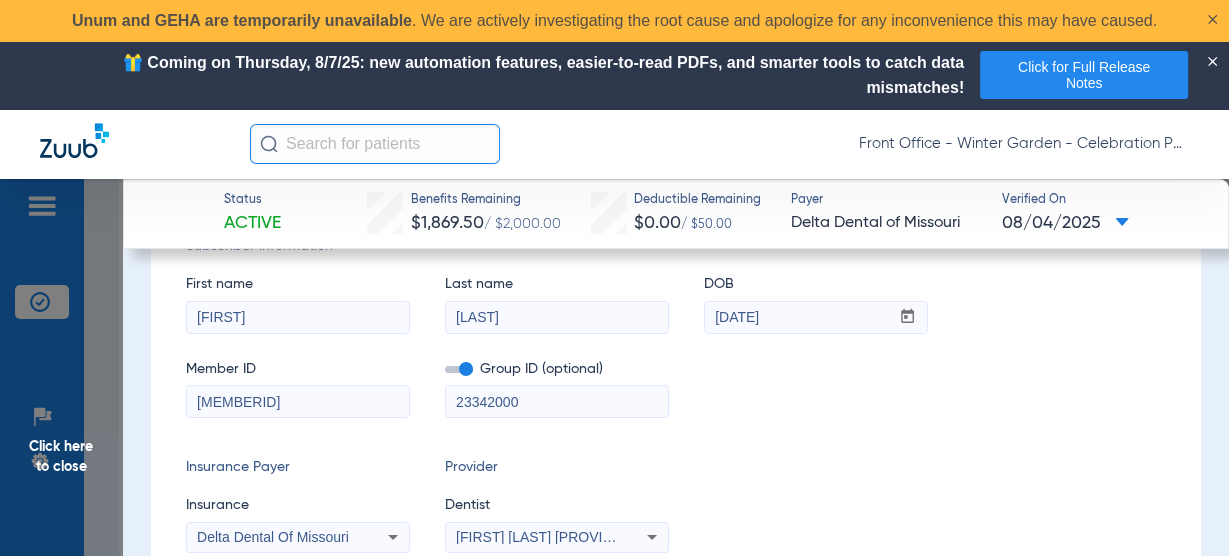 paste on "946396" 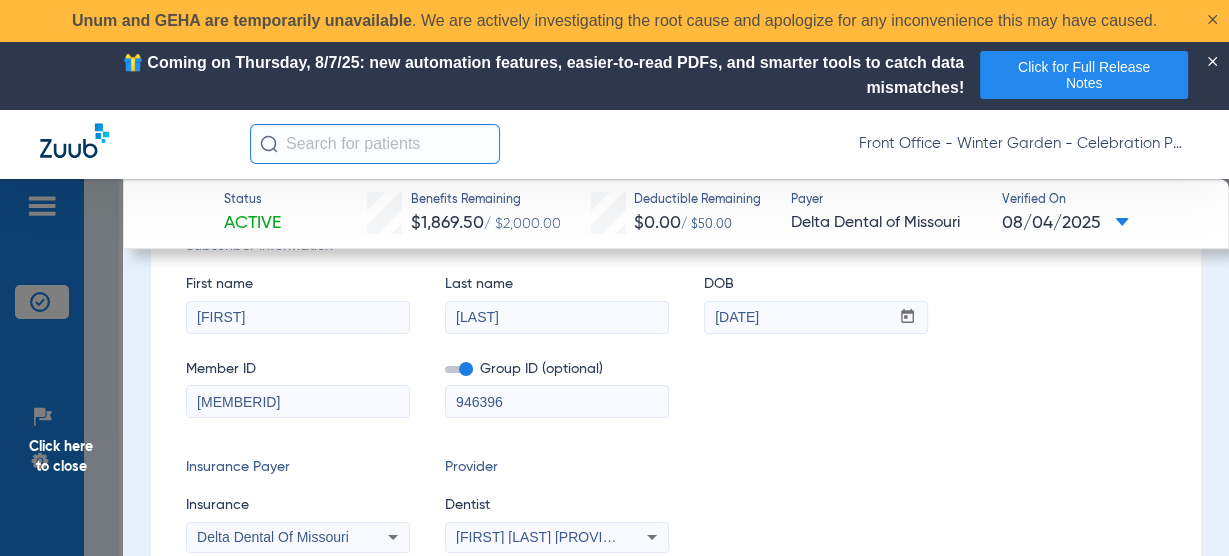 type on "946396" 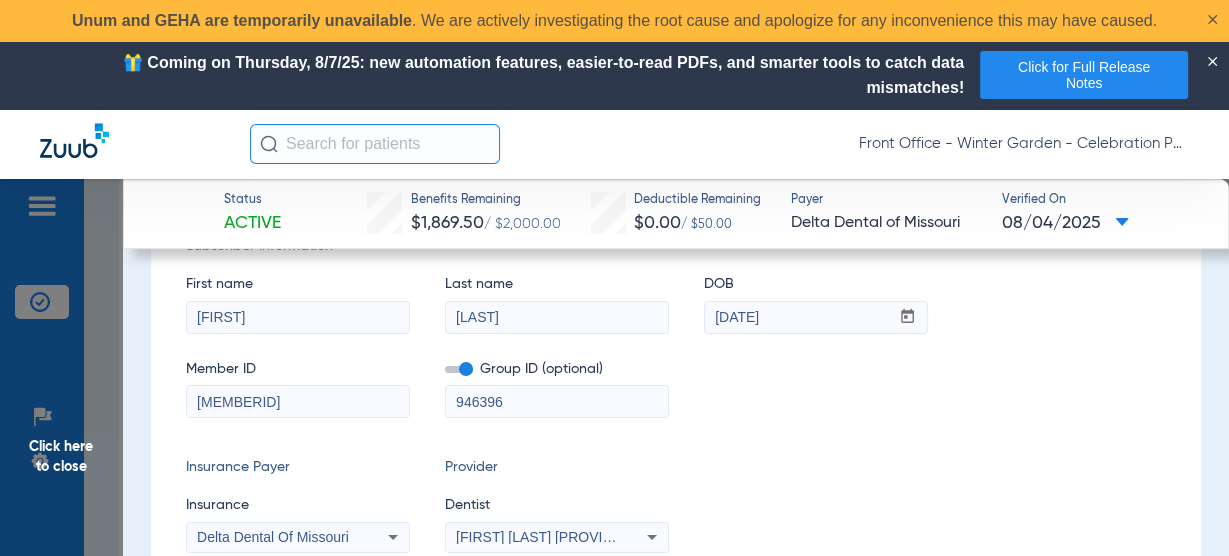 drag, startPoint x: 352, startPoint y: 403, endPoint x: -187, endPoint y: 330, distance: 543.92096 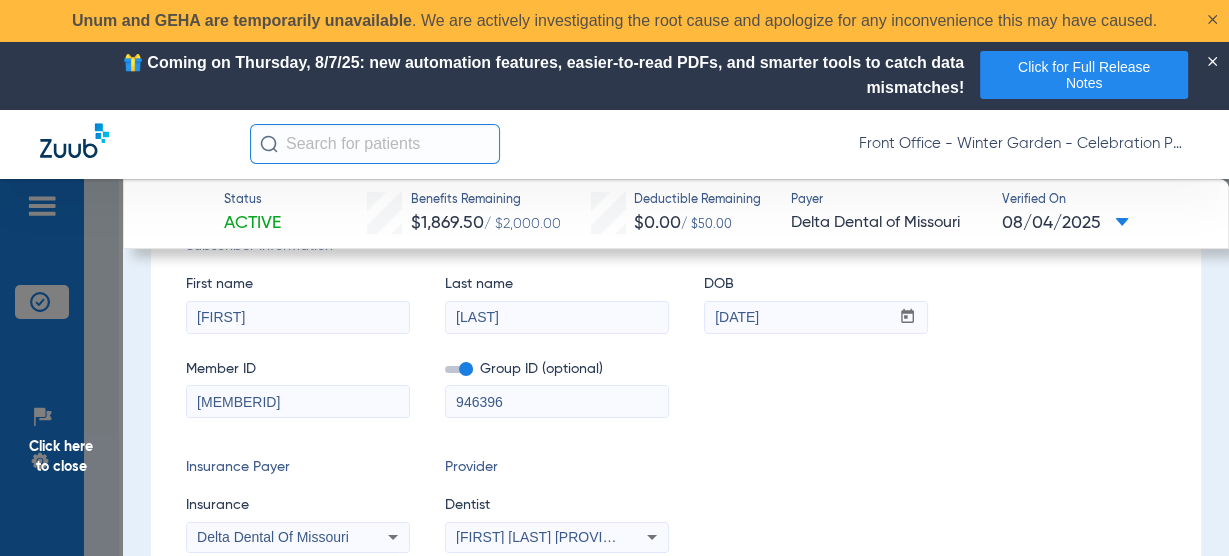 click on "Front Office - Winter Garden - Celebration Pediatric Dentistry   Patients  Insurance Verification  Setup  Help Center Settings Schedule Insurance Verification History  Last Appt. Sync Time:   Today - [TIME]   Monday   [DATE]   Tuesday   [DATE]   Wednesday   [DATE]   Thursday   [DATE]   Friday   [DATE]   Saturday   [DATE]   Sunday   [DATE]   Monday   [DATE]   Tuesday   [DATE]   Wednesday   [DATE]   Thursday   [DATE]   Friday   [DATE]   Saturday   [DATE]   Sunday   [DATE]   Monday   [DATE]   Tuesday   [DATE]   Wednesday   [DATE]   Thursday   [DATE]   Friday   [DATE]   Saturday   [DATE]   Sunday   [DATE]   Monday   [DATE]   Tuesday   [DATE]   Wednesday   [DATE]   Thursday   [DATE]   Friday   [DATE]   Saturday   [DATE]   Sunday   [DATE]" at bounding box center [614, 278] 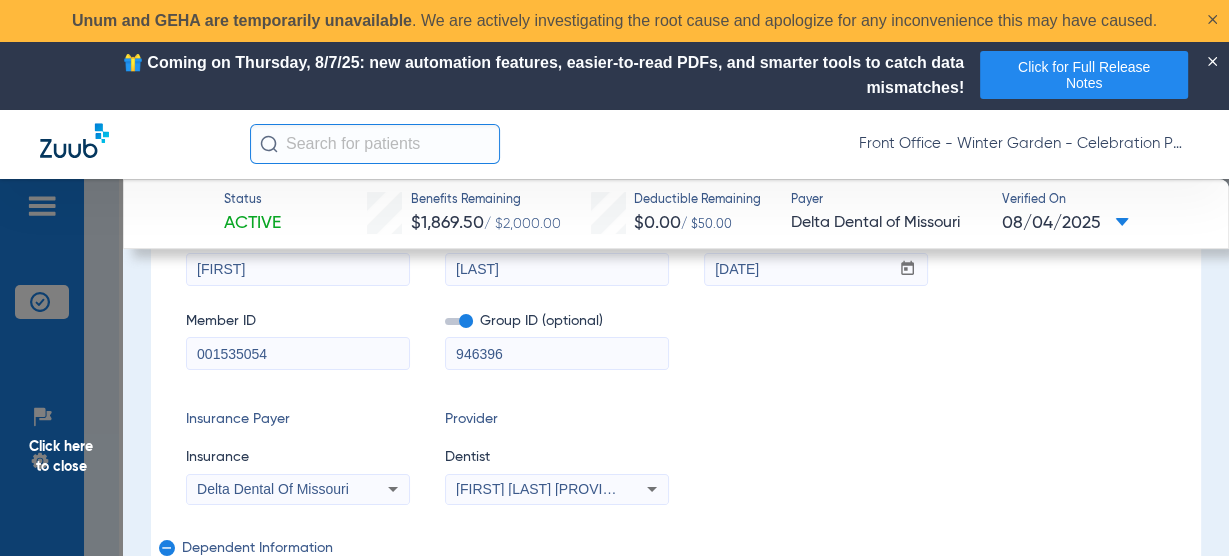scroll, scrollTop: 400, scrollLeft: 0, axis: vertical 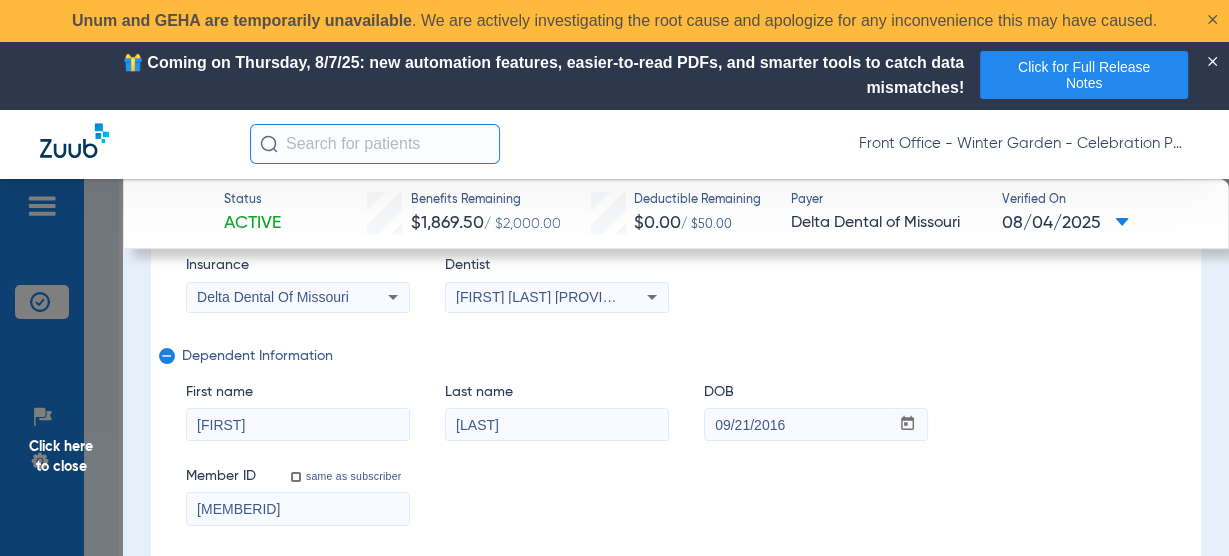 type on "001535054" 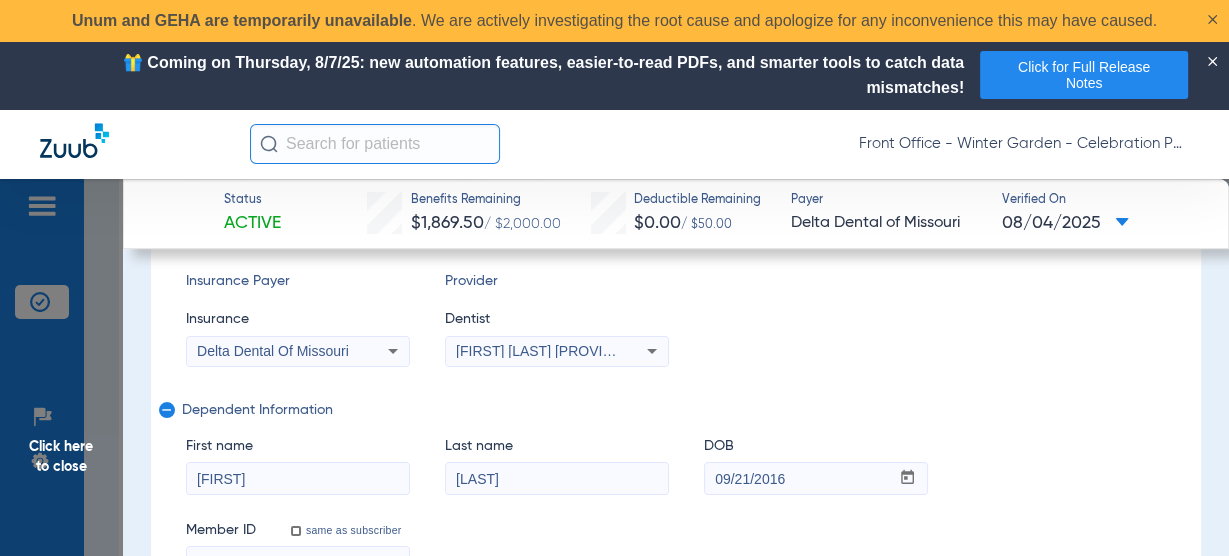 scroll, scrollTop: 320, scrollLeft: 0, axis: vertical 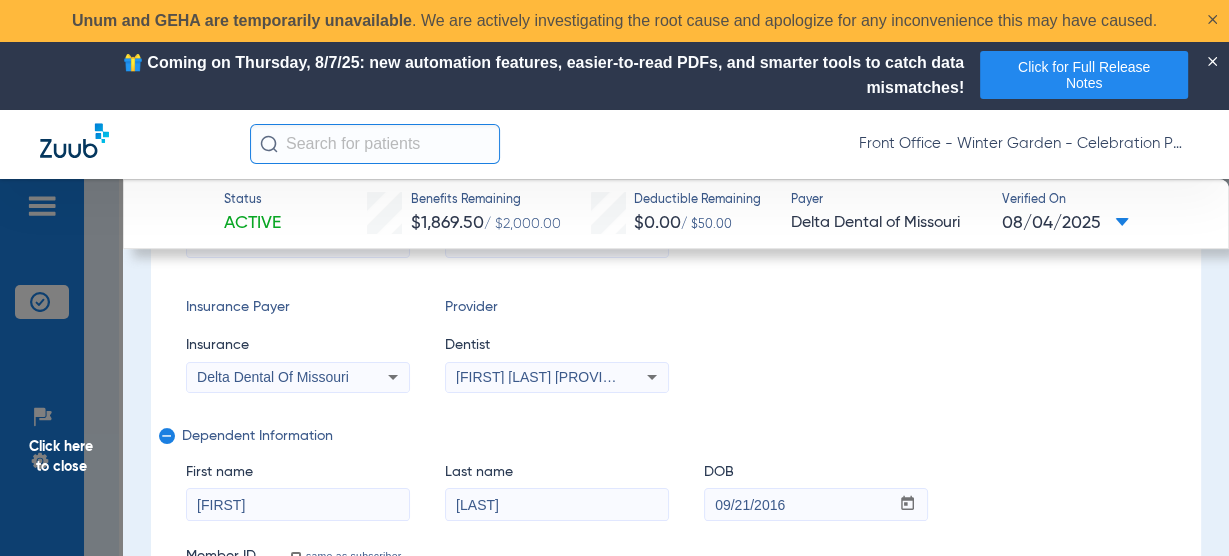 type on "001535054" 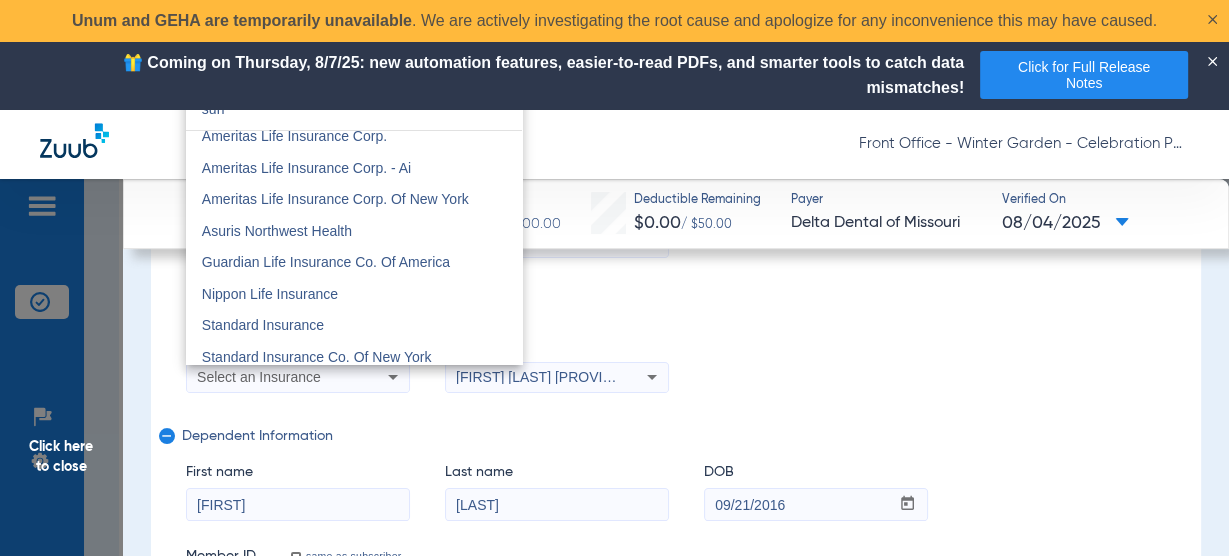 scroll, scrollTop: 0, scrollLeft: 0, axis: both 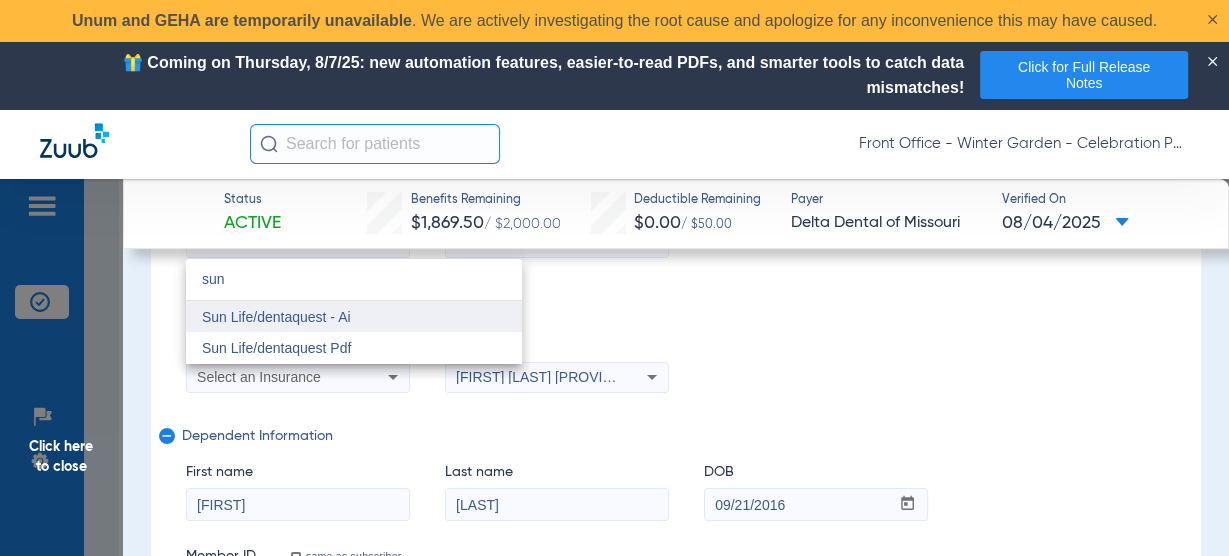 type on "sun" 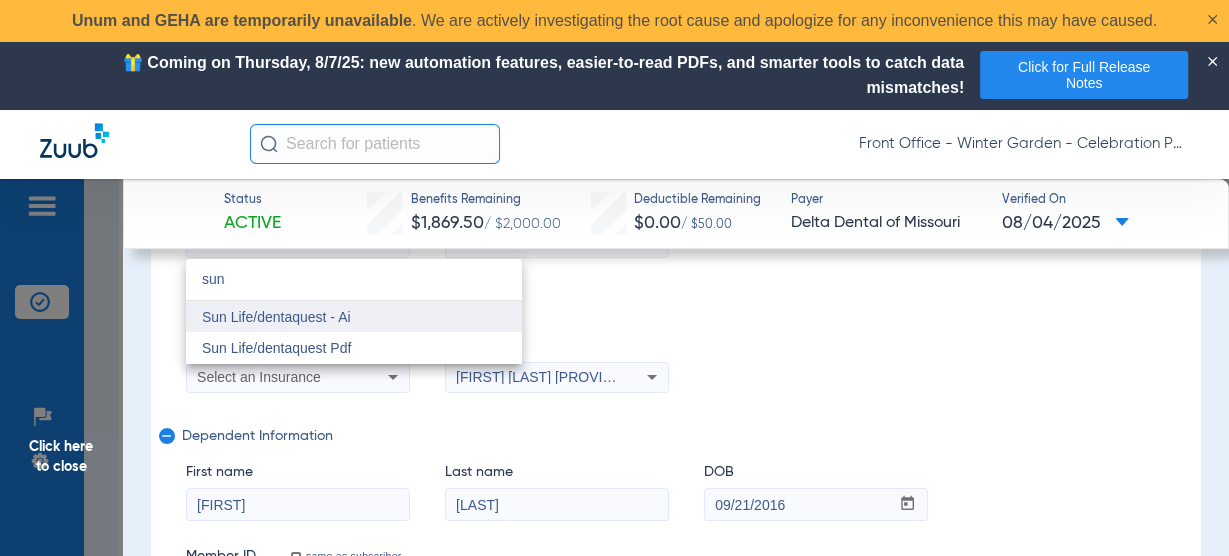 click on "Sun Life/dentaquest - Ai" at bounding box center (354, 317) 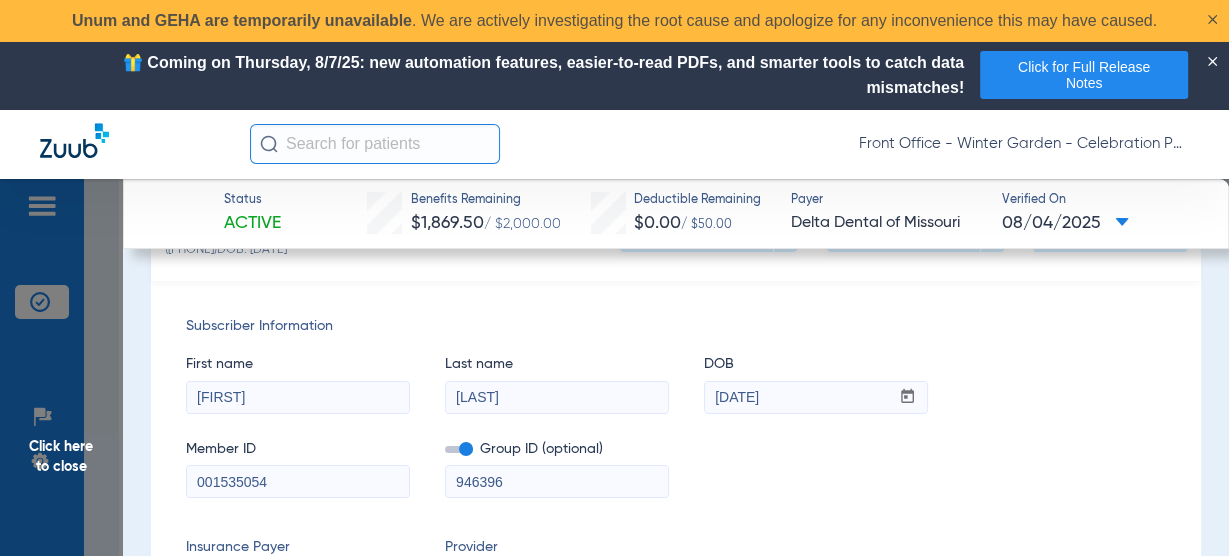 scroll, scrollTop: 0, scrollLeft: 0, axis: both 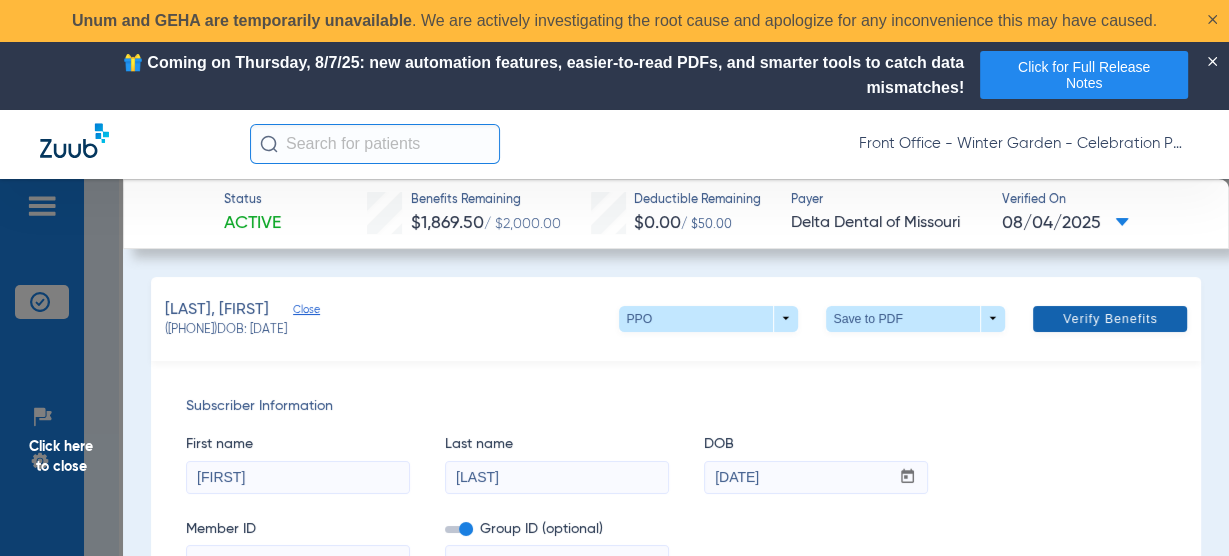 click on "Verify Benefits" 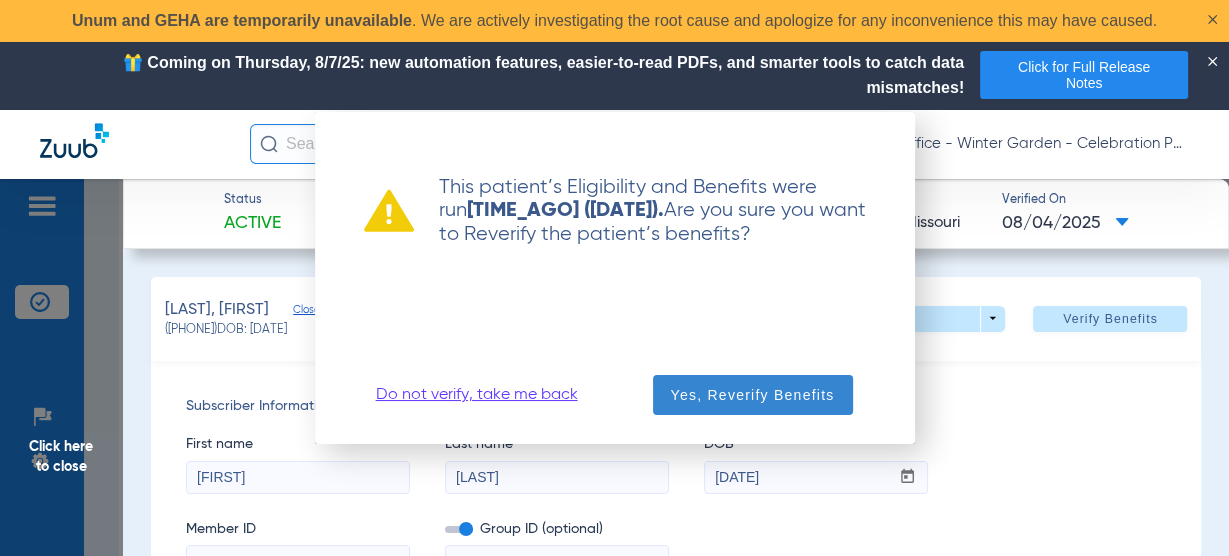 click on "Yes, Reverify Benefits" at bounding box center [753, 395] 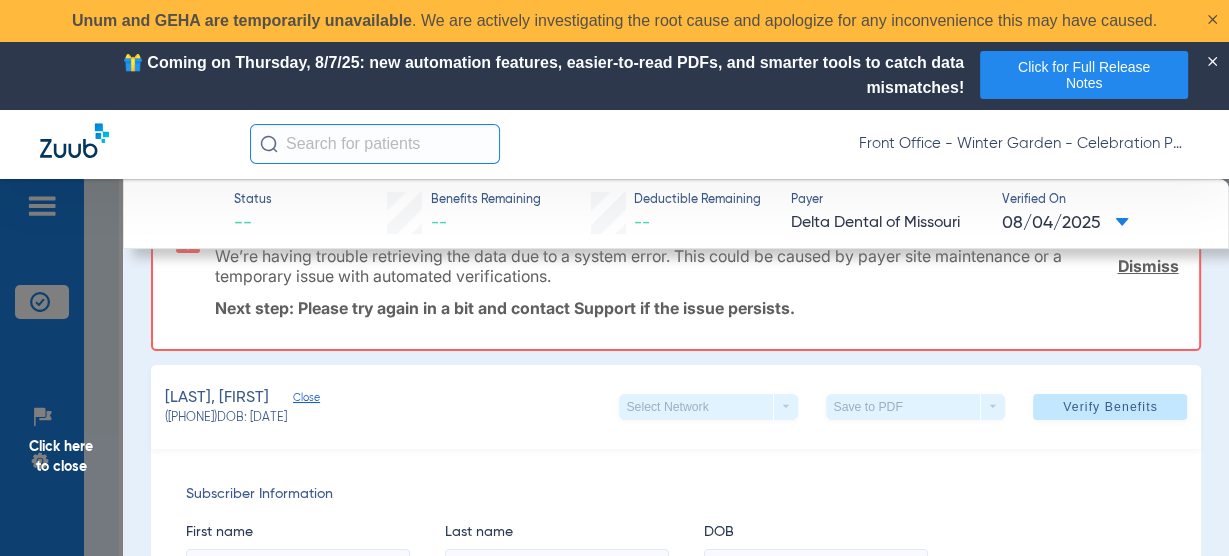 scroll, scrollTop: 0, scrollLeft: 0, axis: both 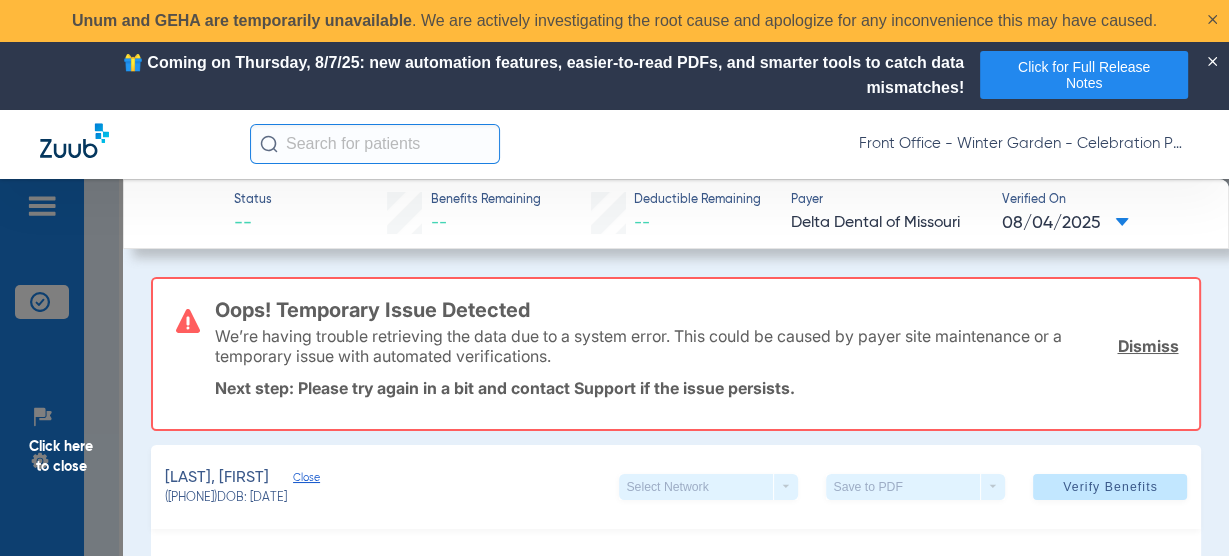 click on "Dismiss" 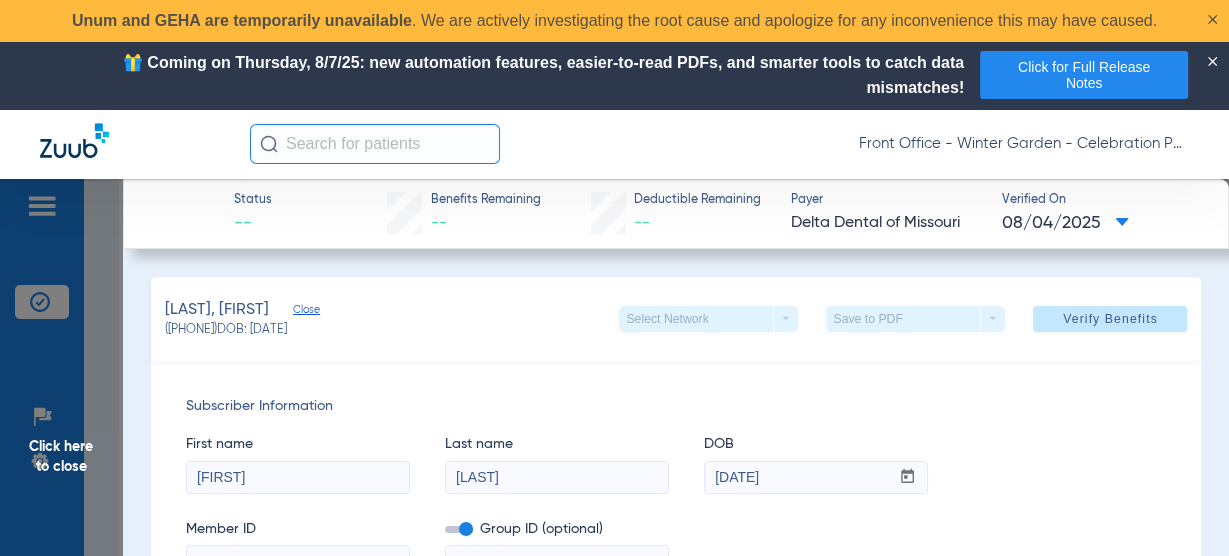 click on "Click here to close" 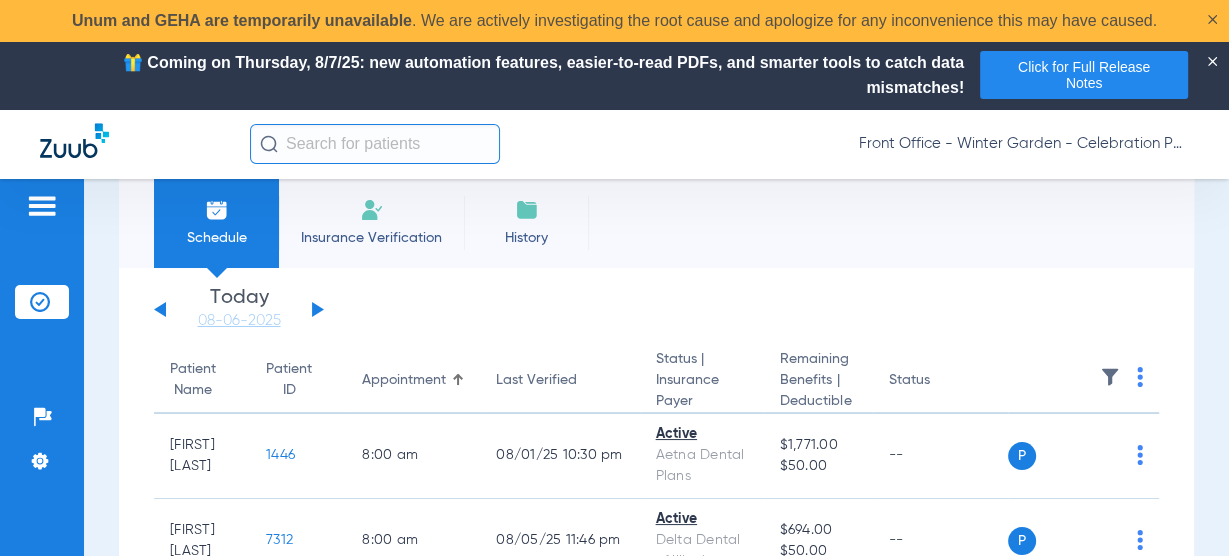 scroll, scrollTop: 0, scrollLeft: 0, axis: both 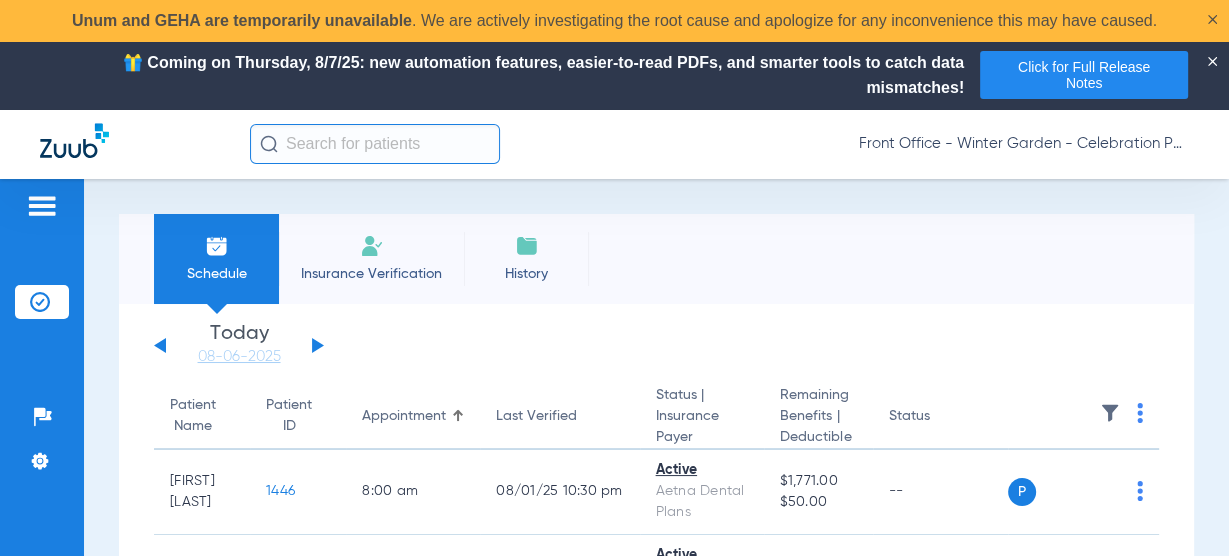 drag, startPoint x: 312, startPoint y: 348, endPoint x: 254, endPoint y: 64, distance: 289.86203 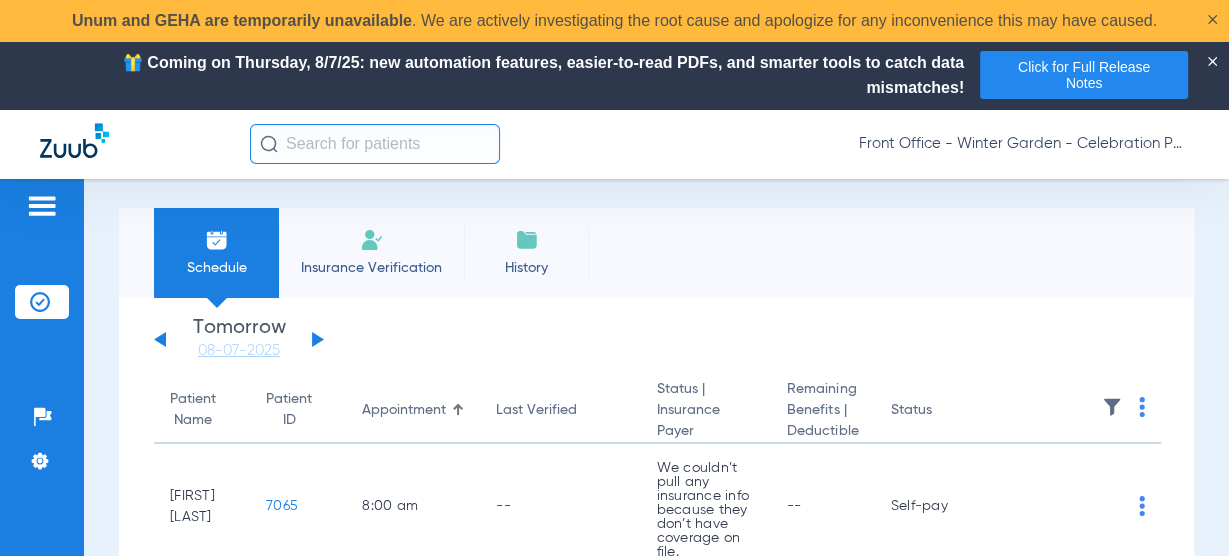 scroll, scrollTop: 0, scrollLeft: 0, axis: both 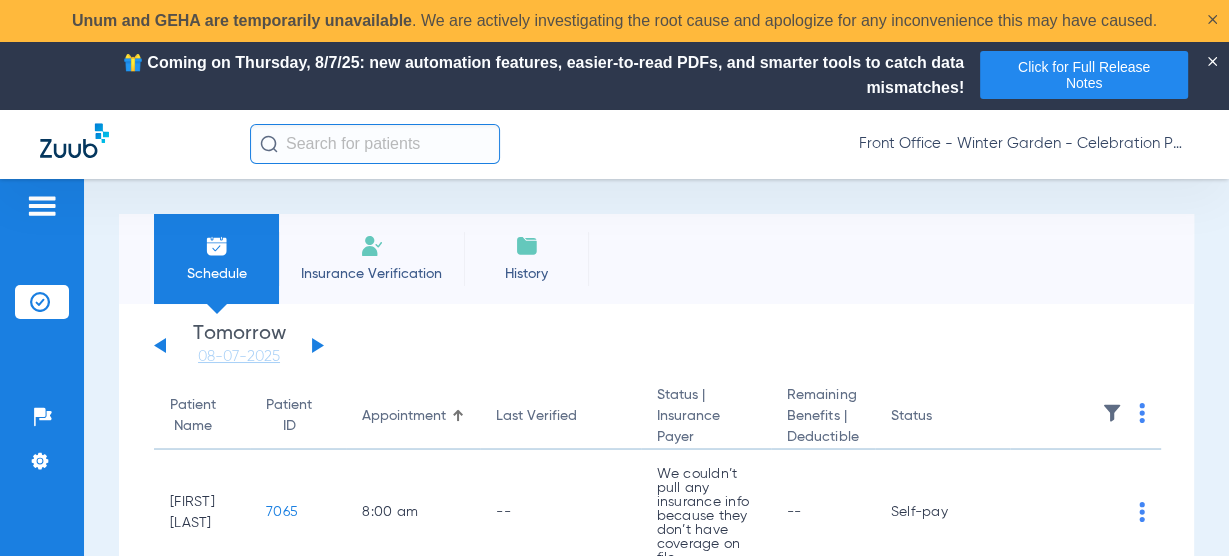 drag, startPoint x: 378, startPoint y: 251, endPoint x: 126, endPoint y: 300, distance: 256.7197 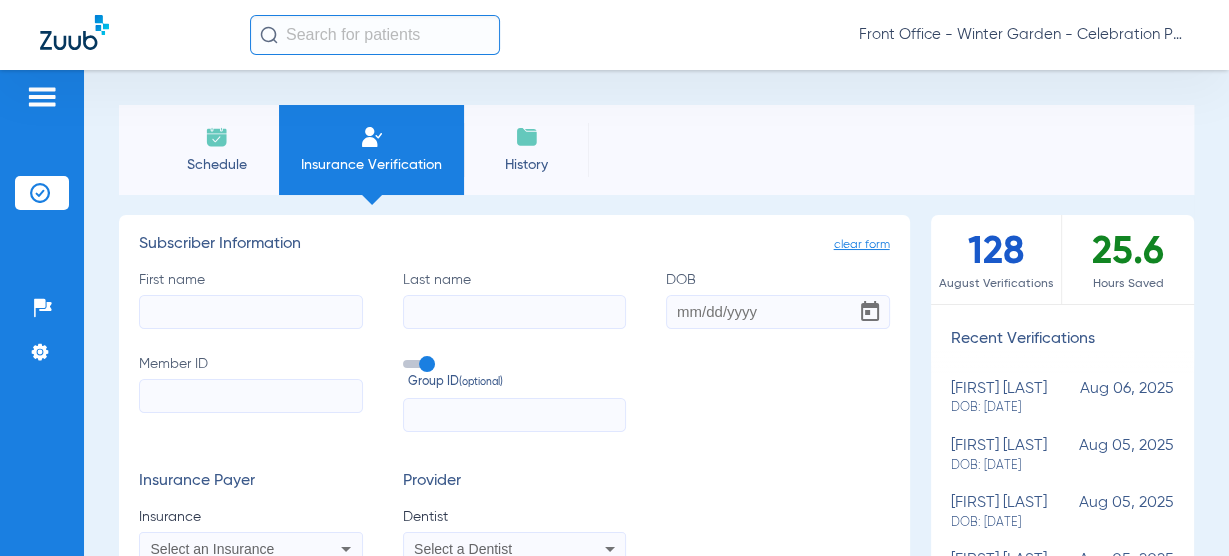 click on "First name" 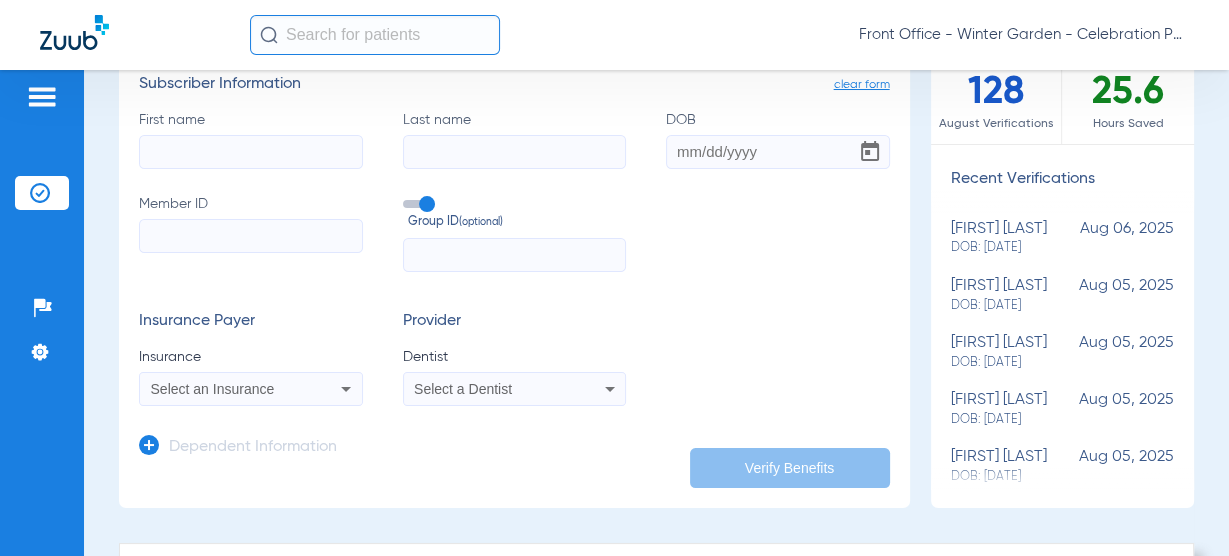 click 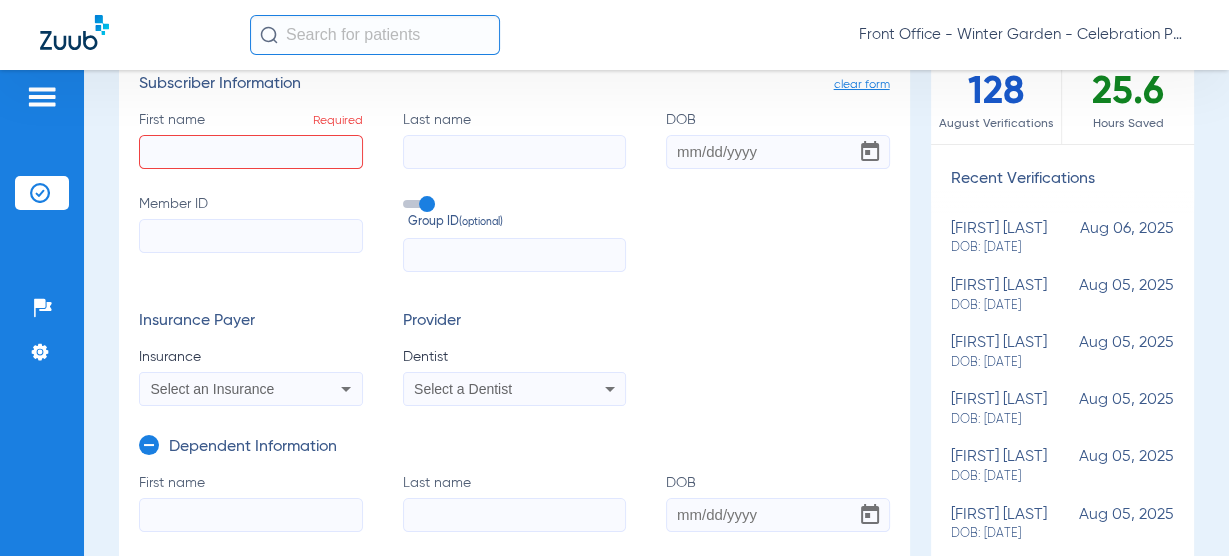 click on "First name  Required  Last name   DOB   Member ID   Group ID  (optional)" 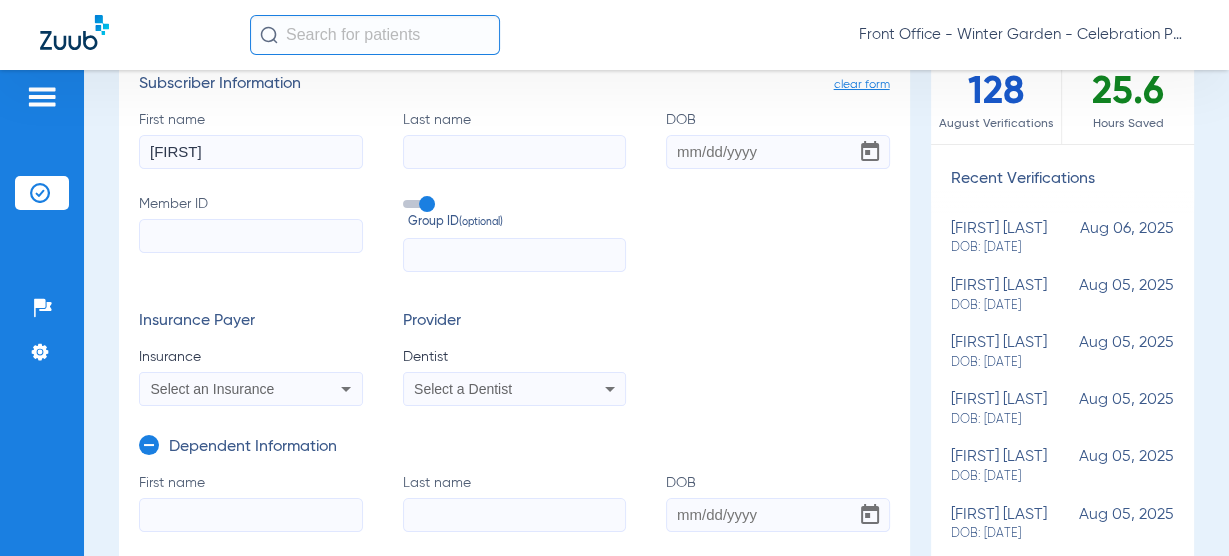 type on "[FIRST]" 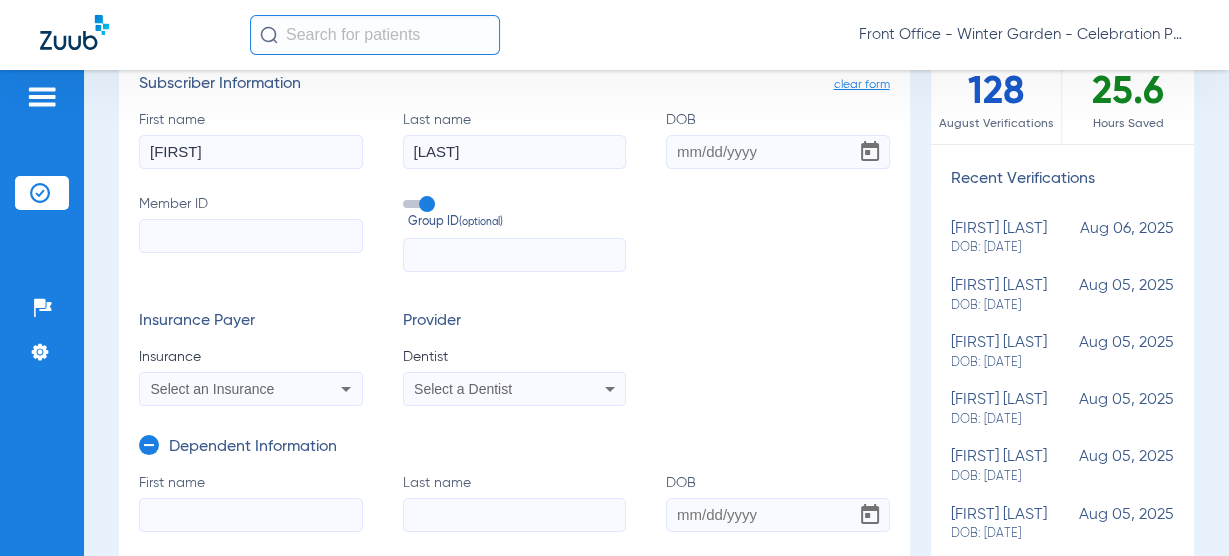 type on "[LAST]" 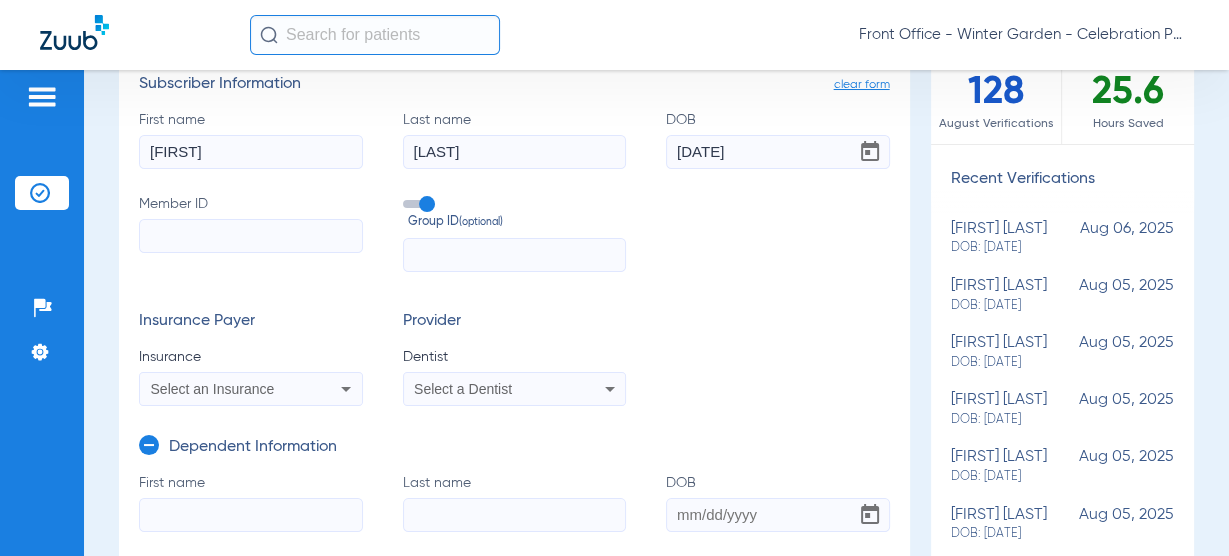 type on "[DATE]" 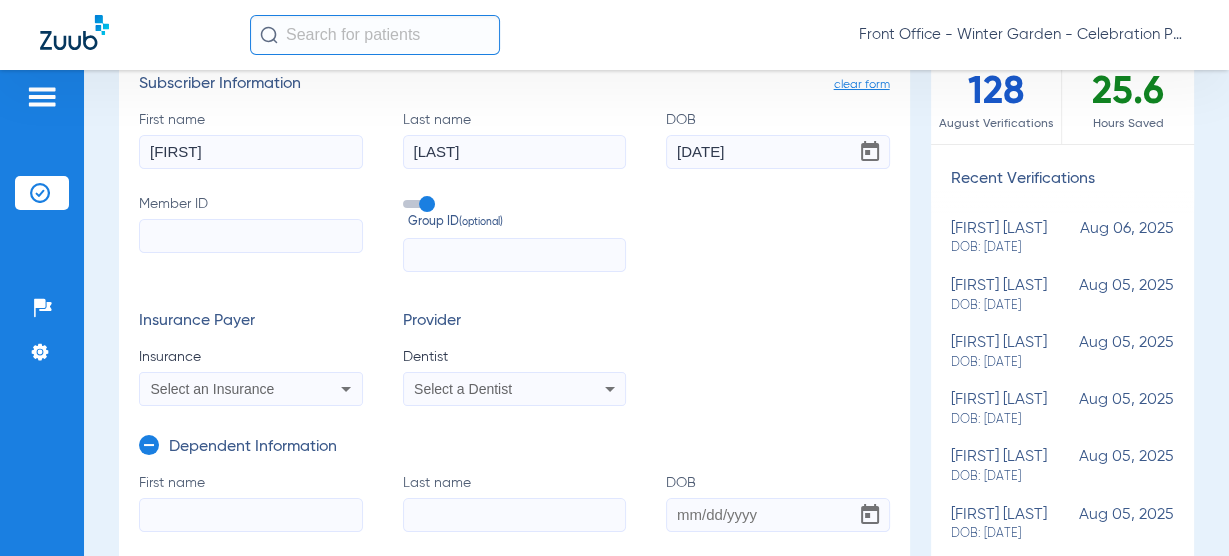type on "H" 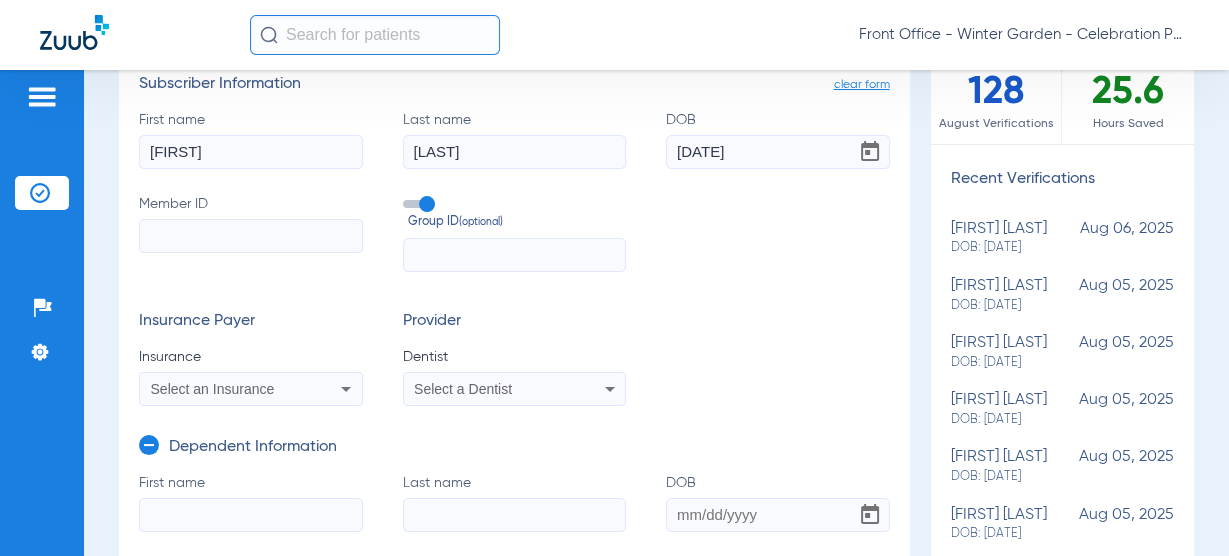 type on "H" 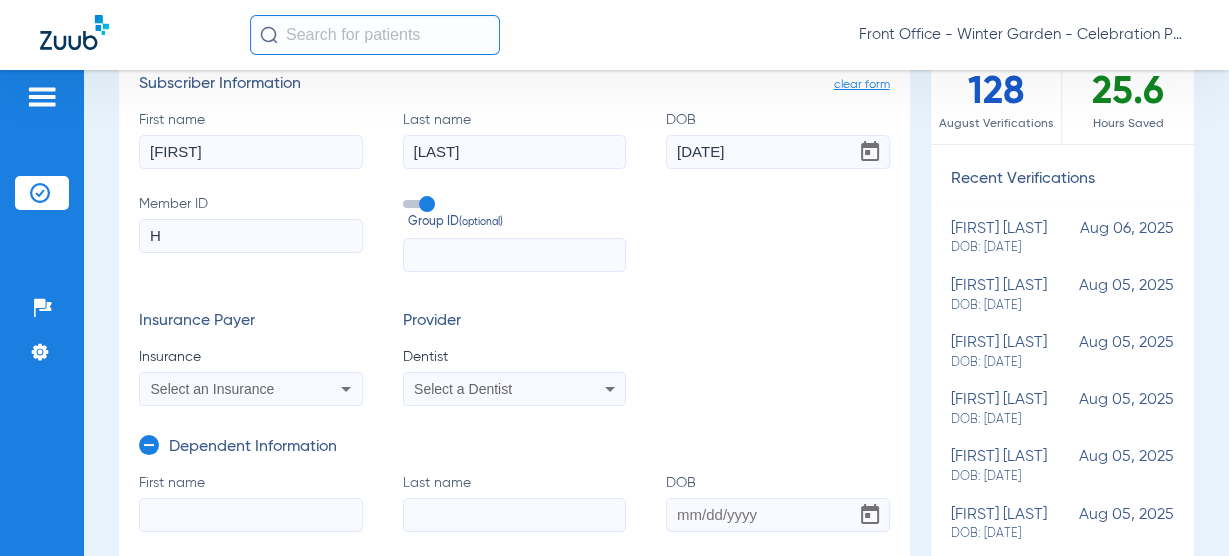 type on "[MEMBERID]" 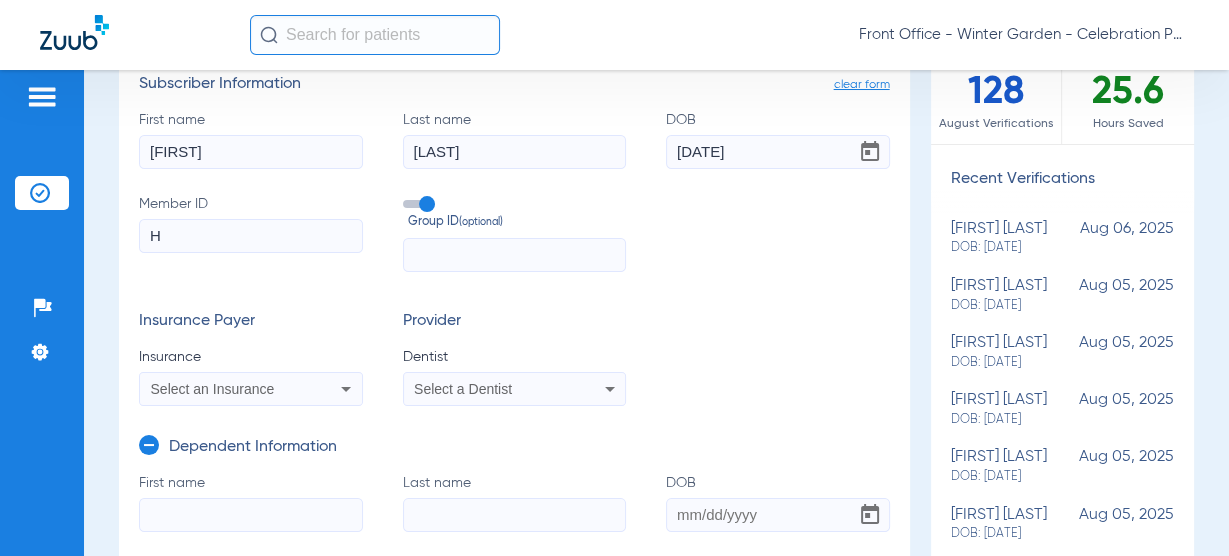 type on "[MEMBERID]" 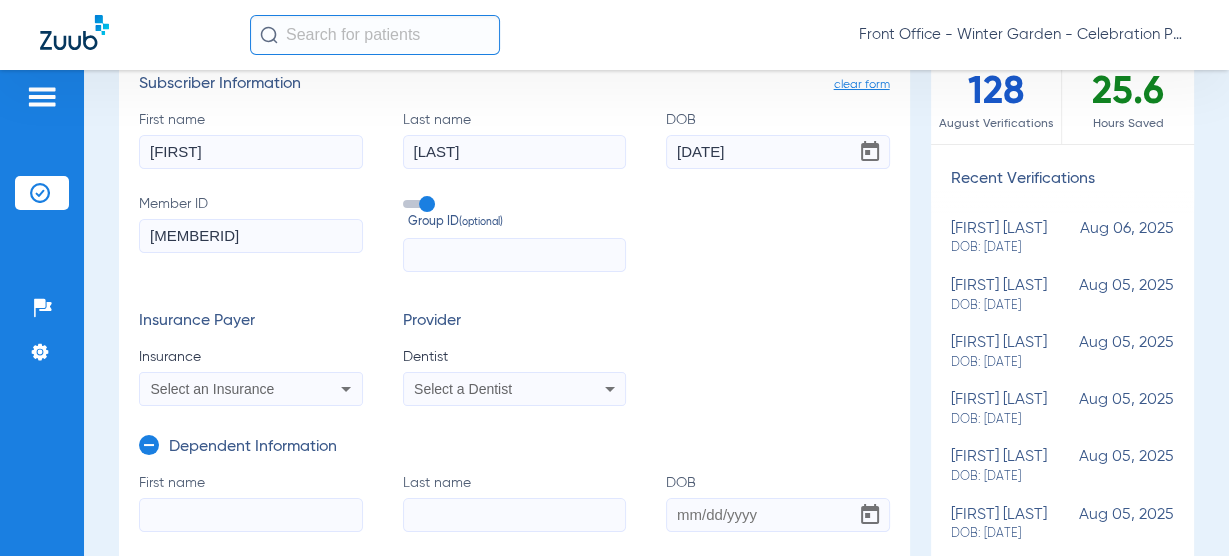 type on "[MEMBERID]" 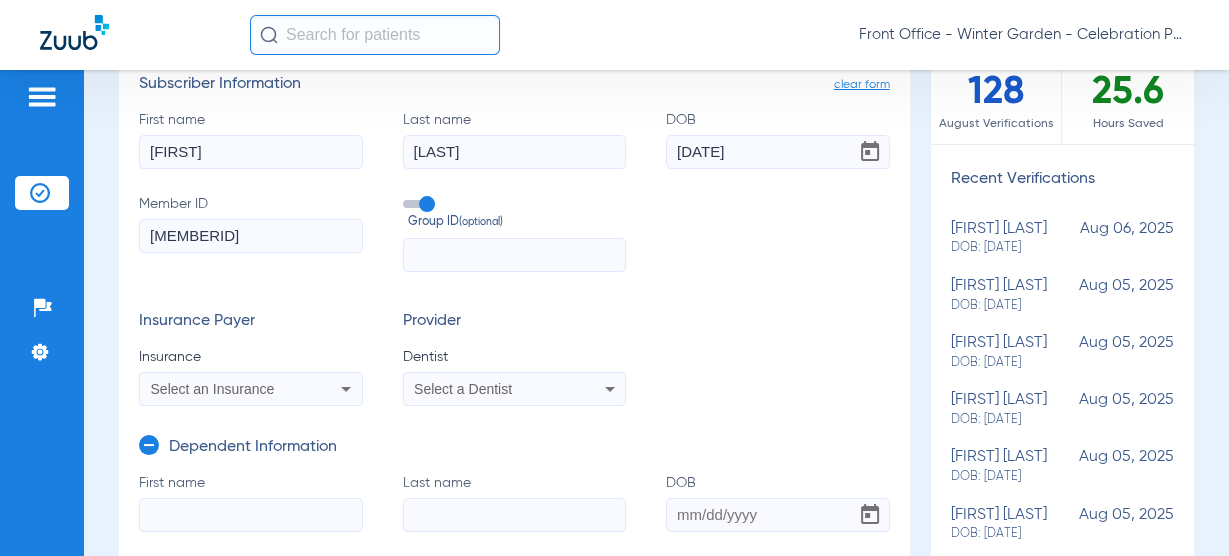 type on "[MEMBERID]" 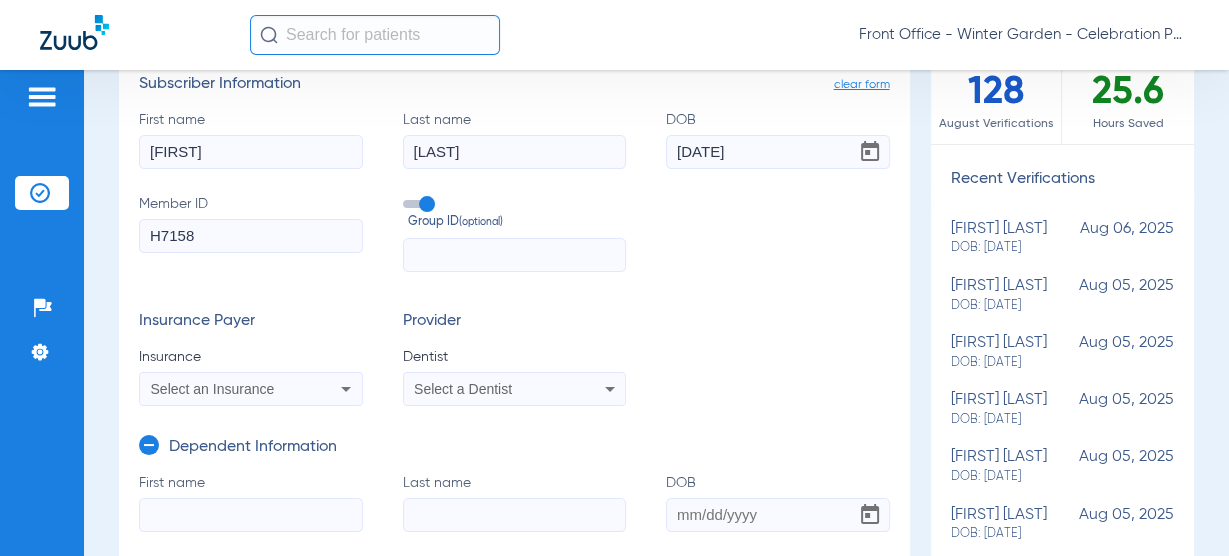 type on "[MEMBERID]" 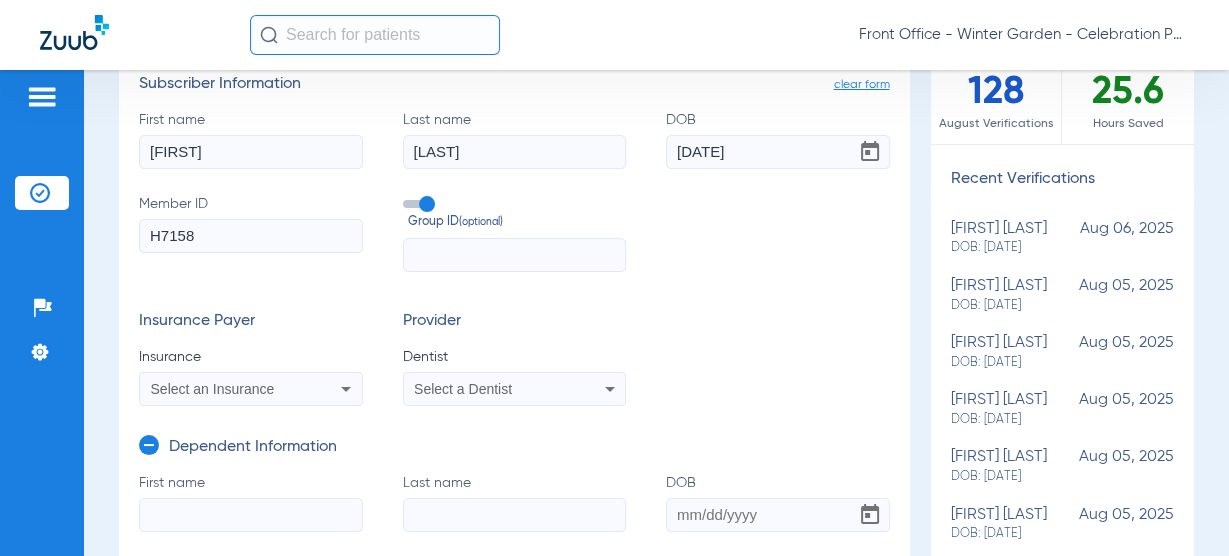 type on "[MEMBERID]" 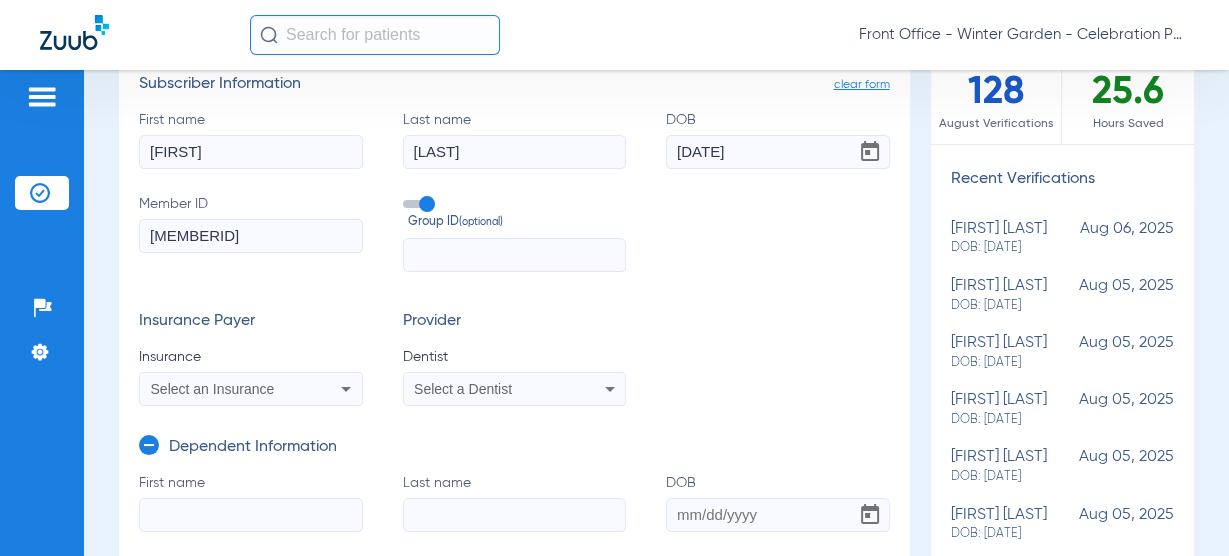 type on "[MEMBERID]" 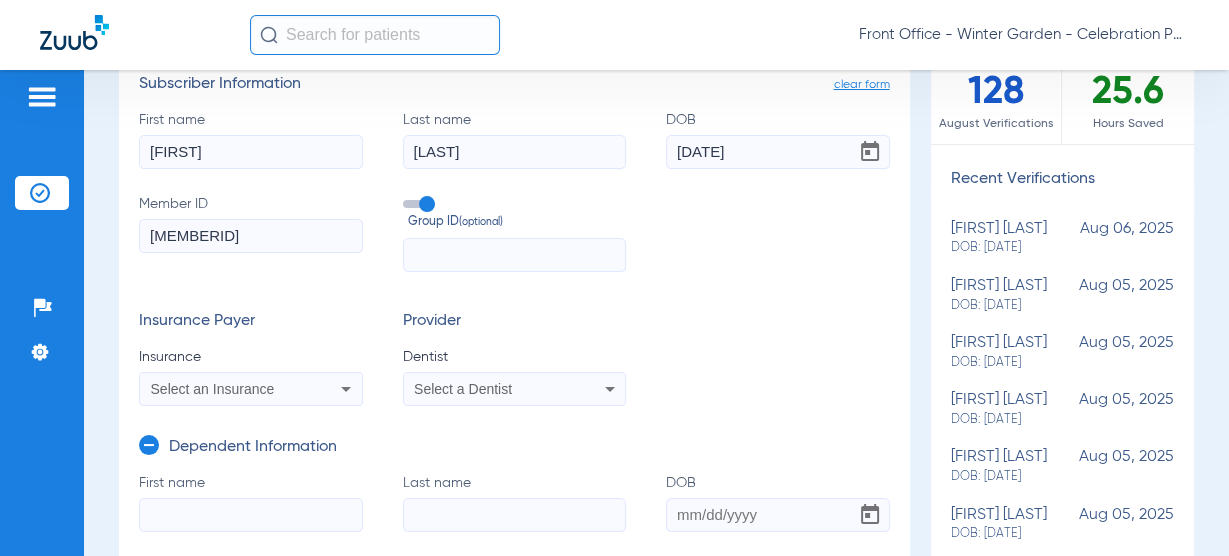 type on "[MEMBERID]" 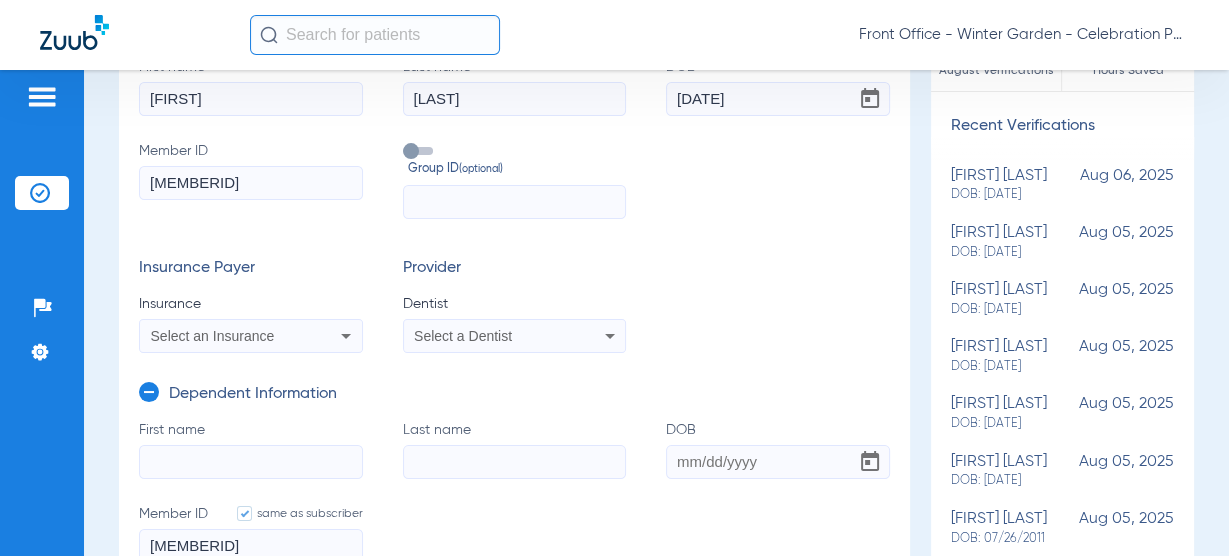 scroll, scrollTop: 240, scrollLeft: 0, axis: vertical 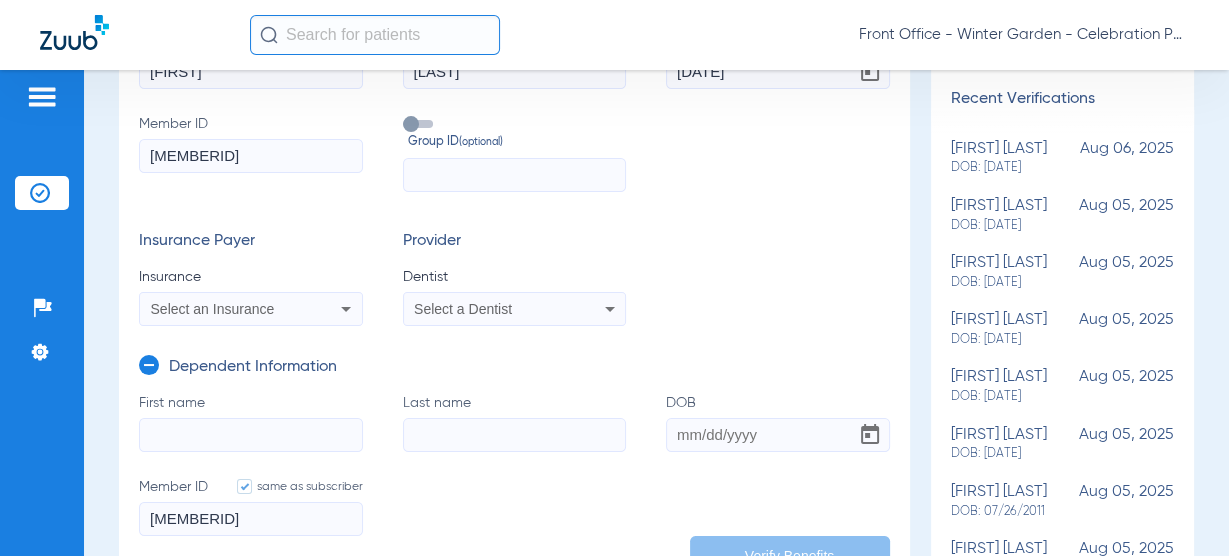 click on "Select an Insurance" at bounding box center [251, 309] 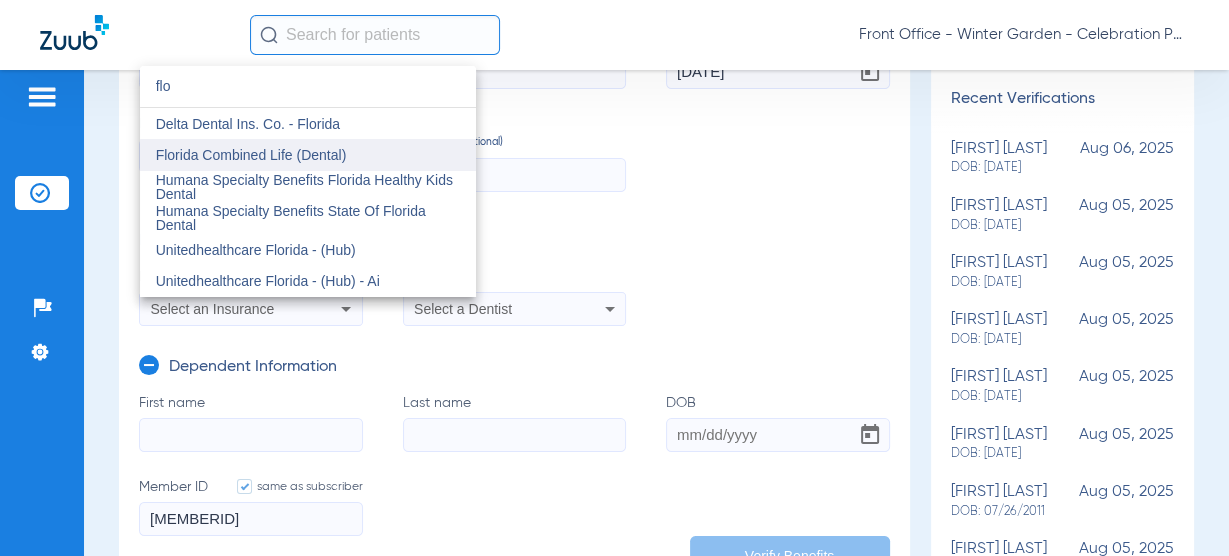 type on "flo" 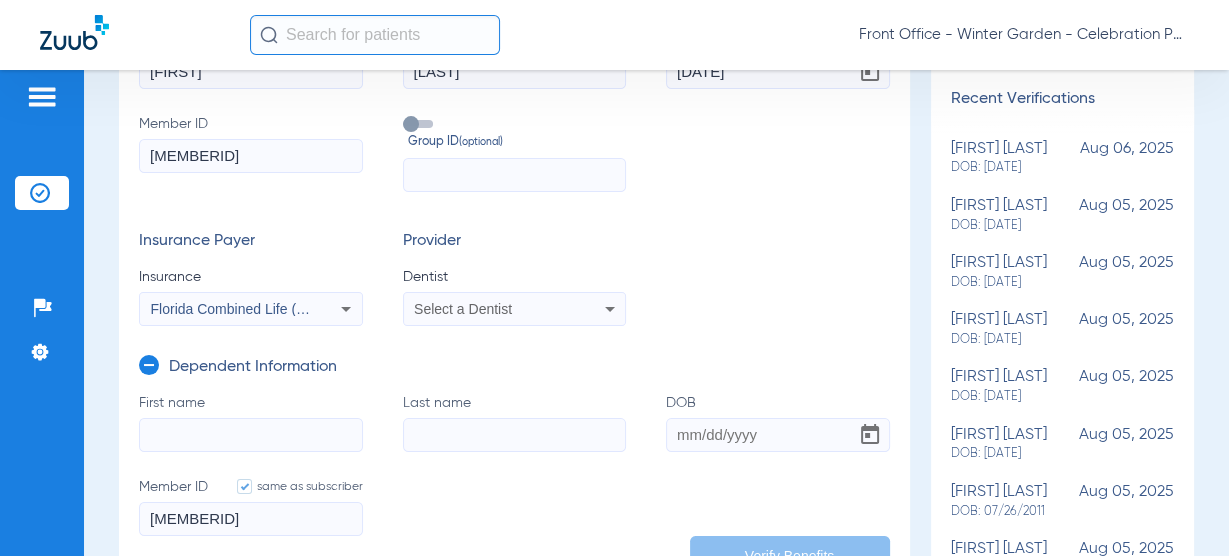 click on "Select a Dentist" at bounding box center [463, 309] 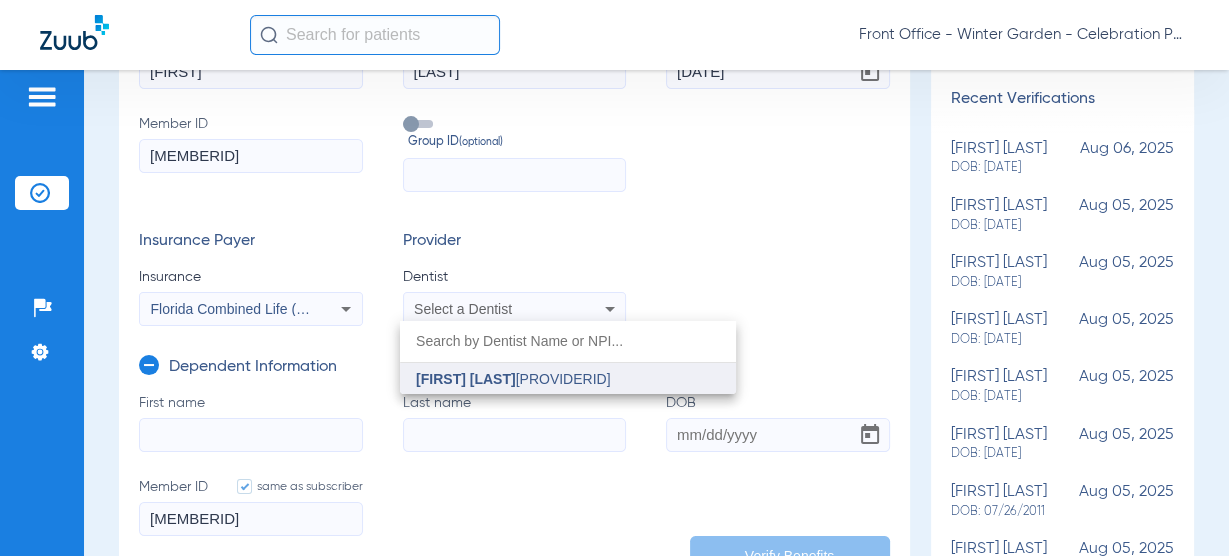 click on "[FIRST] [LAST]" at bounding box center [466, 379] 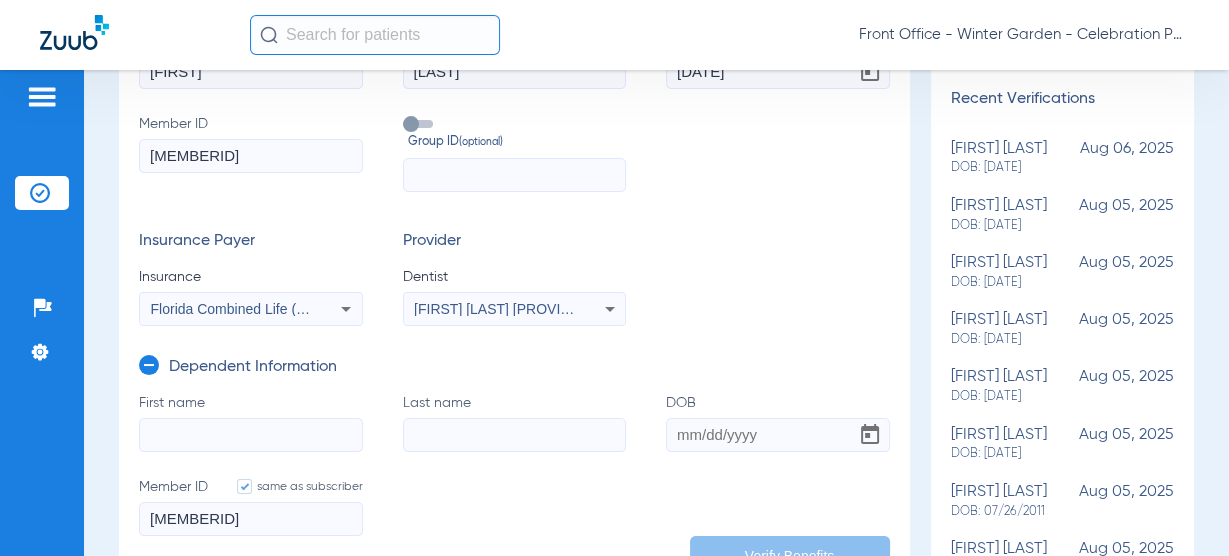 click on "First name" 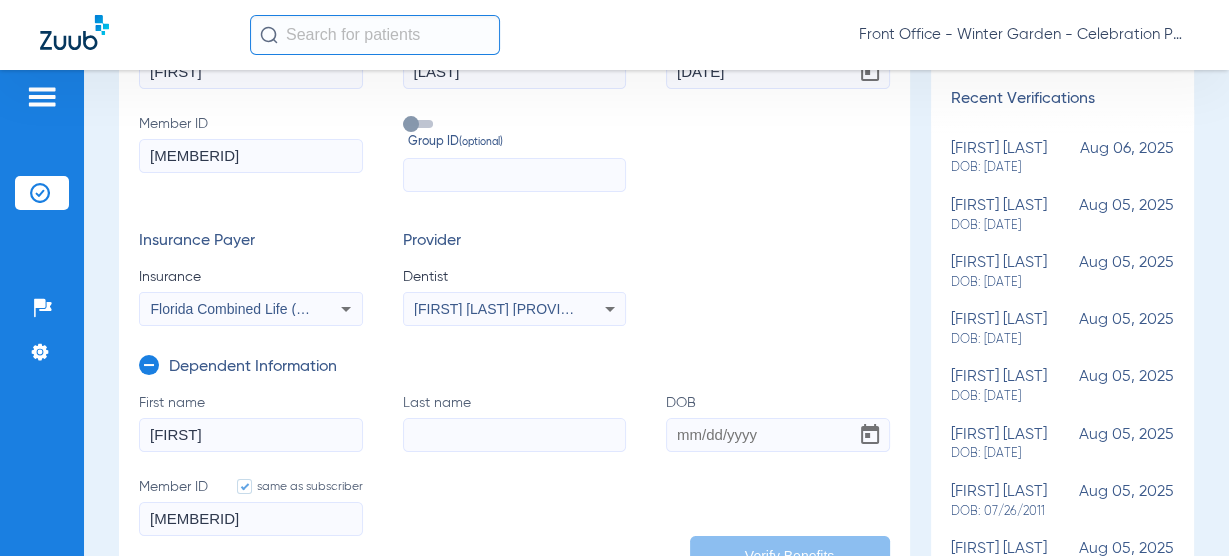 type on "[FIRST]" 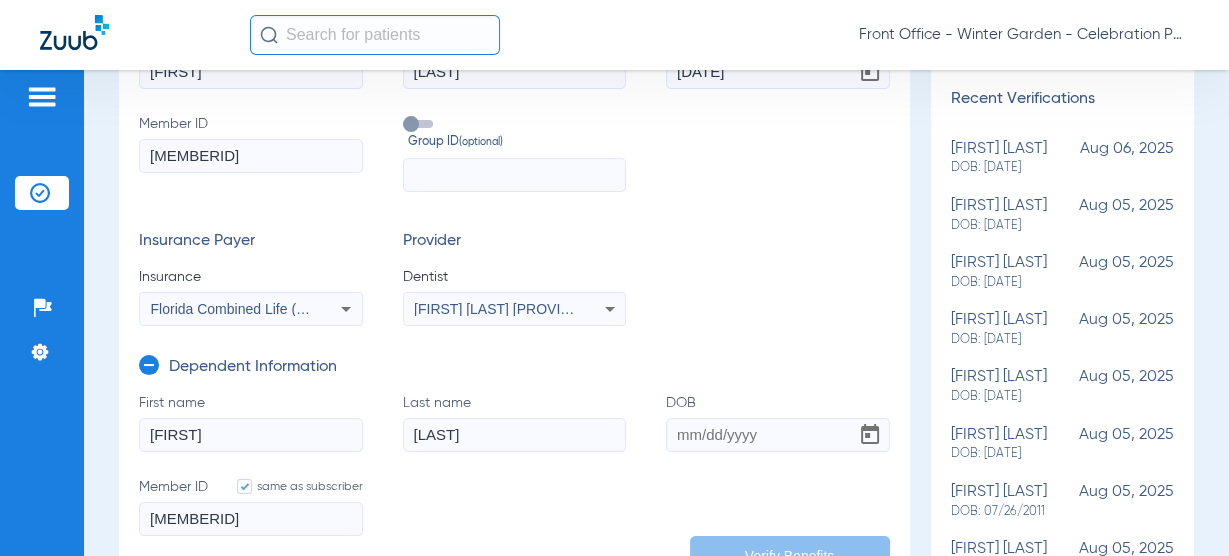 type on "[LAST]" 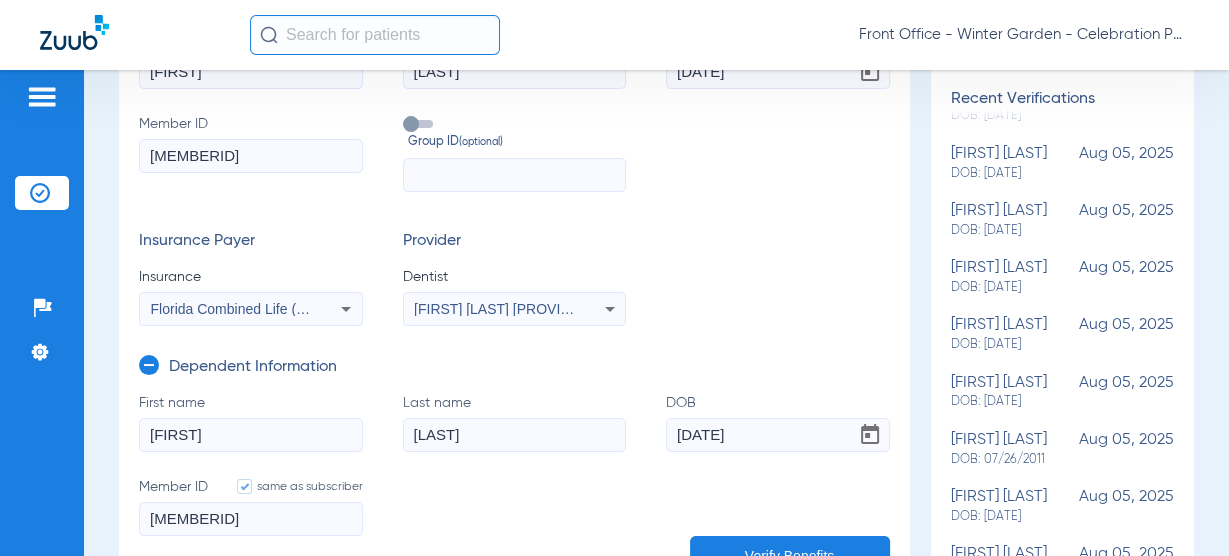 scroll, scrollTop: 80, scrollLeft: 0, axis: vertical 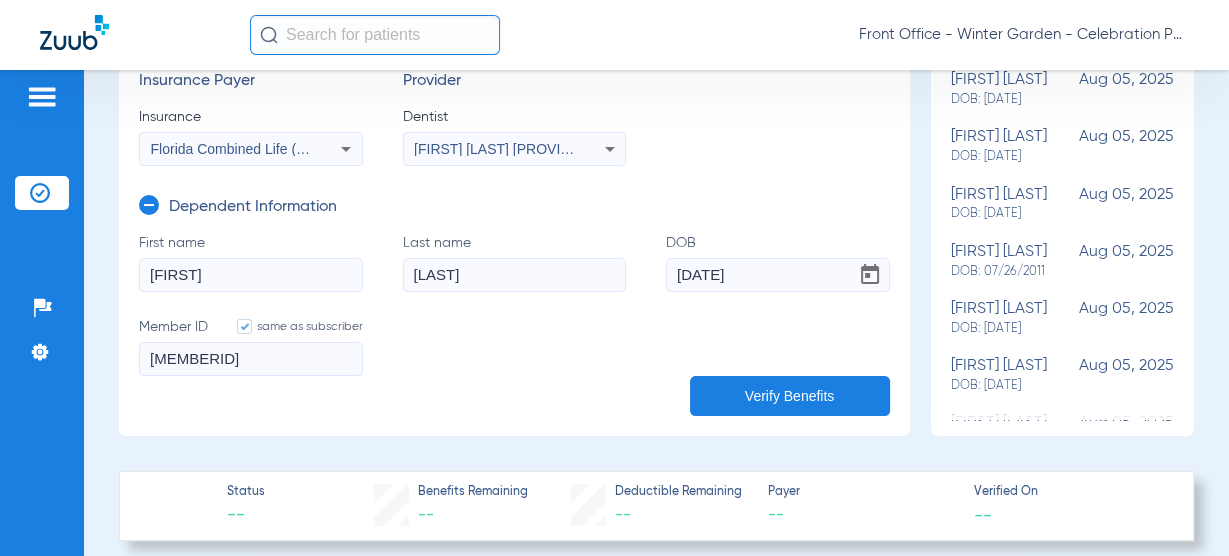 type on "[DATE]" 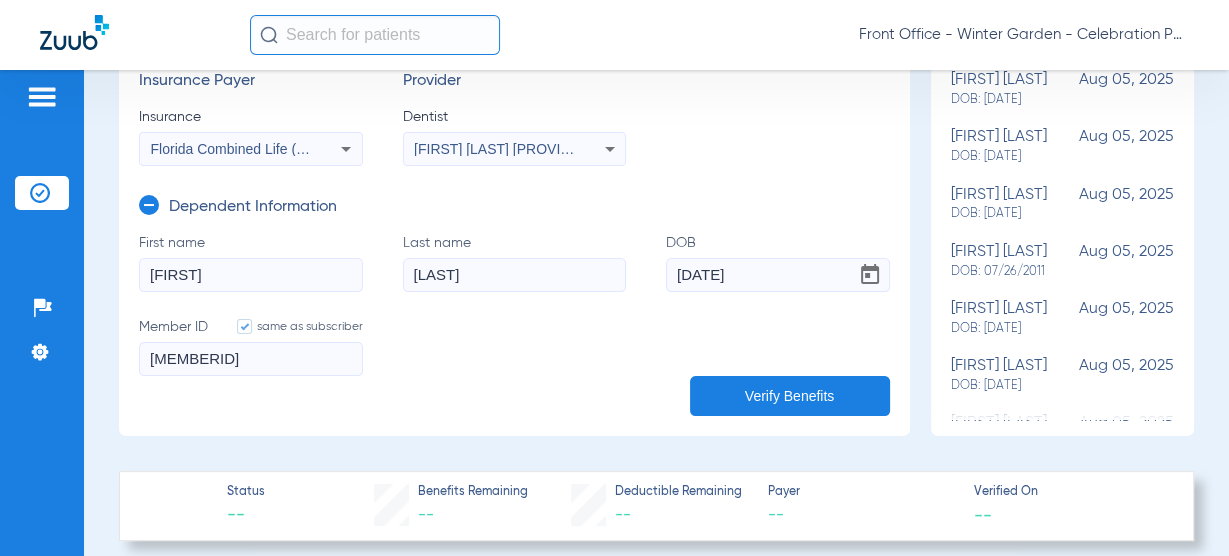 click on "Verify Benefits" 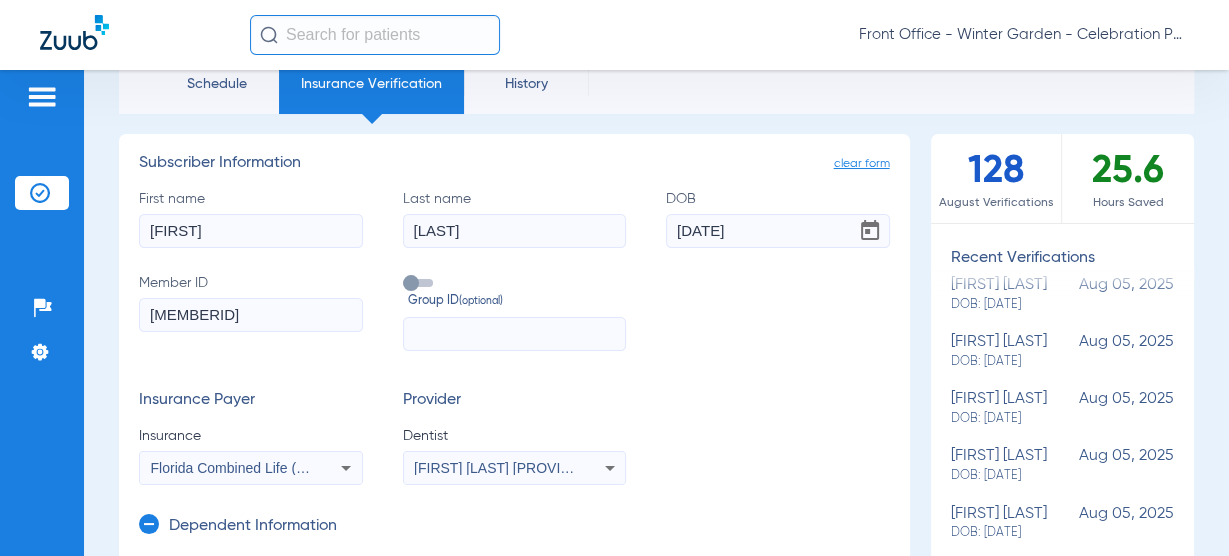 scroll, scrollTop: 80, scrollLeft: 0, axis: vertical 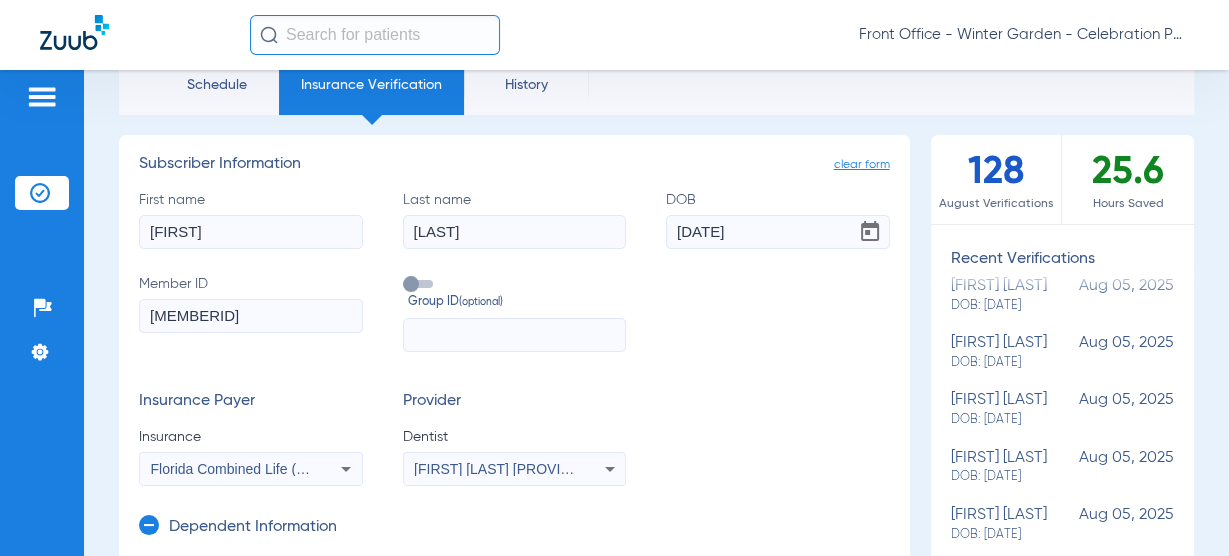 click on "[FIRST]" 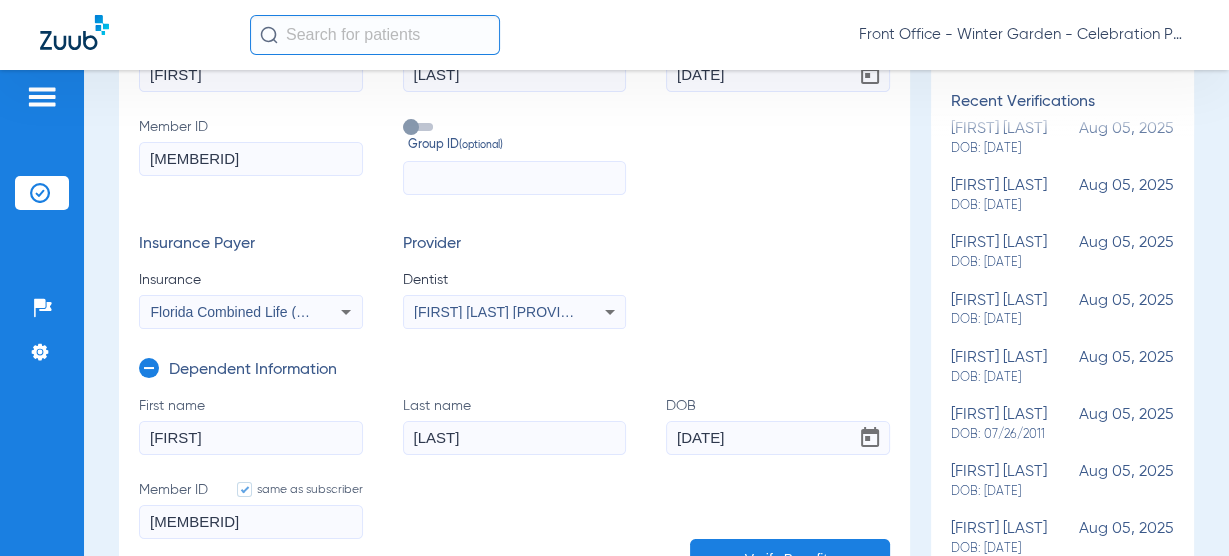 scroll, scrollTop: 240, scrollLeft: 0, axis: vertical 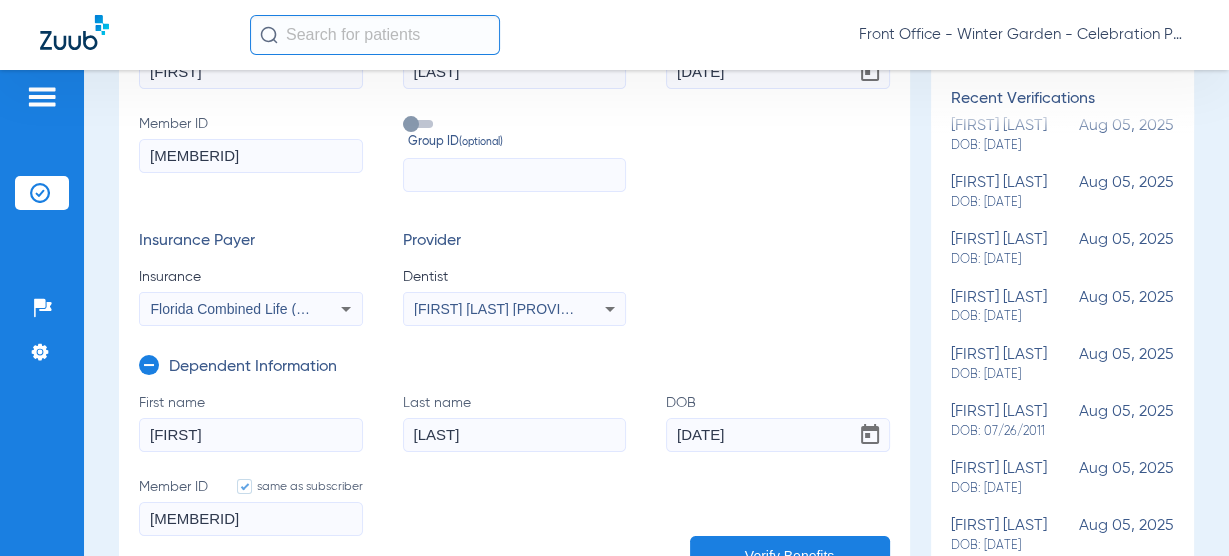 click 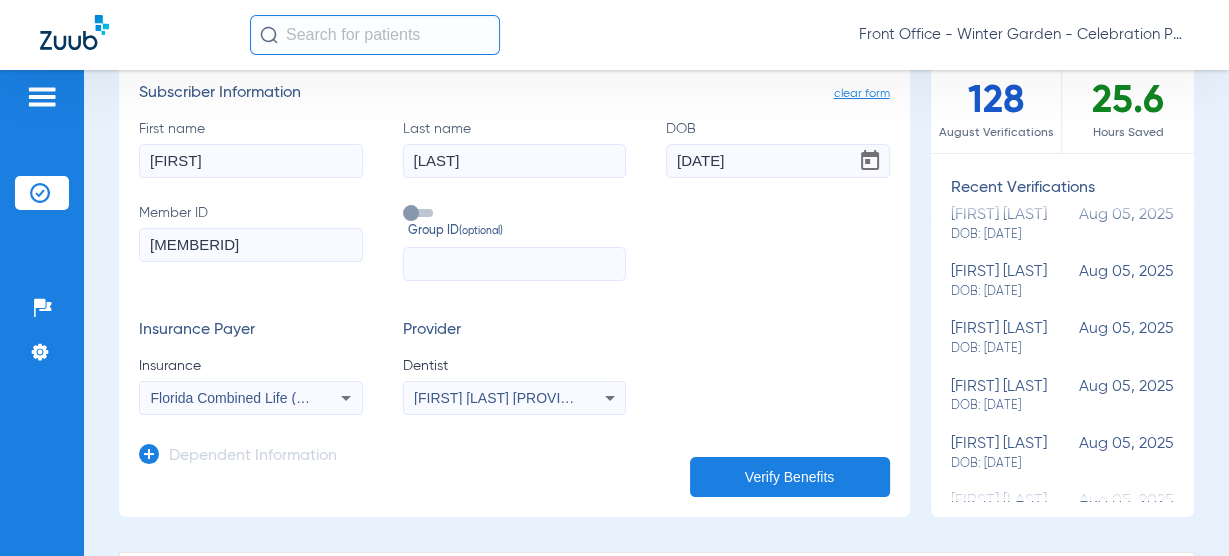 scroll, scrollTop: 0, scrollLeft: 0, axis: both 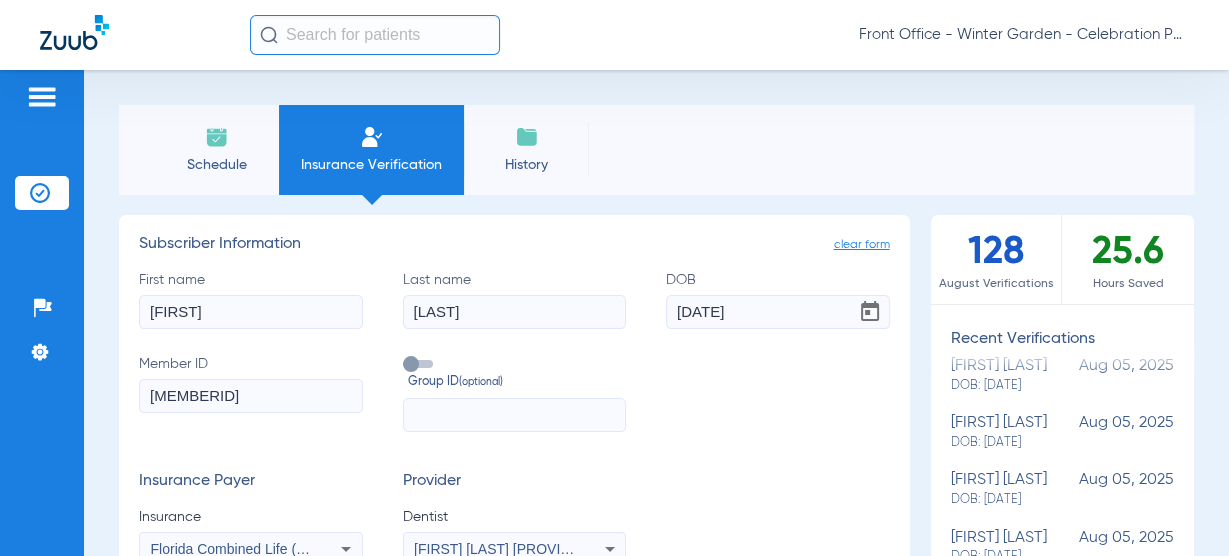 drag, startPoint x: 209, startPoint y: 309, endPoint x: -130, endPoint y: 303, distance: 339.0531 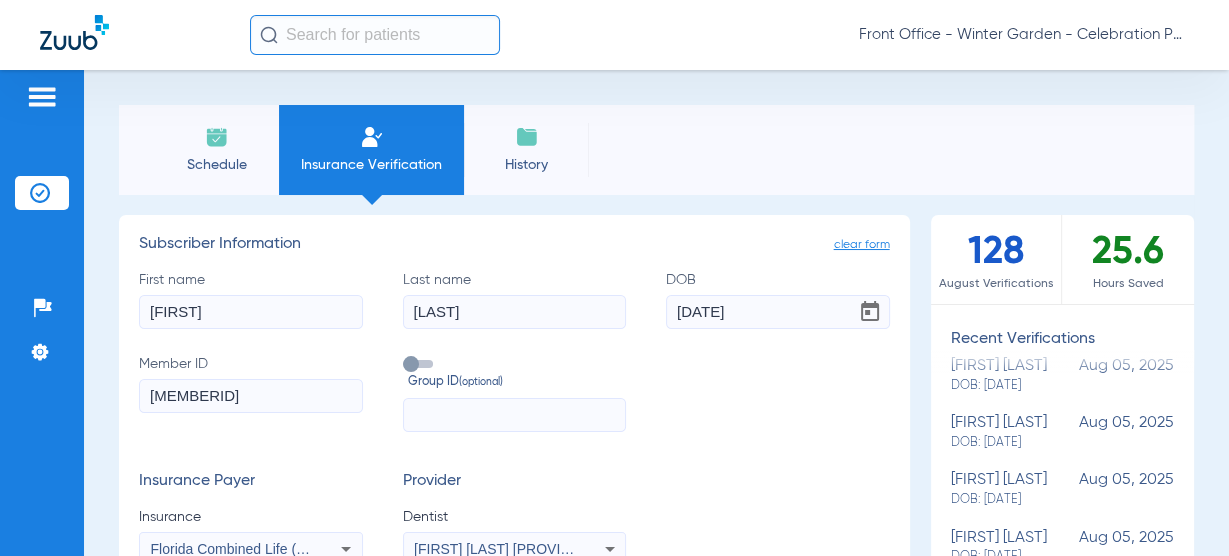 type on "[FIRST]" 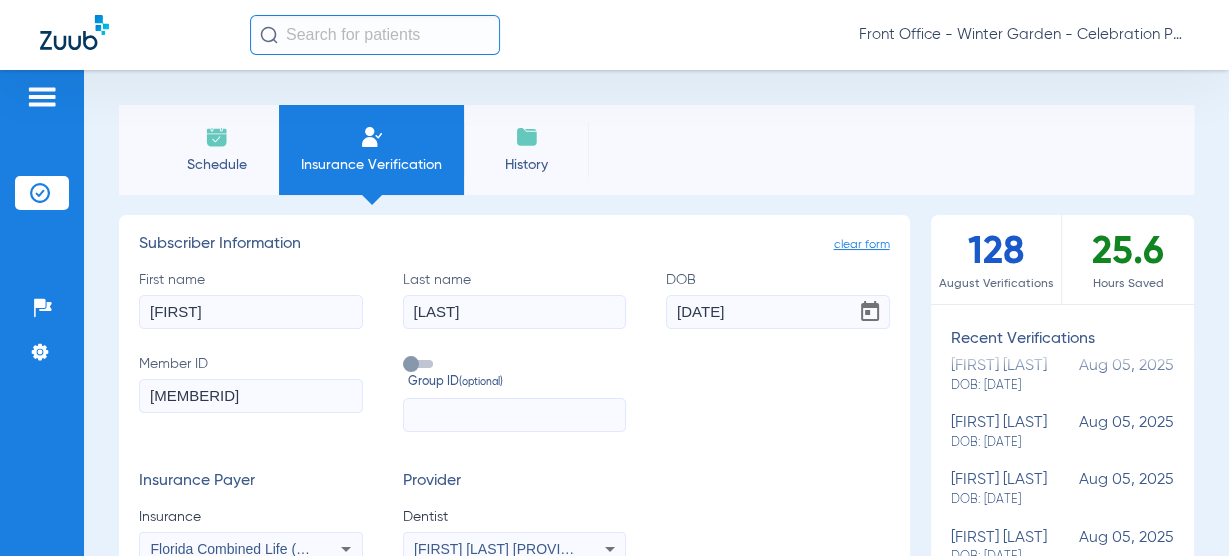 drag, startPoint x: 523, startPoint y: 313, endPoint x: 151, endPoint y: 331, distance: 372.43524 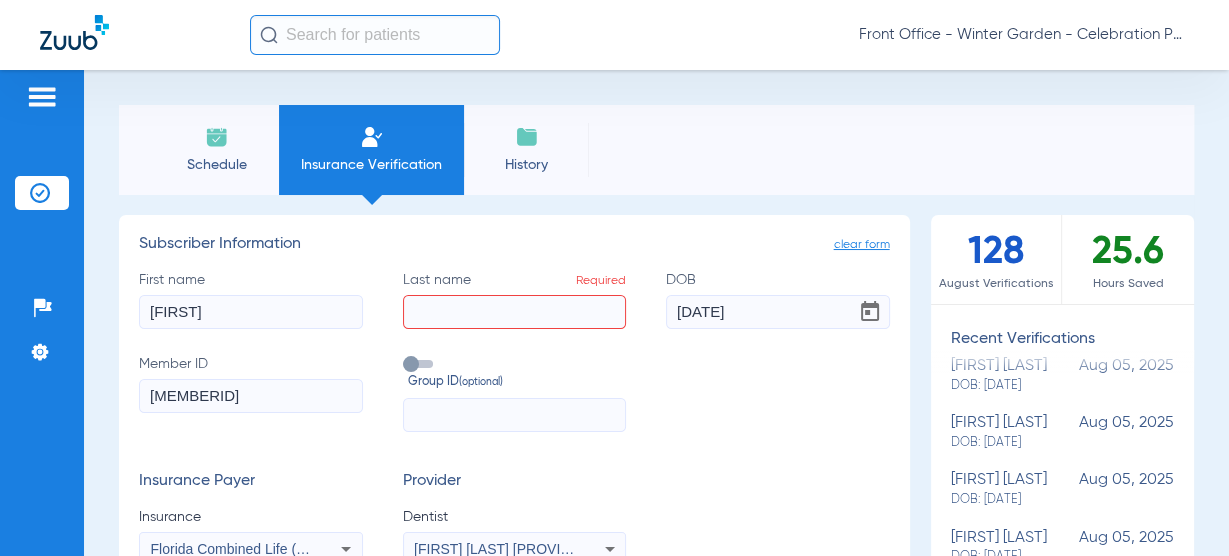 click on "Last name  Required" 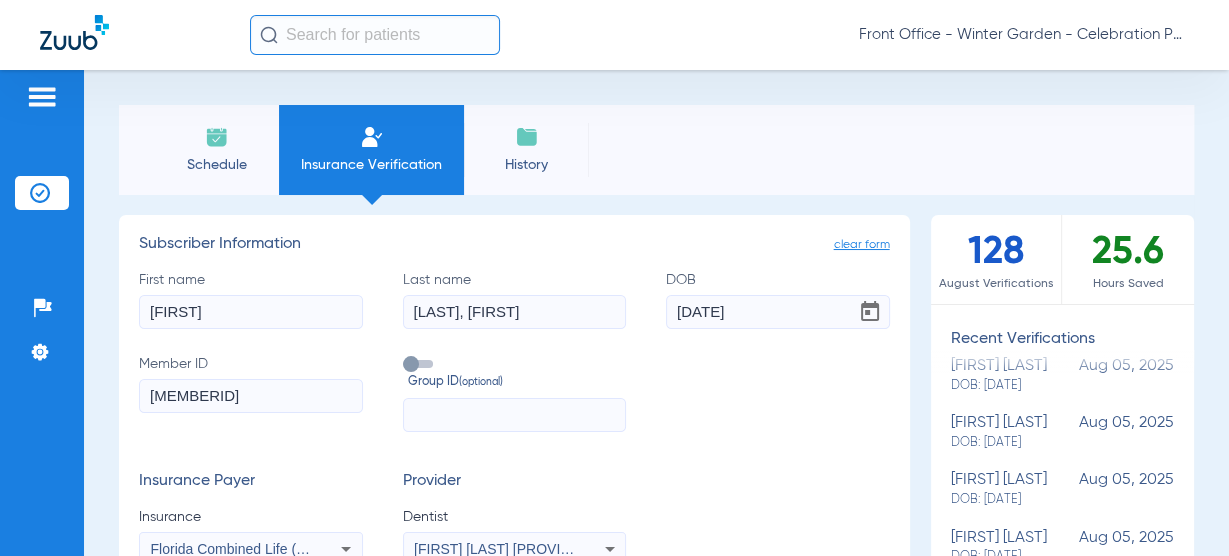 type on "[LAST], [FIRST]" 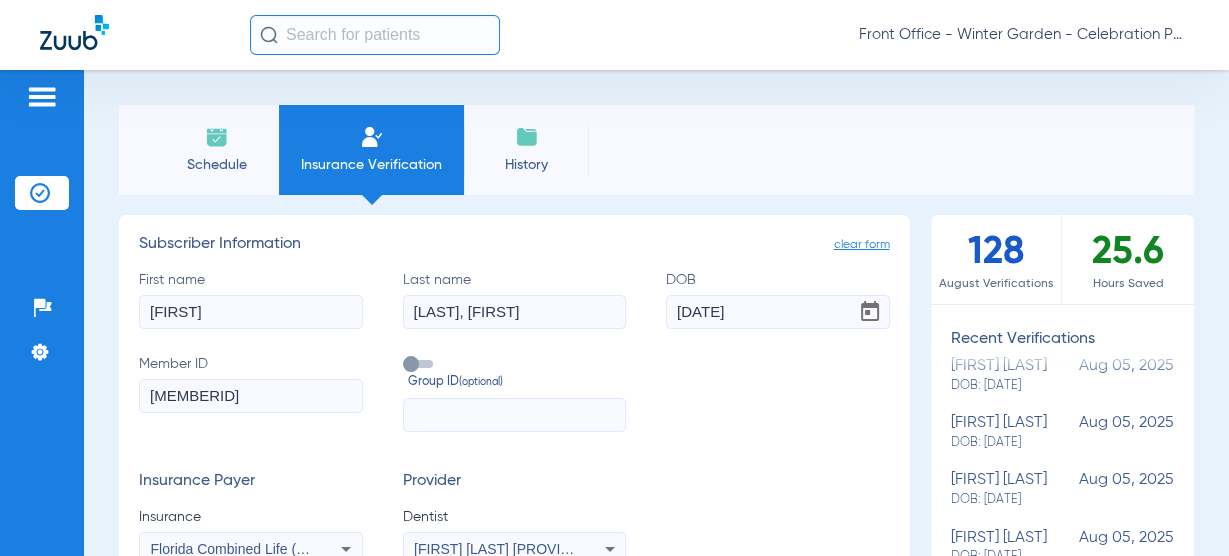 drag, startPoint x: 413, startPoint y: 366, endPoint x: 417, endPoint y: 378, distance: 12.649111 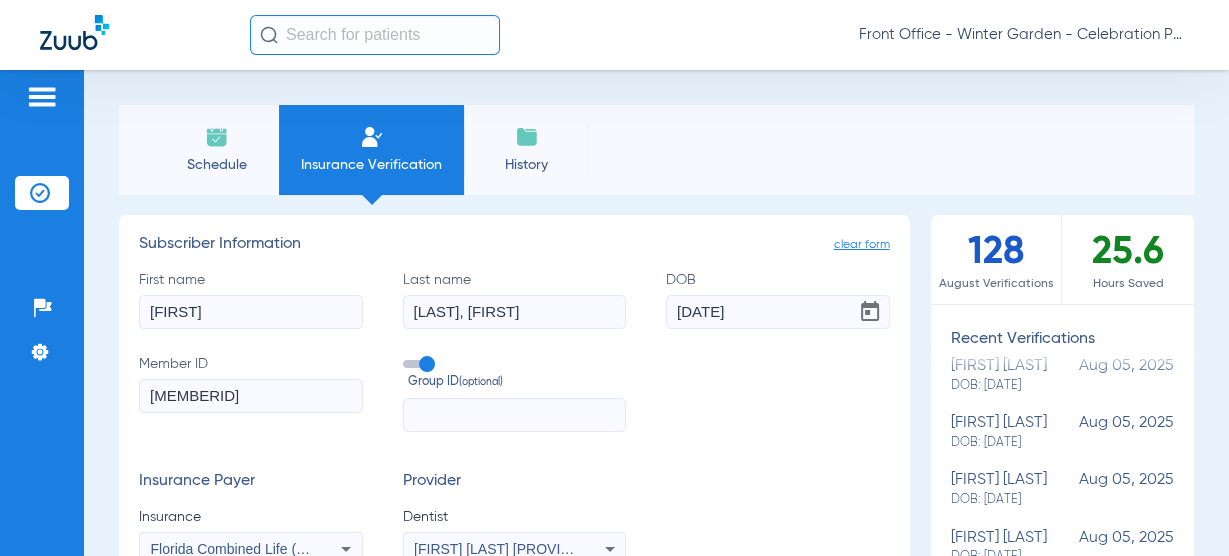 click 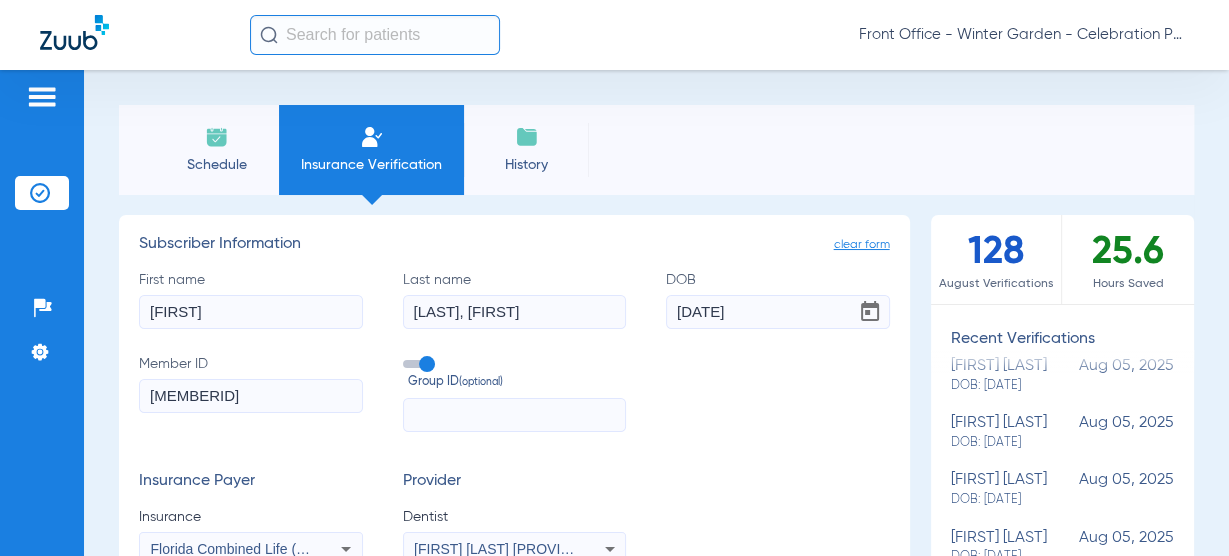 paste on "[GROUPID]" 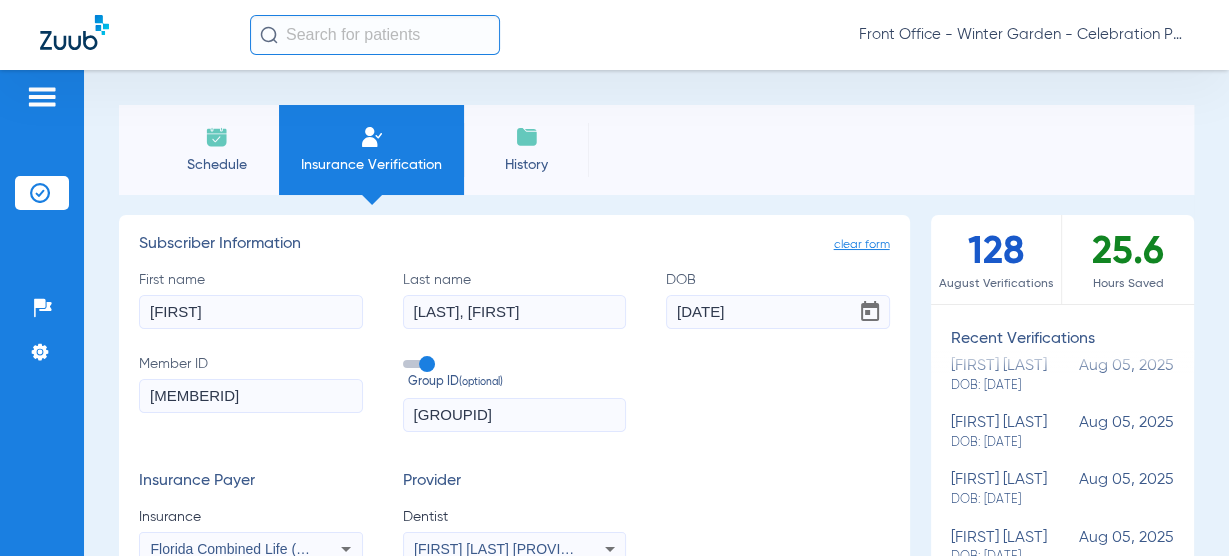 type on "[GROUPID]" 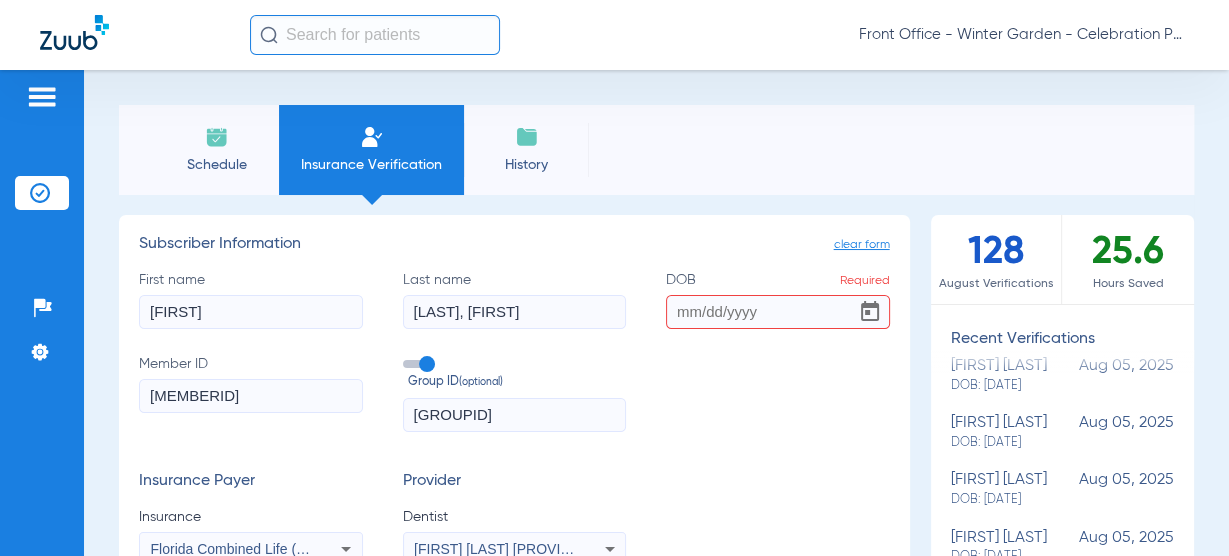 click on "DOB  Required" 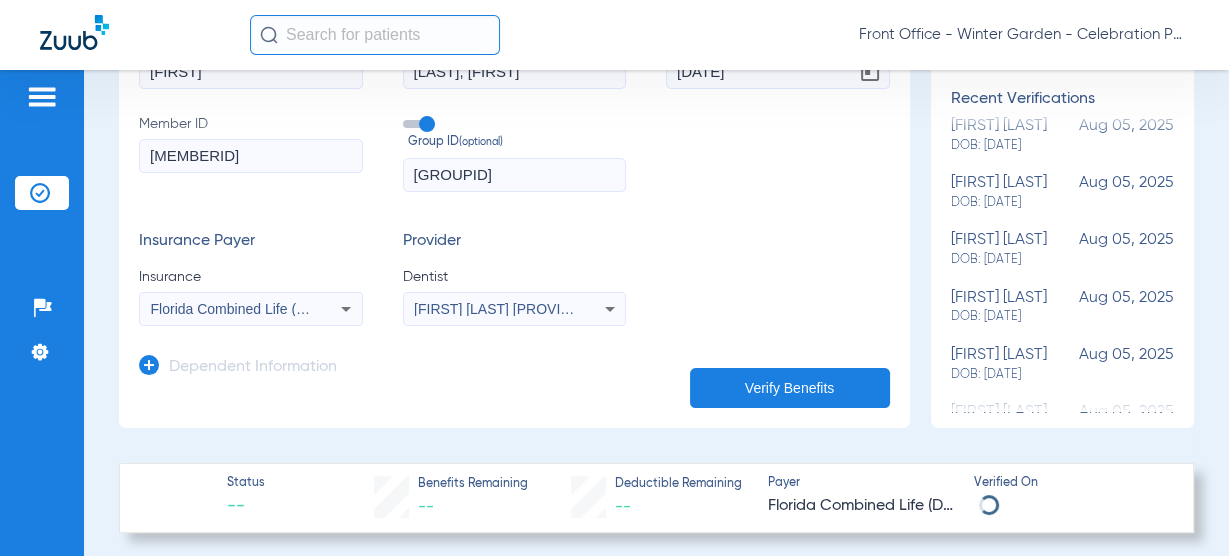scroll, scrollTop: 160, scrollLeft: 0, axis: vertical 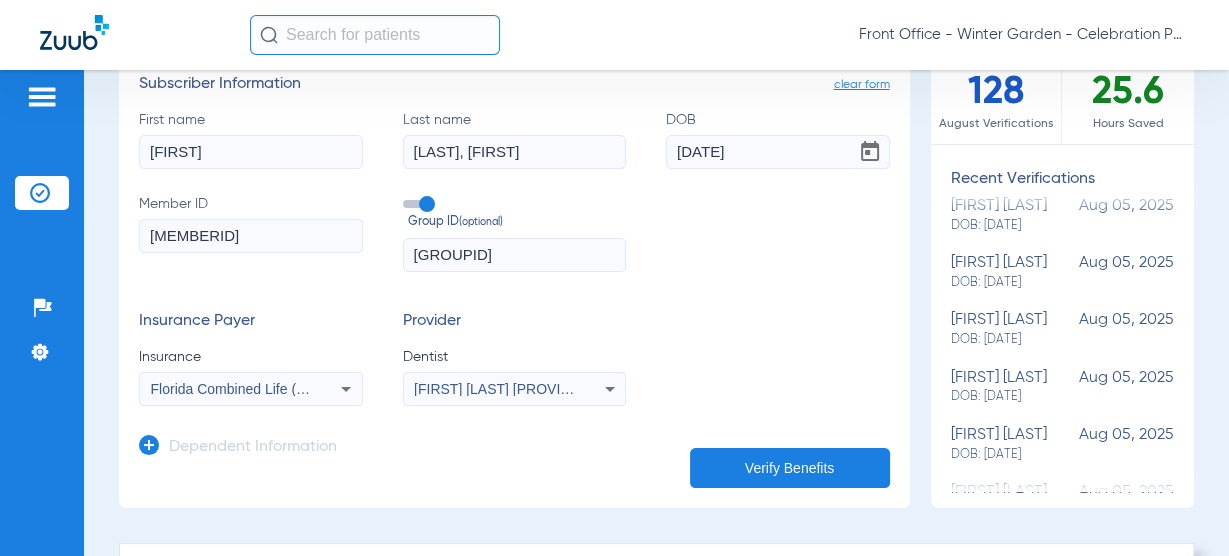 type on "[DATE]" 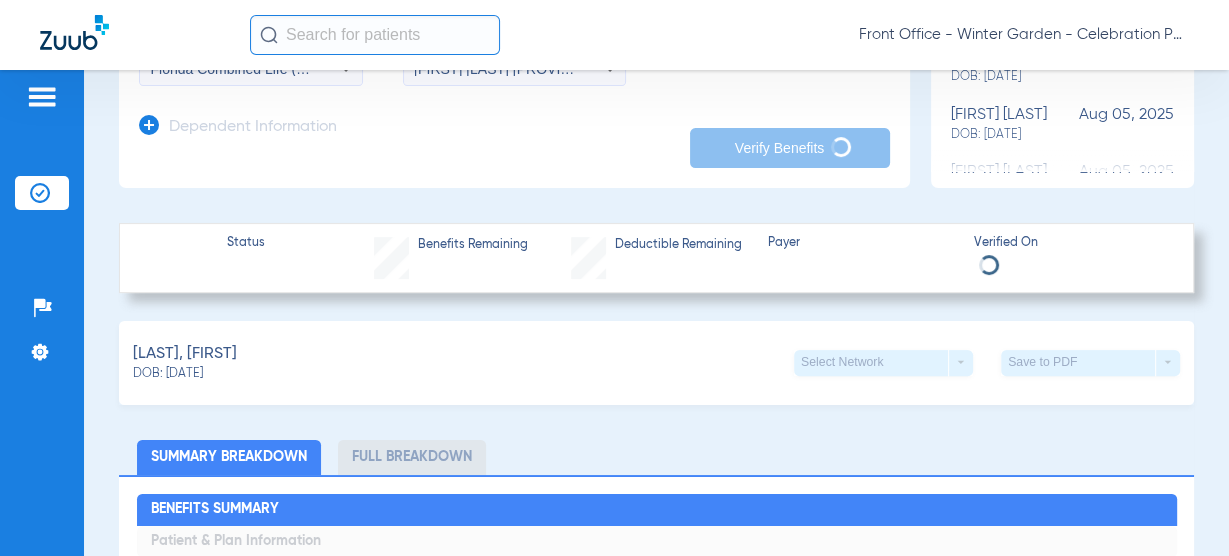 scroll, scrollTop: 0, scrollLeft: 0, axis: both 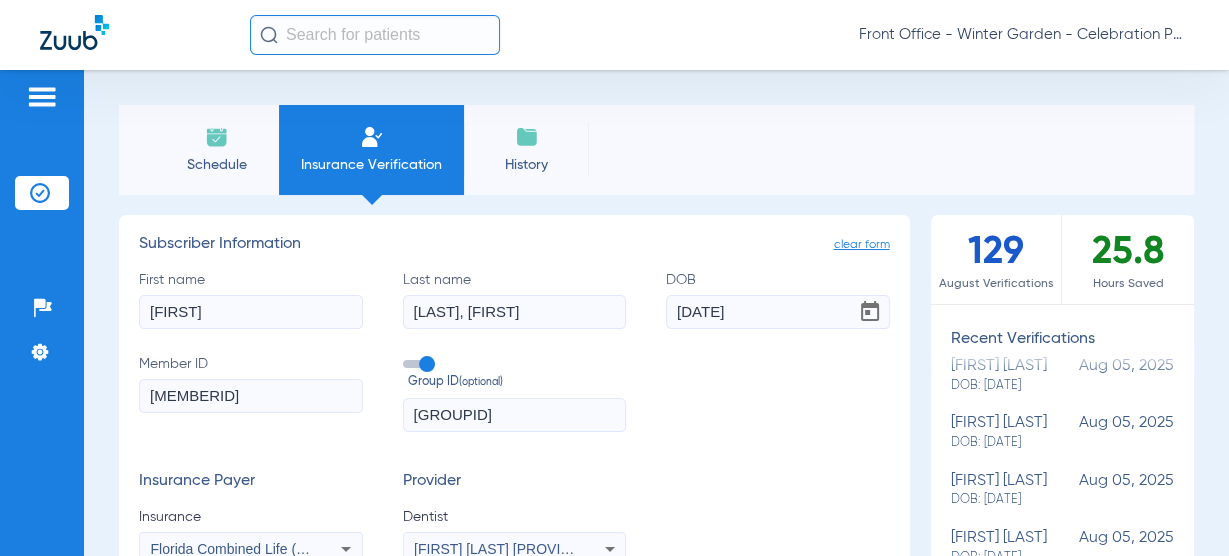 click on "Schedule" 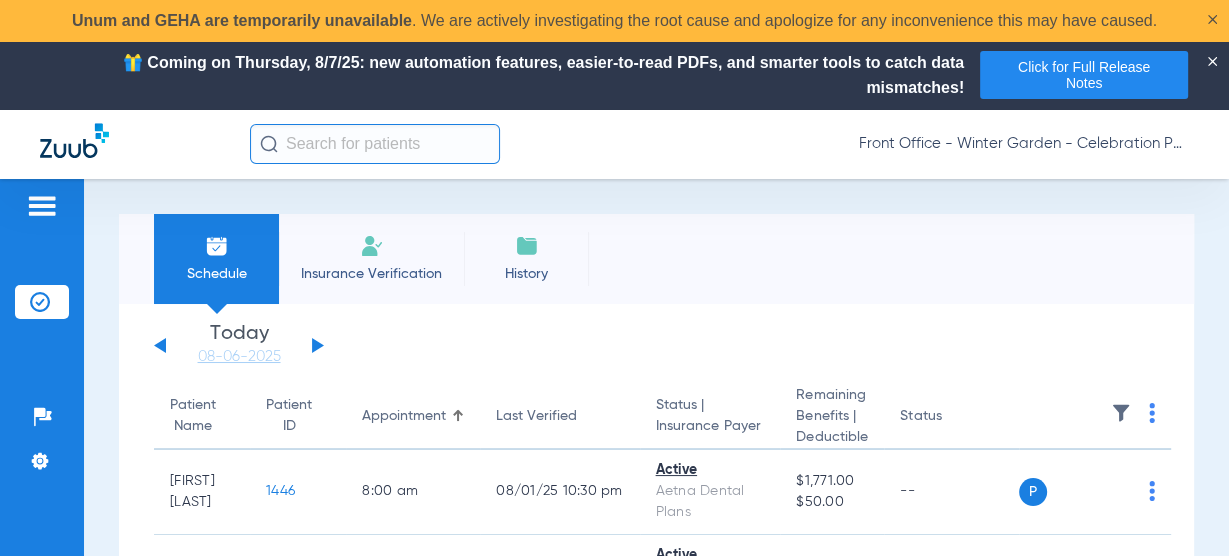 click 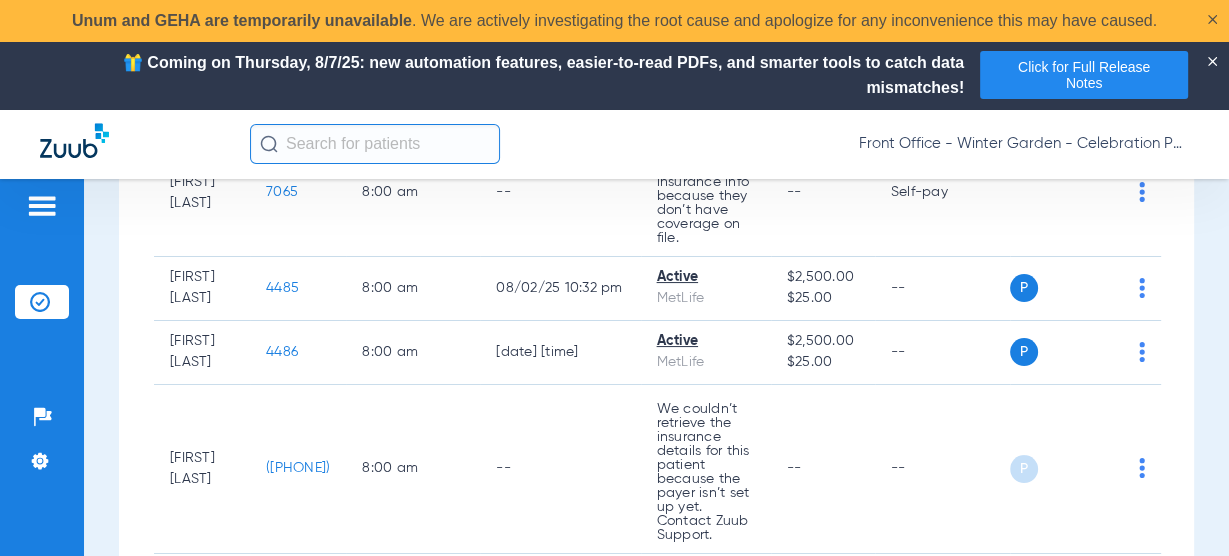 scroll, scrollTop: 400, scrollLeft: 0, axis: vertical 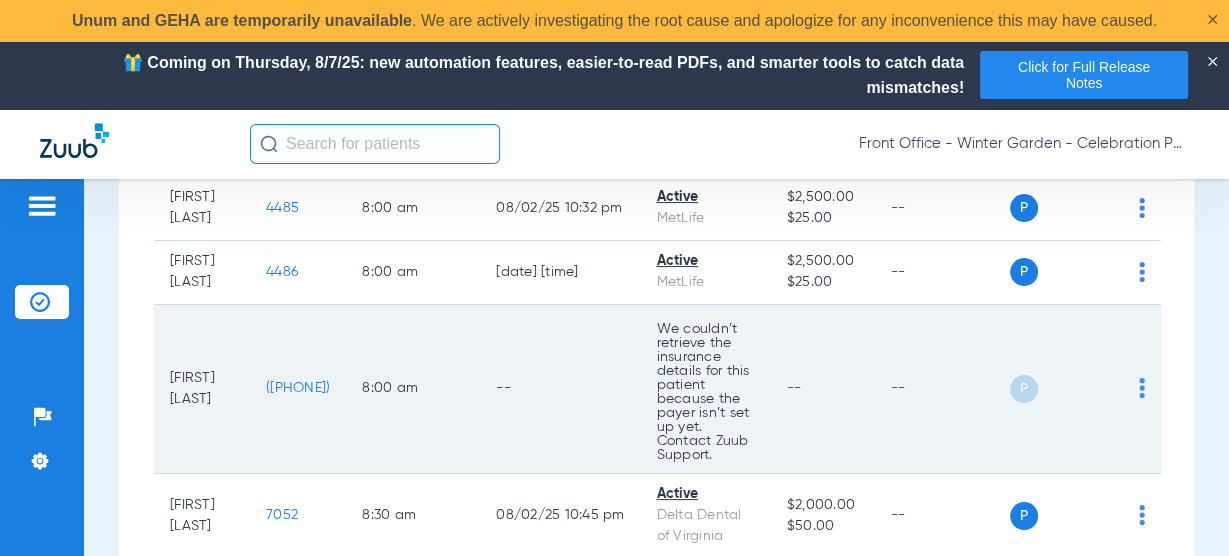 click on "([PHONE])" 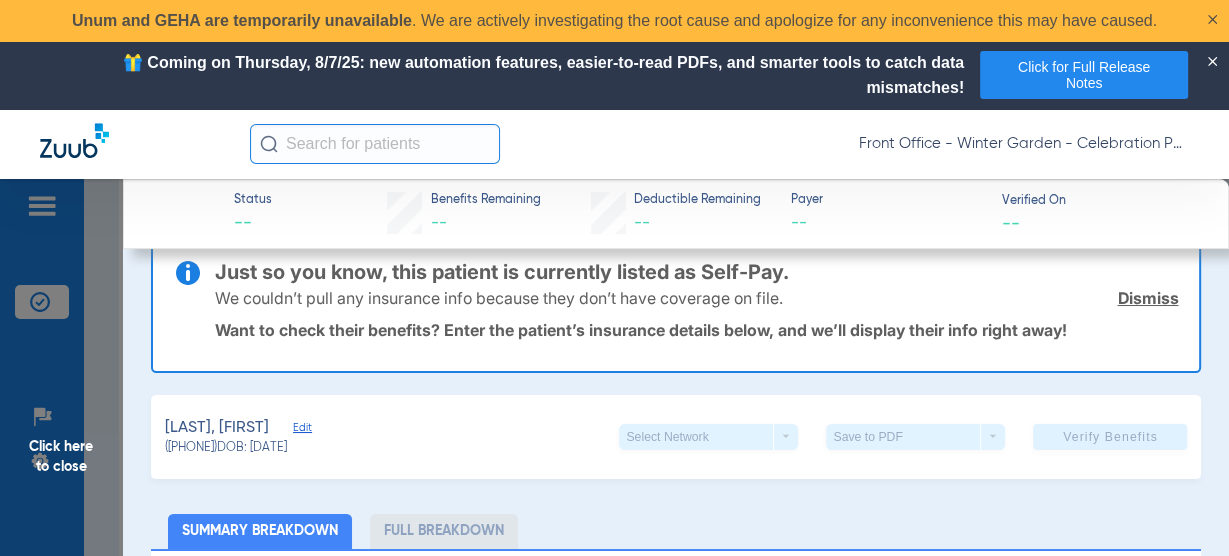 scroll, scrollTop: 0, scrollLeft: 0, axis: both 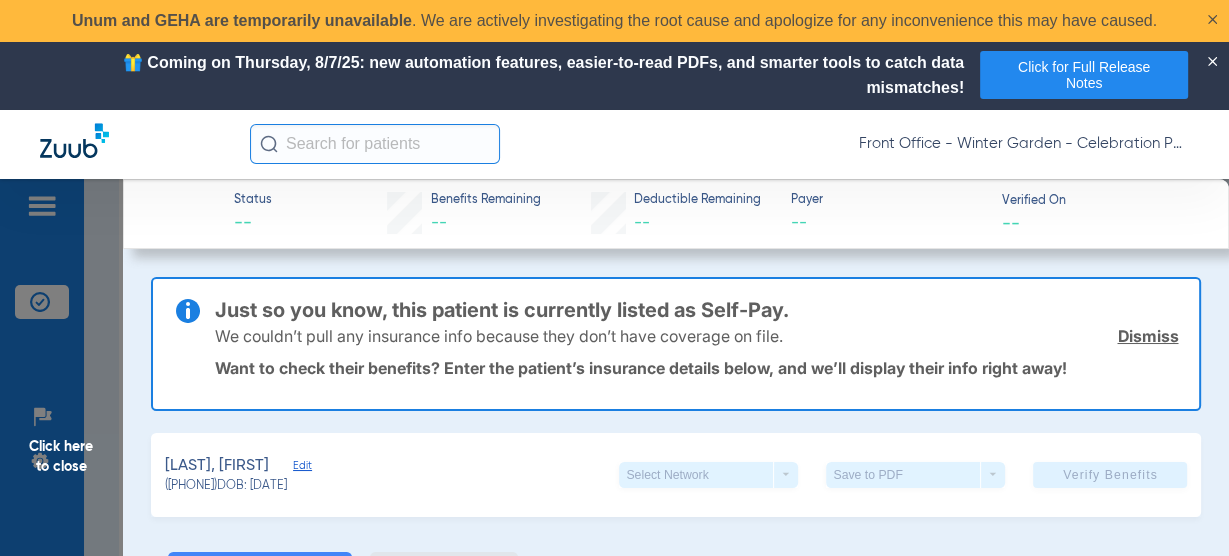 click on "[LAST] [LAST], [FIRST]   Edit" 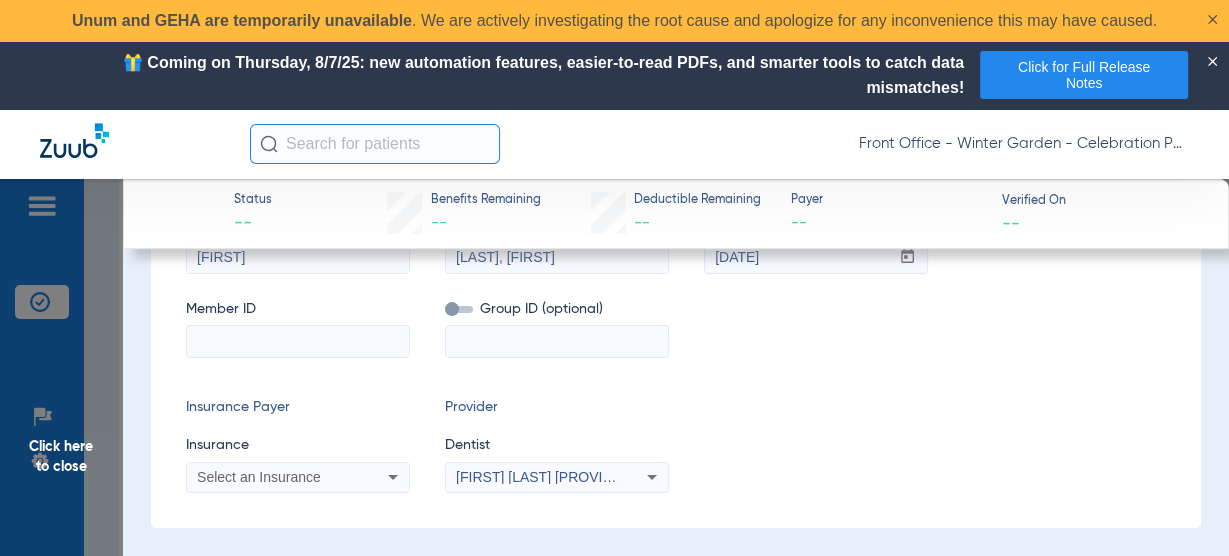 scroll, scrollTop: 400, scrollLeft: 0, axis: vertical 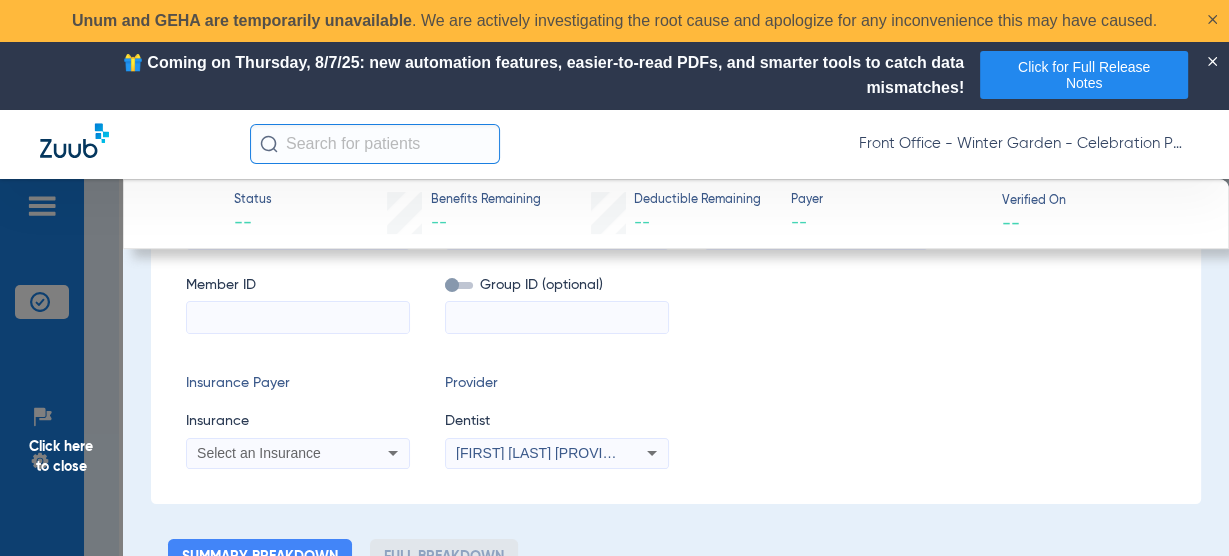 click 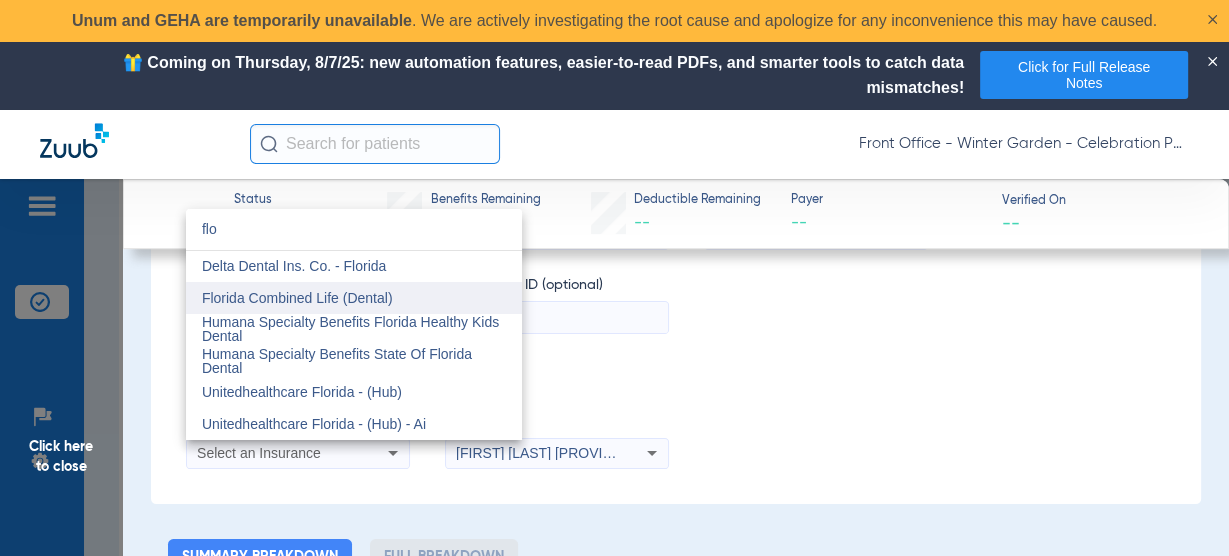 type on "flo" 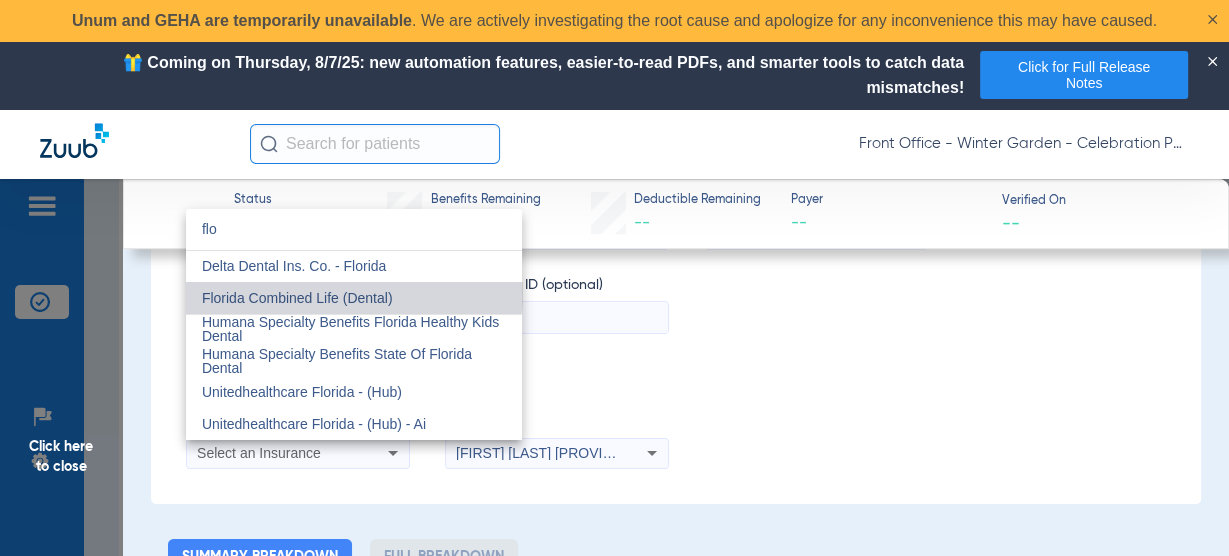 click on "Florida Combined Life (Dental)" at bounding box center (297, 298) 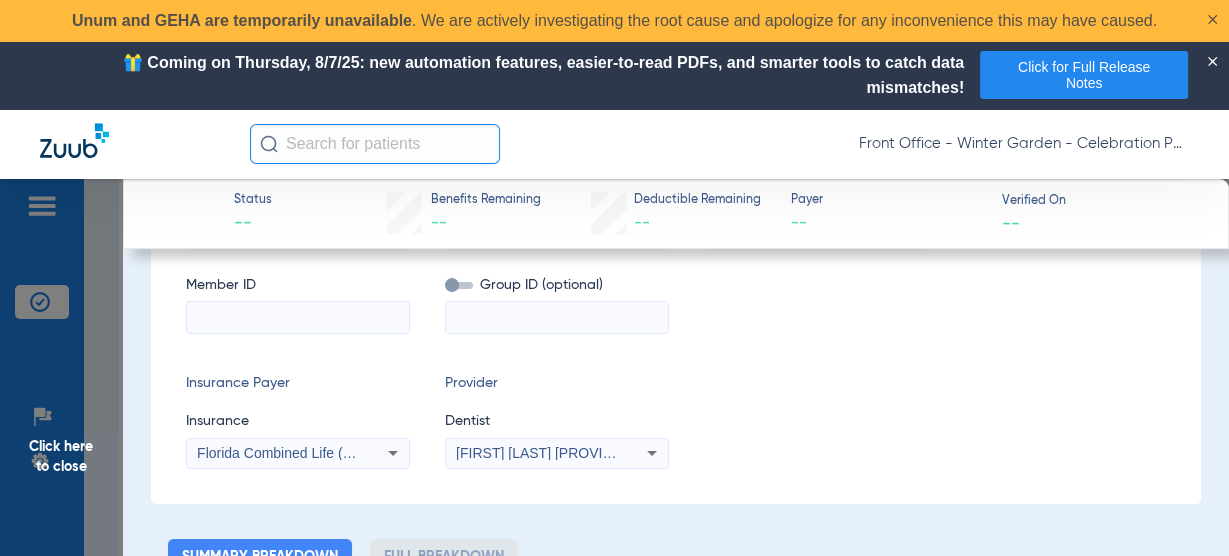 click at bounding box center (298, 318) 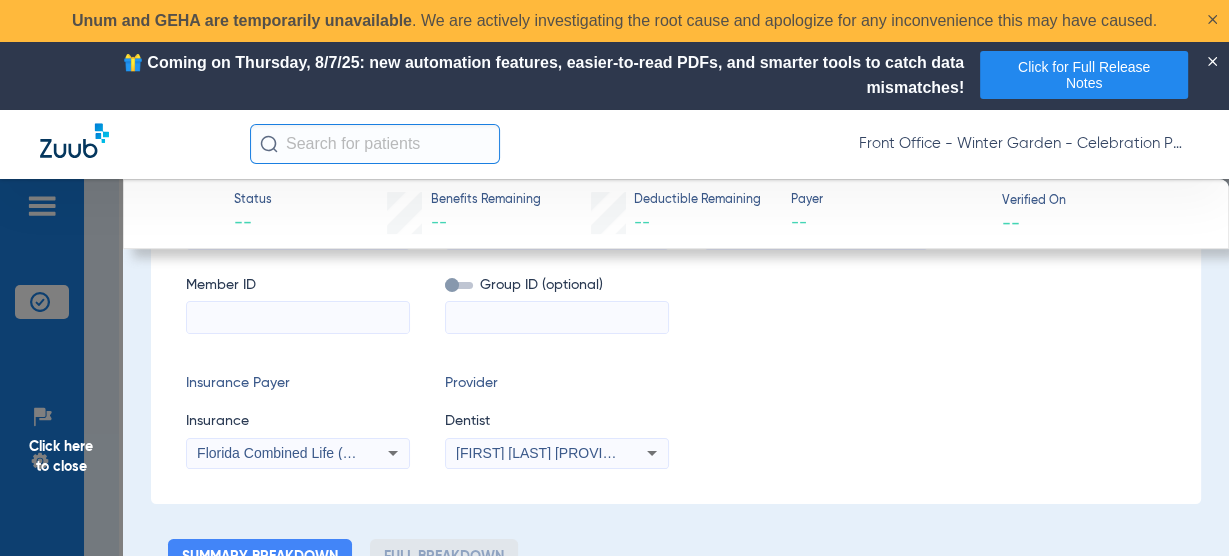 paste on "[MEMBERID]" 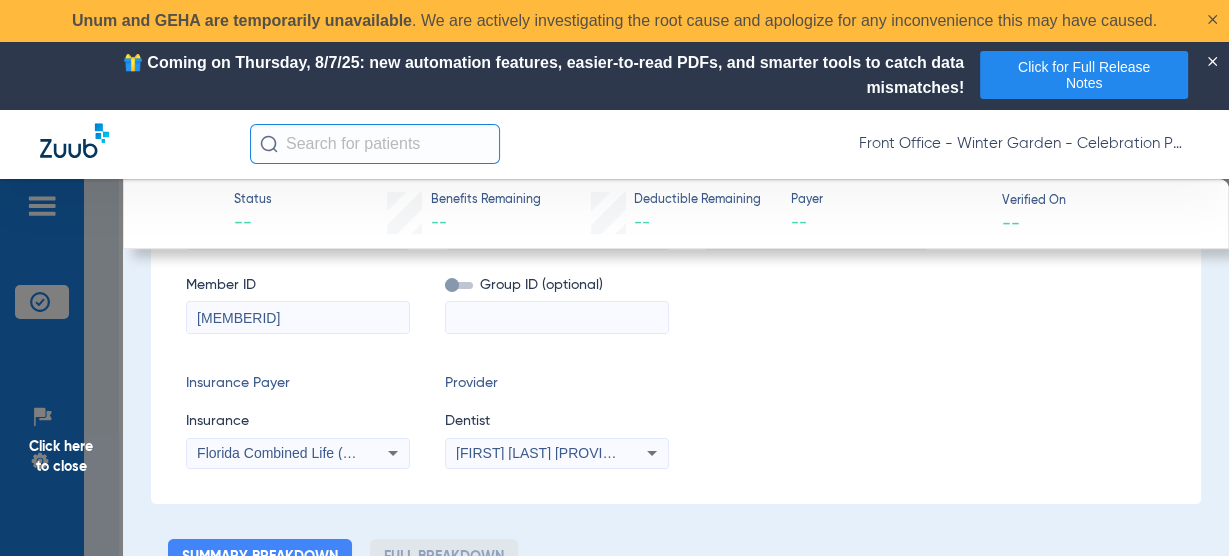type on "[MEMBERID]" 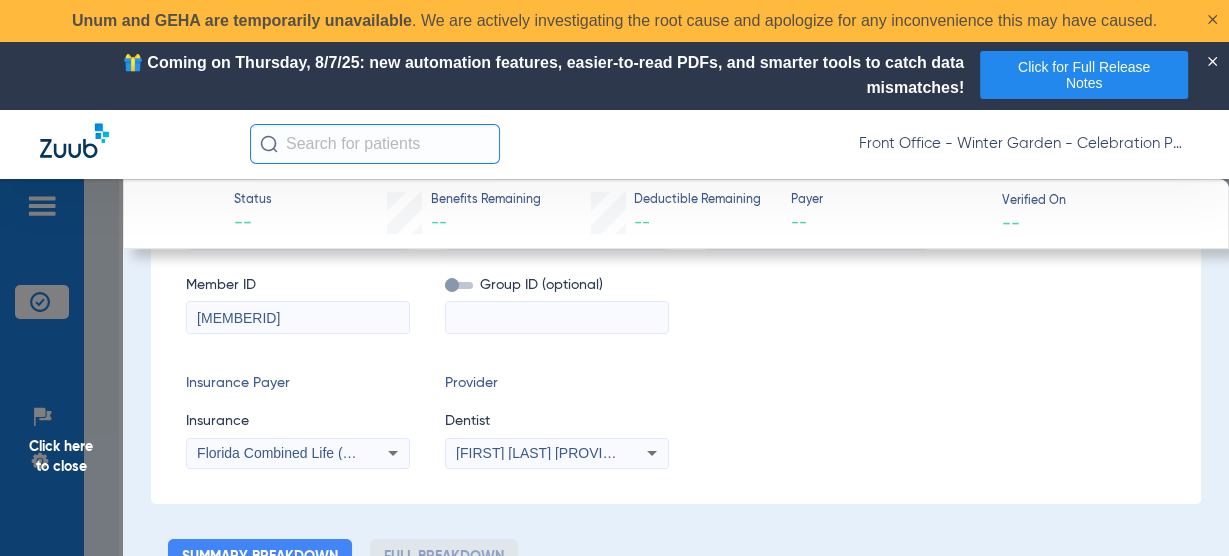 click 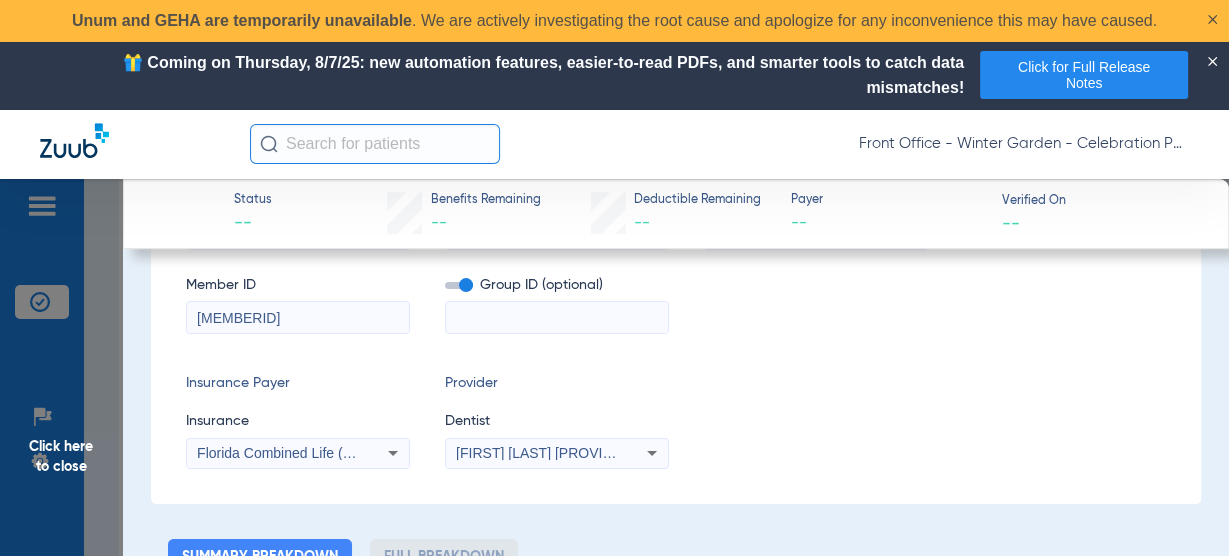click at bounding box center [557, 318] 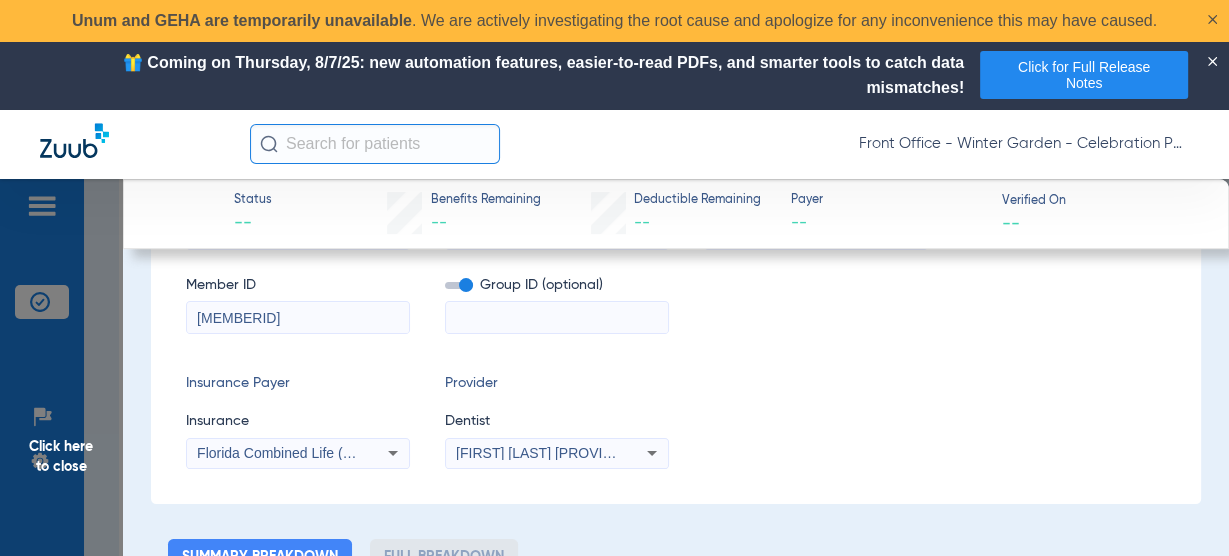 paste on "[GROUPID]" 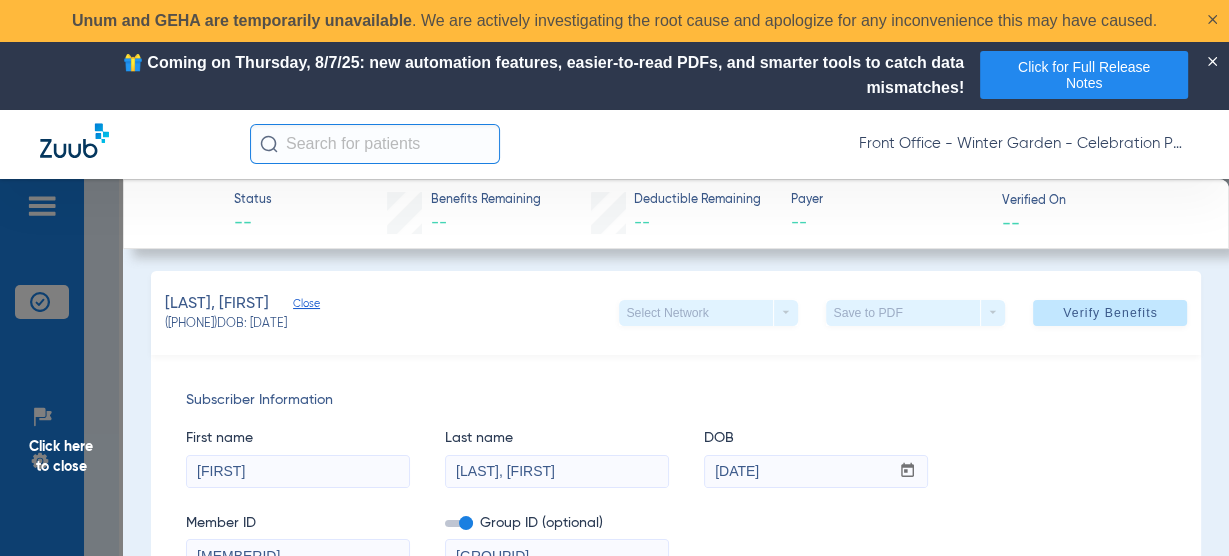 scroll, scrollTop: 80, scrollLeft: 0, axis: vertical 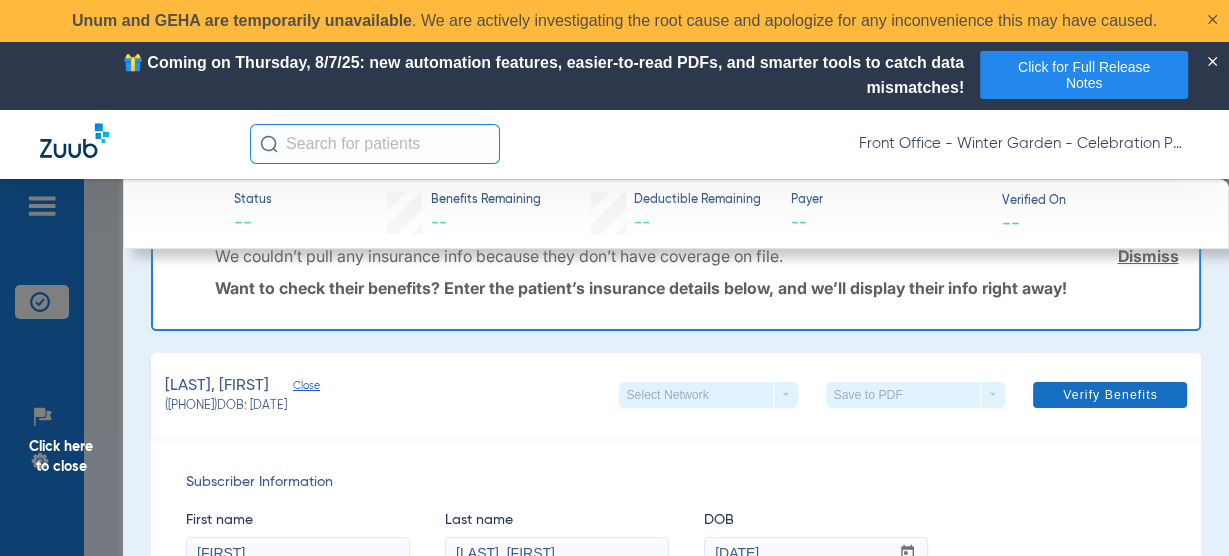 type on "[GROUPID]" 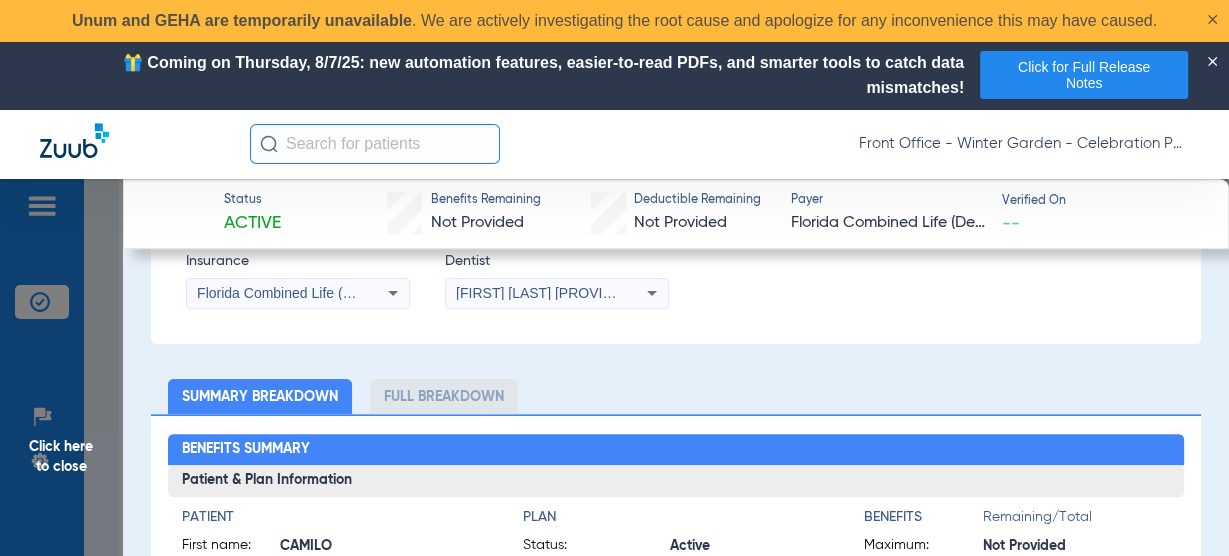 scroll, scrollTop: 960, scrollLeft: 0, axis: vertical 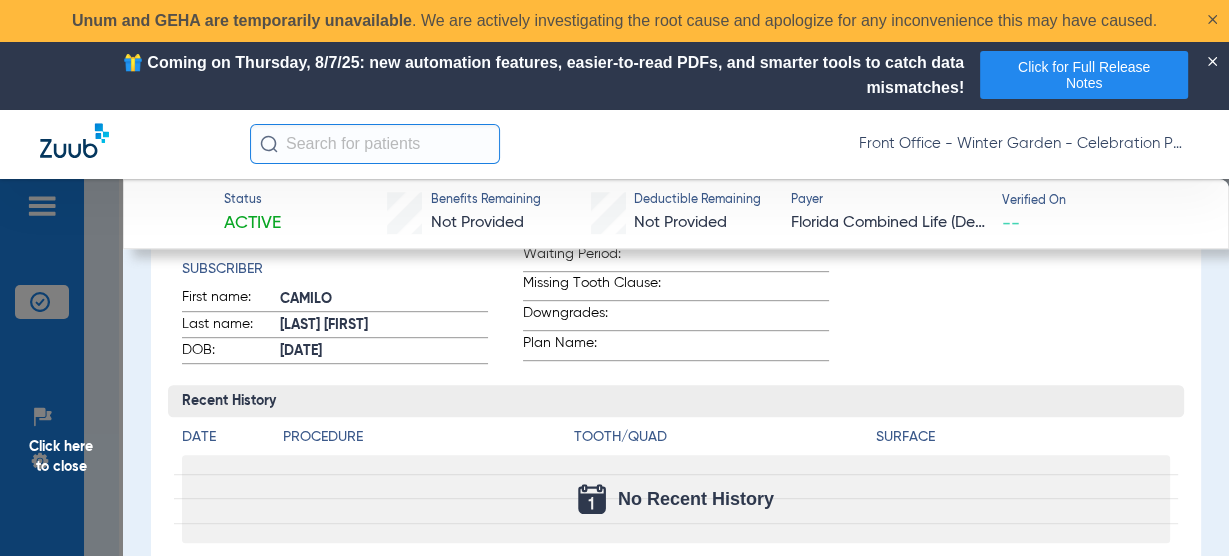click on "Click here to close" 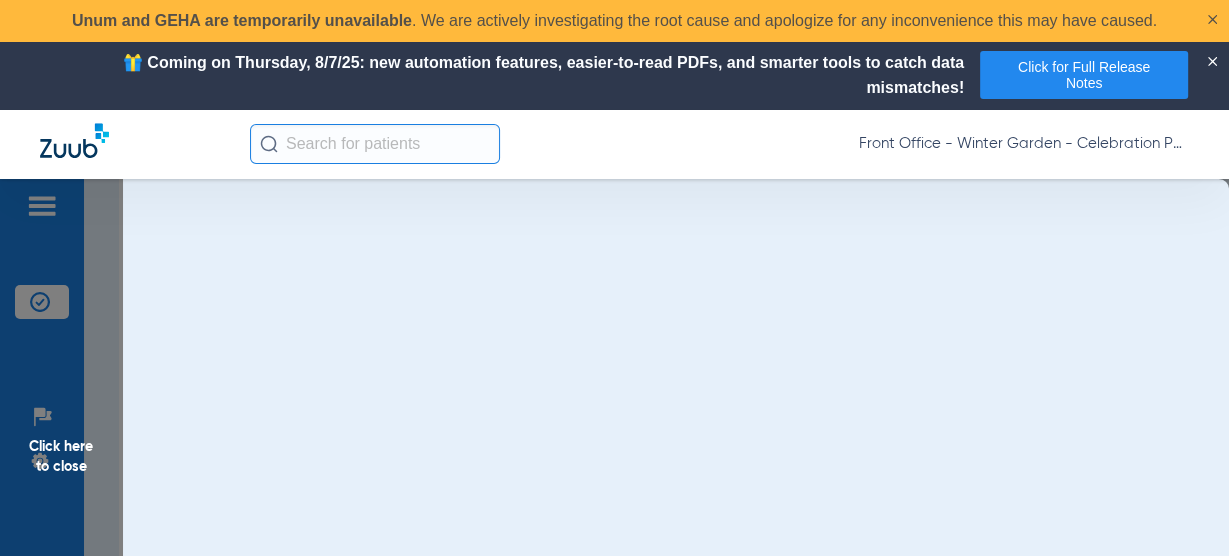 scroll, scrollTop: 0, scrollLeft: 0, axis: both 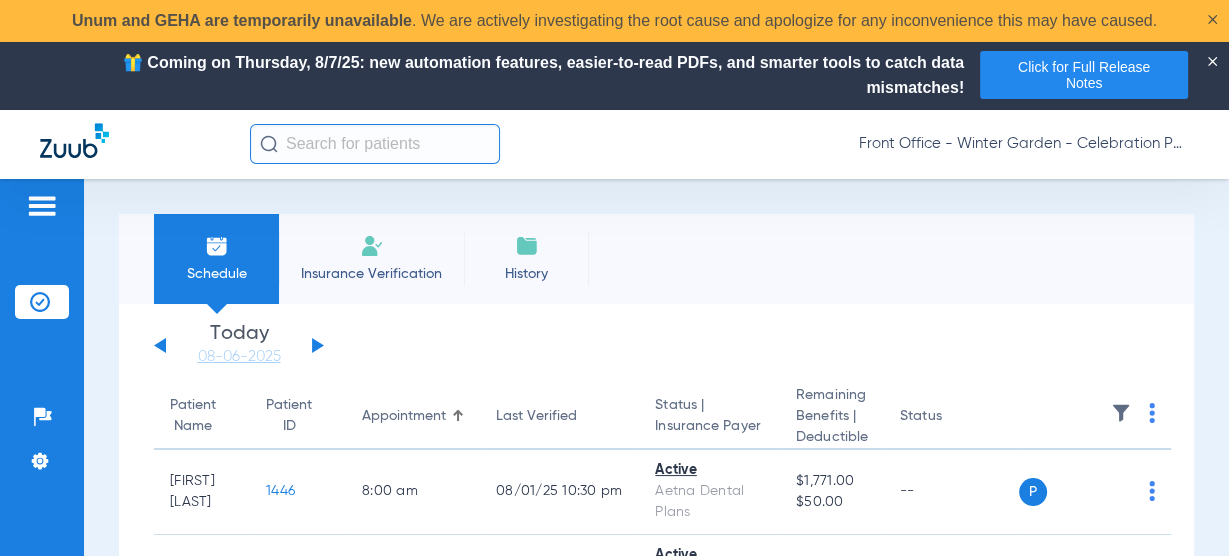 click 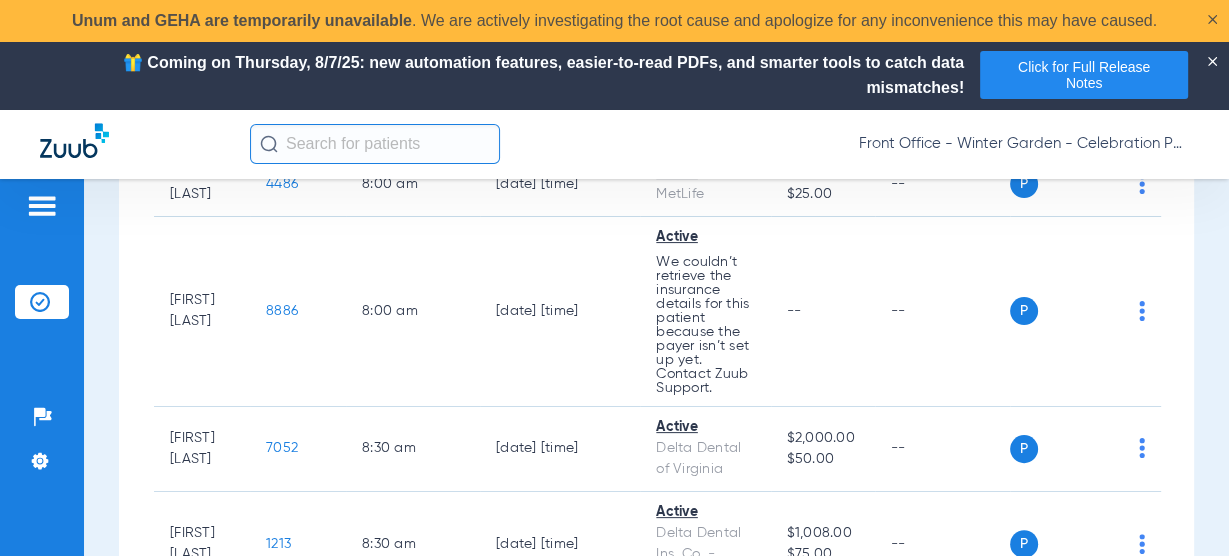 scroll, scrollTop: 480, scrollLeft: 0, axis: vertical 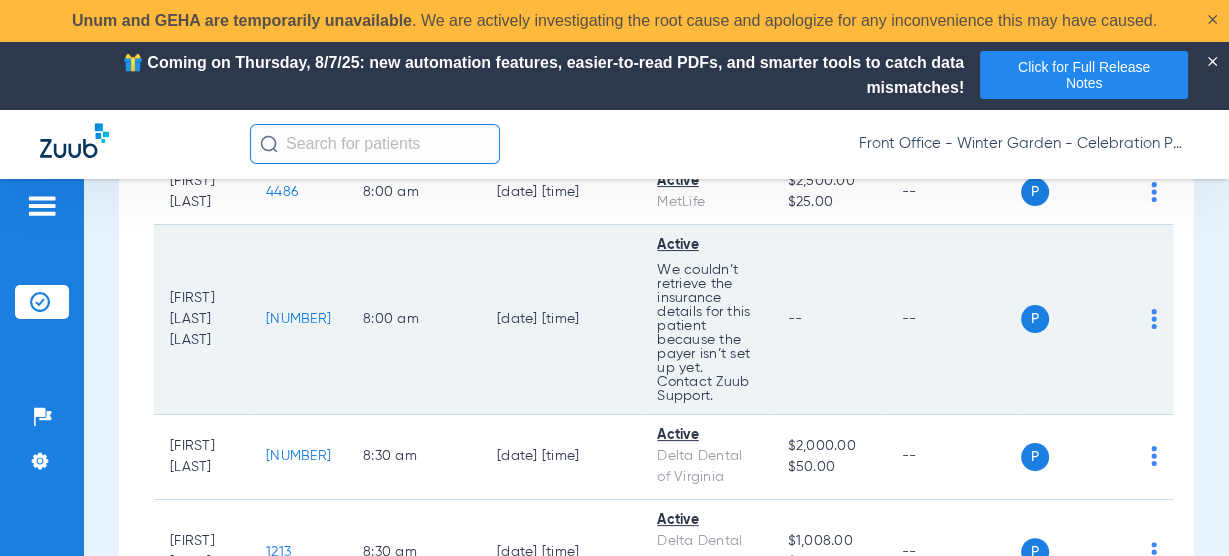 click on "[NUMBER]" 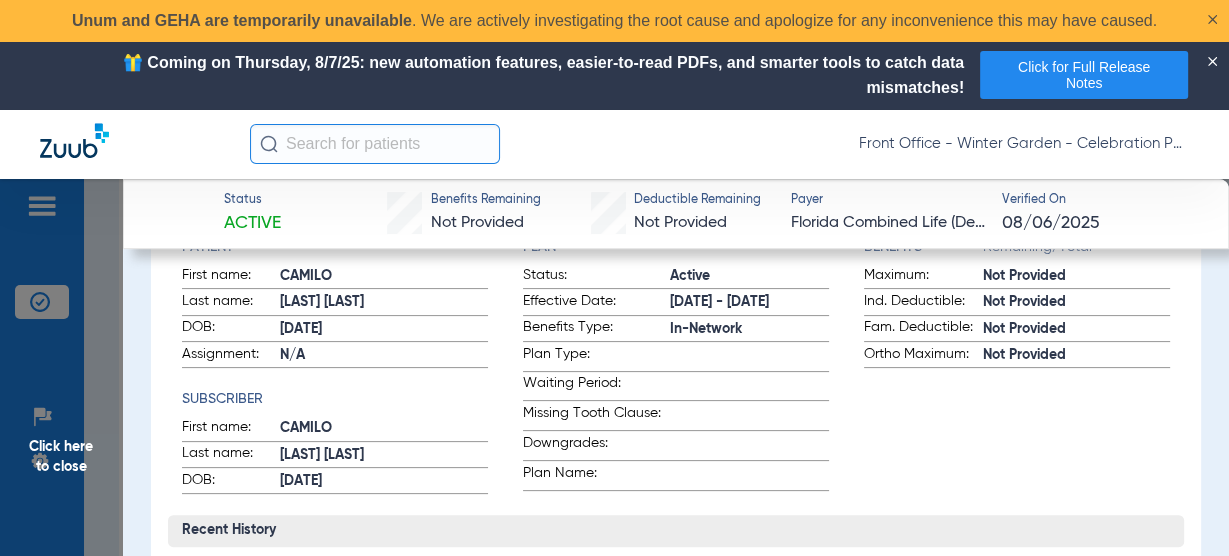 scroll, scrollTop: 0, scrollLeft: 0, axis: both 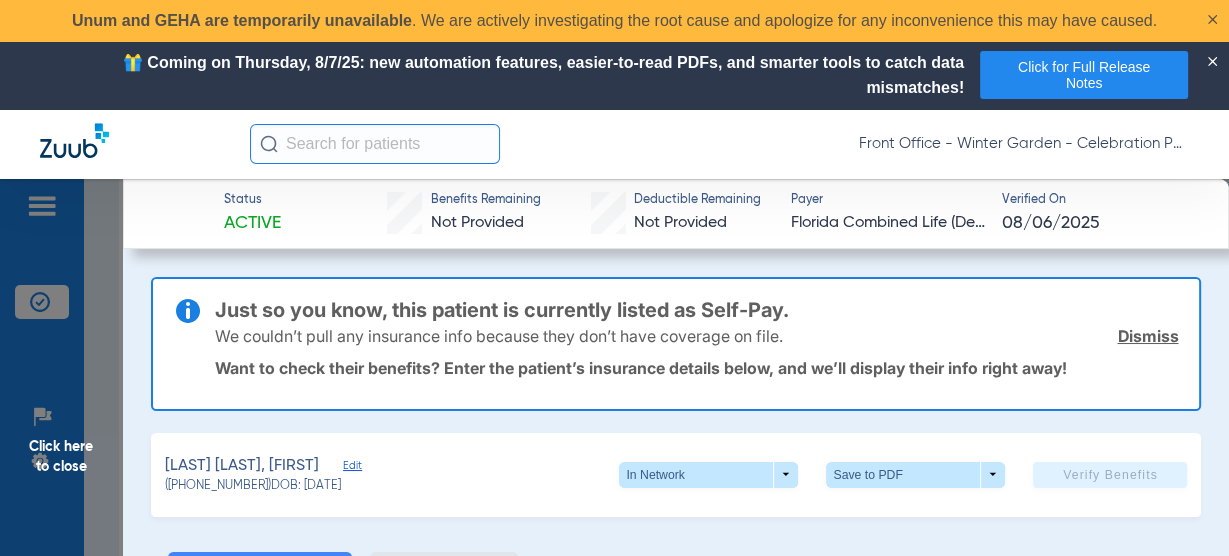 click on "Click here to close" 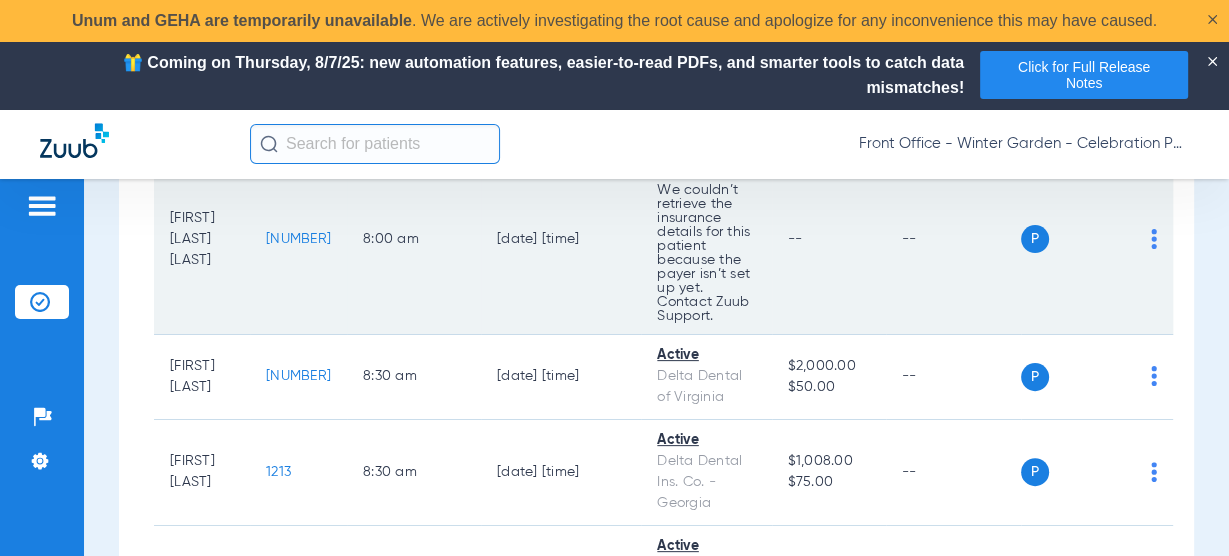 scroll, scrollTop: 640, scrollLeft: 0, axis: vertical 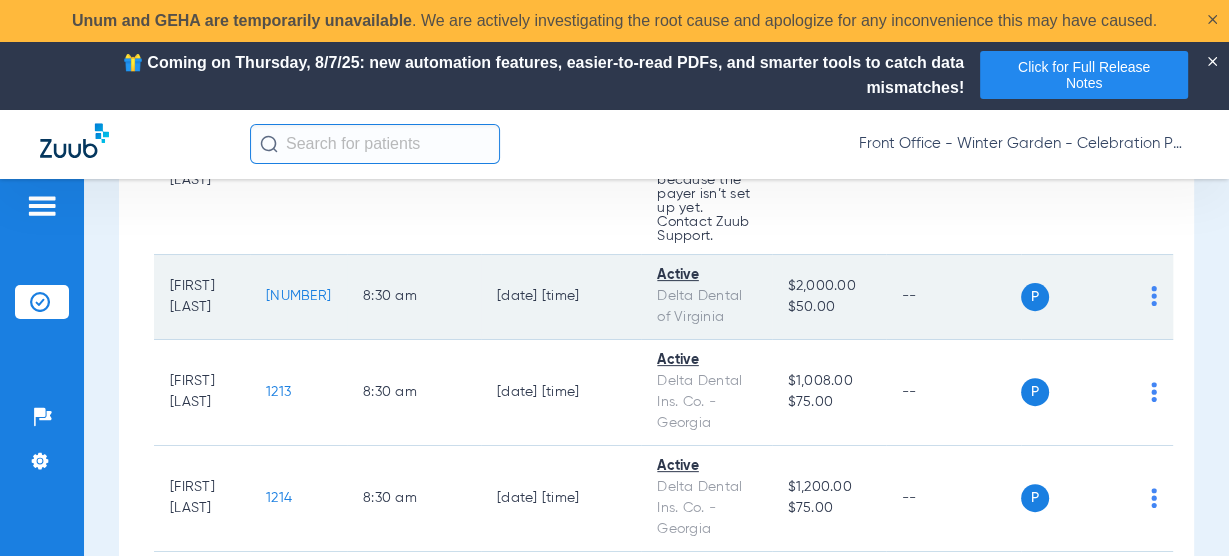 click on "7052" 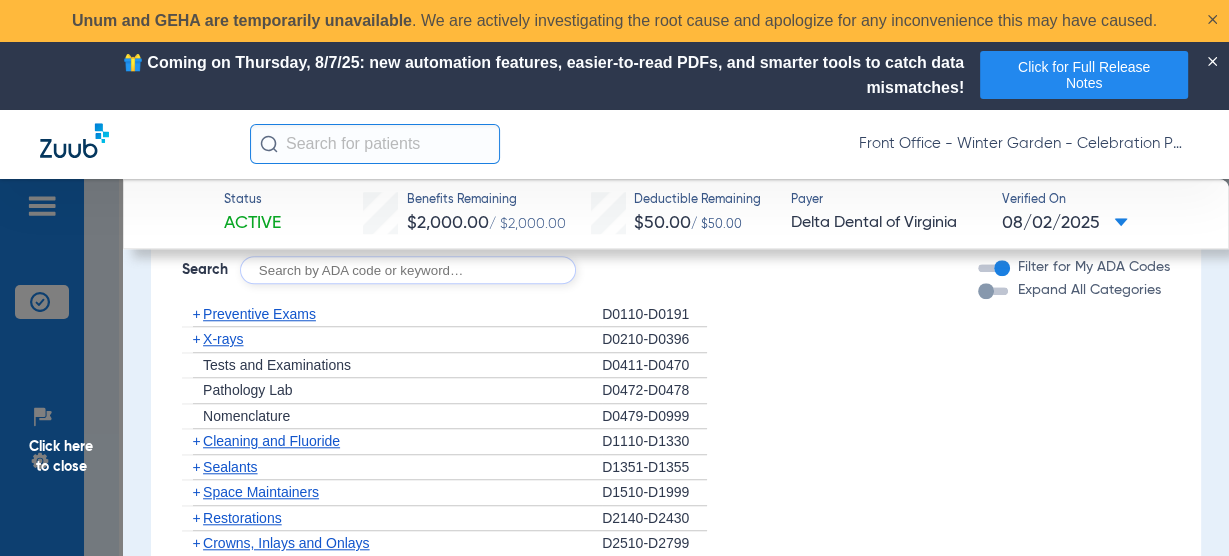 scroll, scrollTop: 1440, scrollLeft: 0, axis: vertical 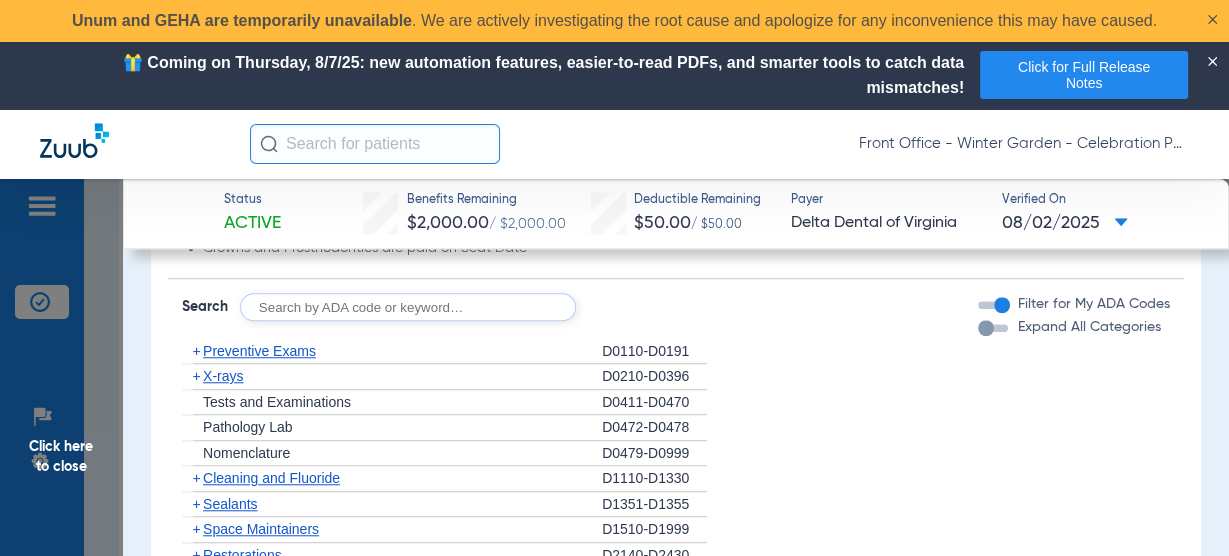 click on "+" 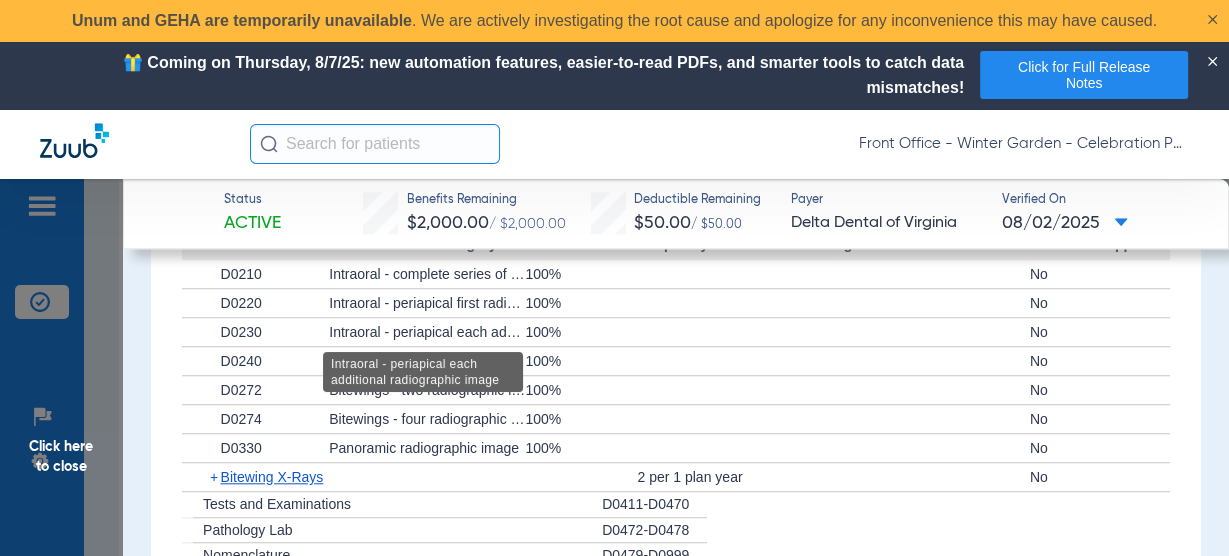 scroll, scrollTop: 1520, scrollLeft: 0, axis: vertical 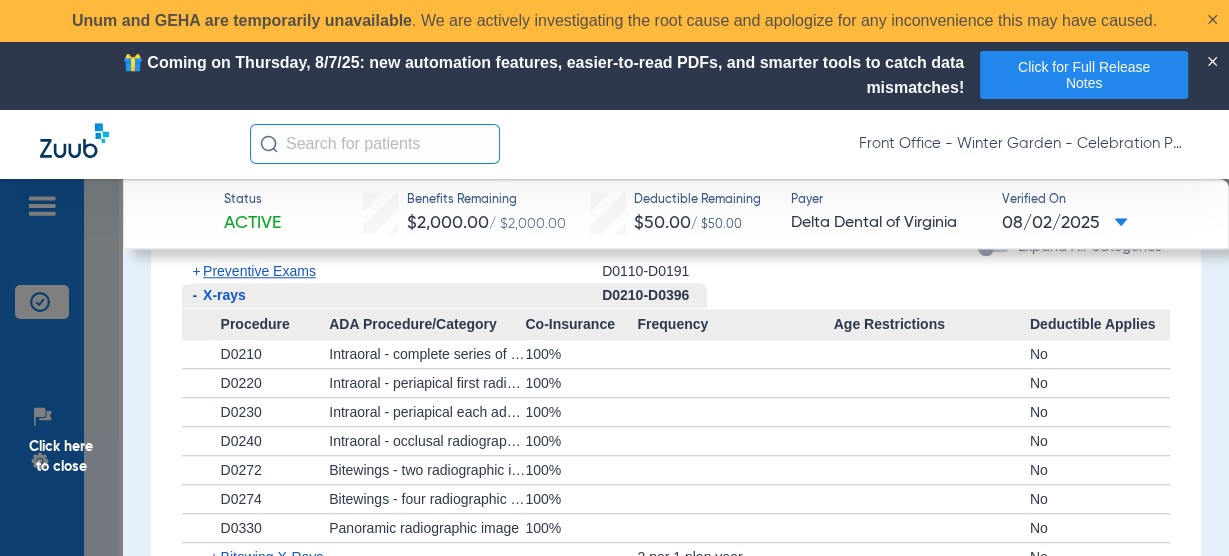drag, startPoint x: 99, startPoint y: 426, endPoint x: 105, endPoint y: 412, distance: 15.231546 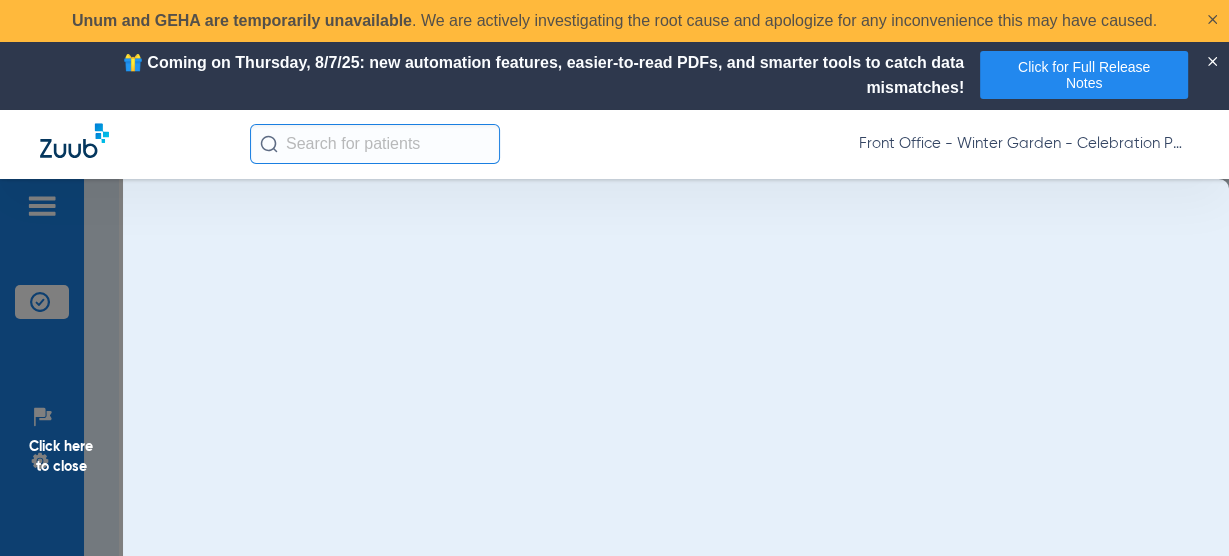scroll, scrollTop: 0, scrollLeft: 0, axis: both 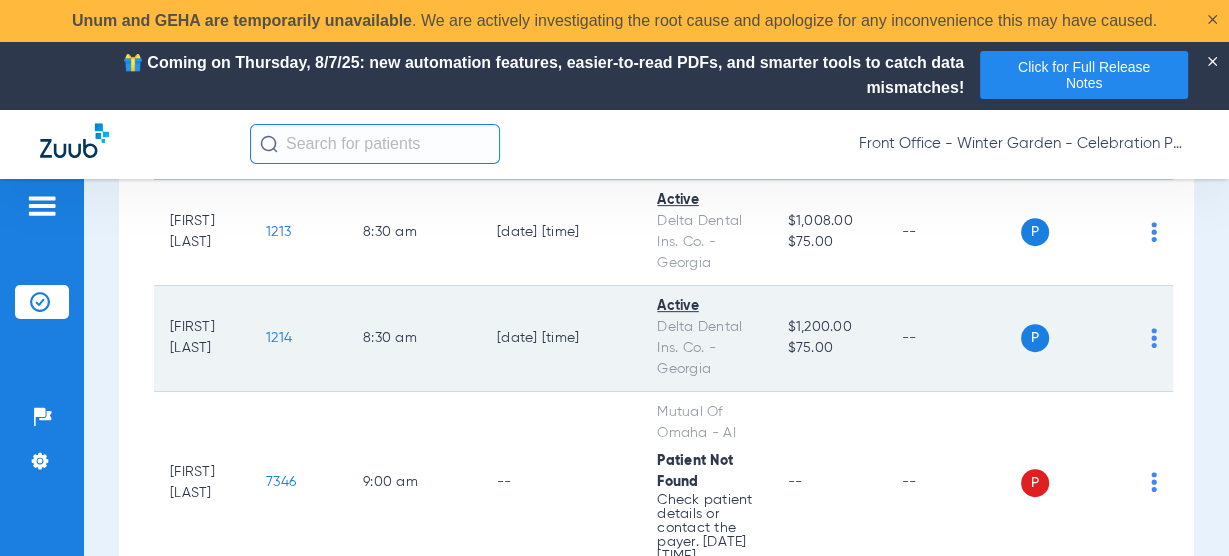 click on "1214" 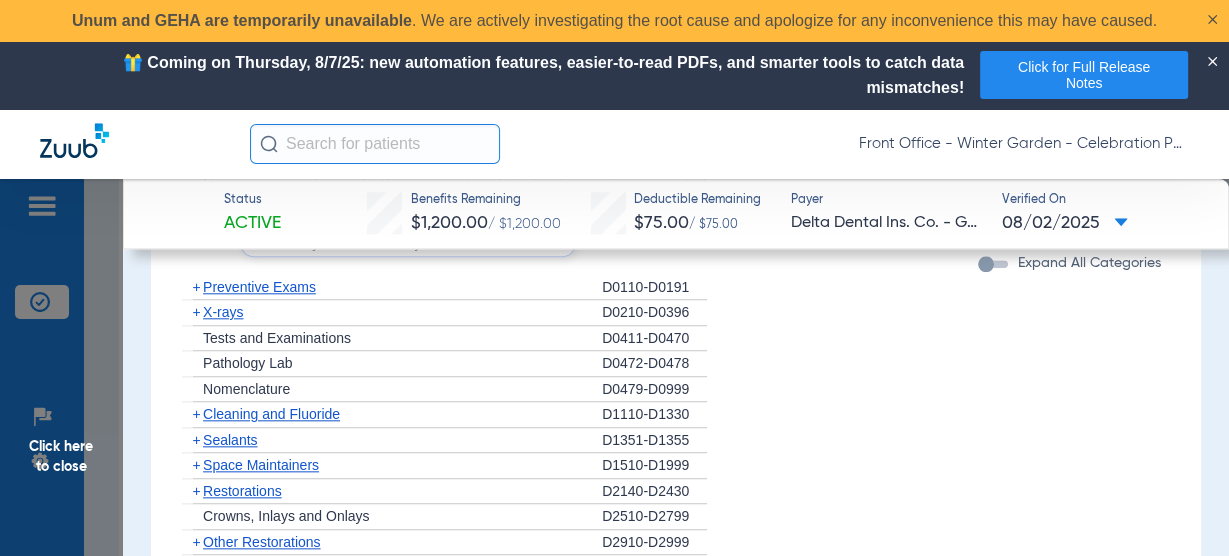 scroll, scrollTop: 1760, scrollLeft: 0, axis: vertical 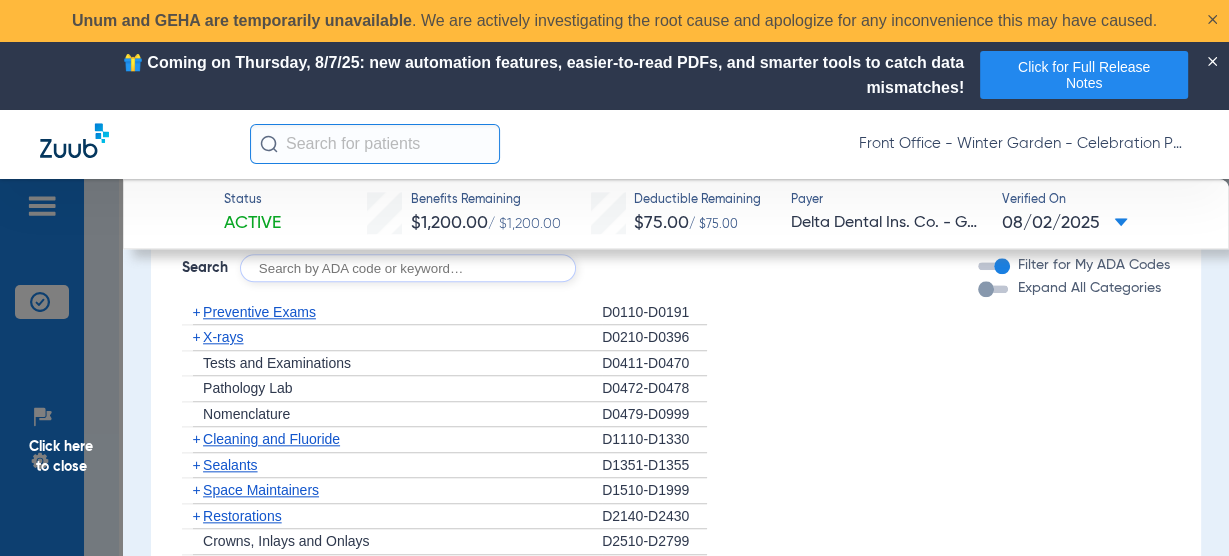 click on "X-rays" 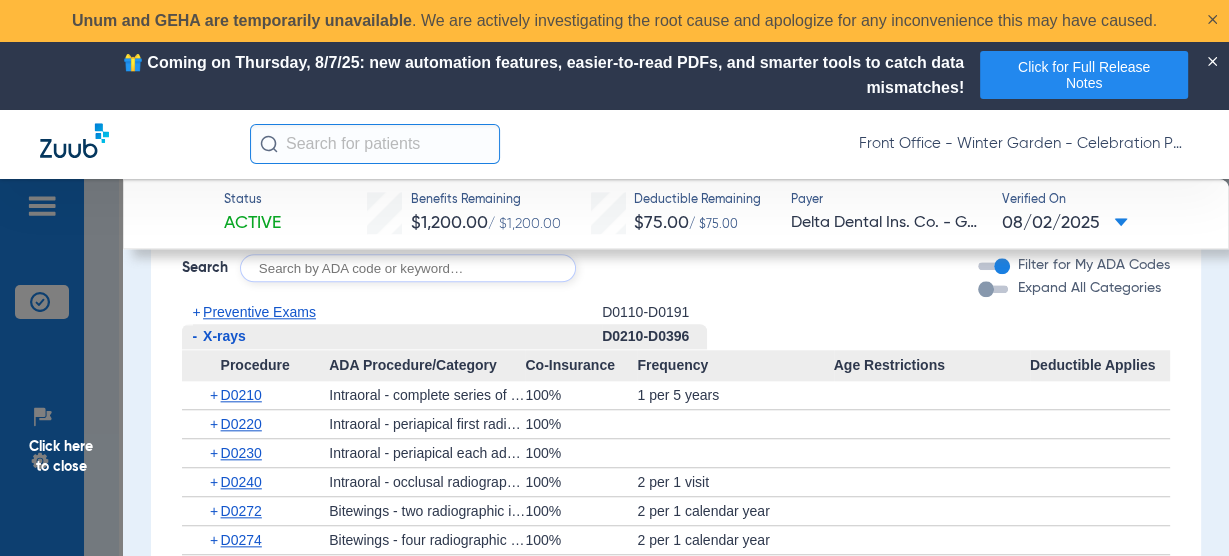 scroll, scrollTop: 1840, scrollLeft: 0, axis: vertical 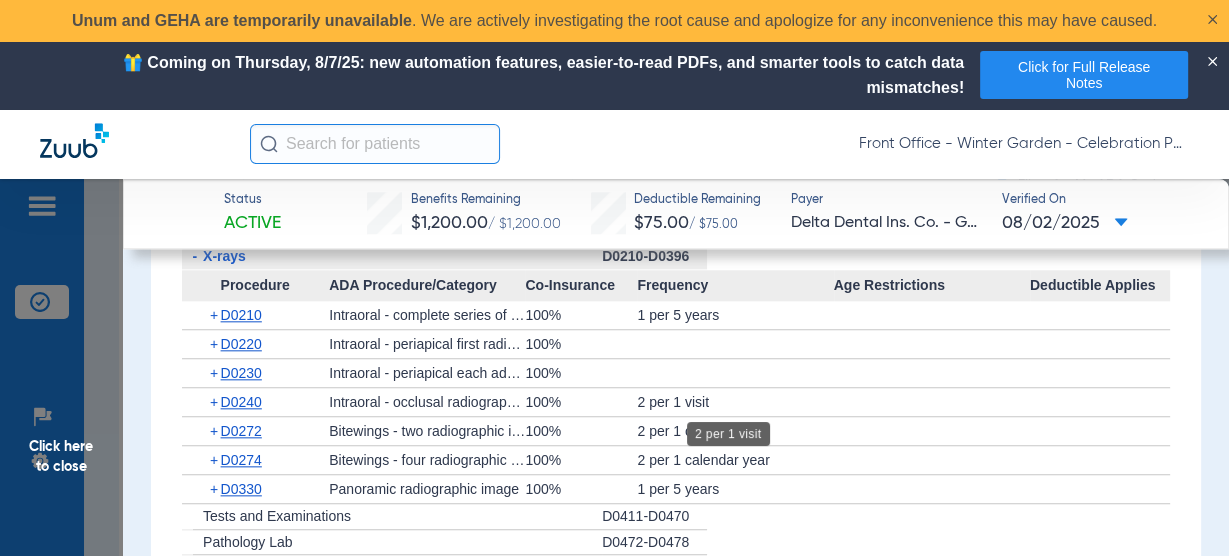 drag, startPoint x: 703, startPoint y: 399, endPoint x: 586, endPoint y: 385, distance: 117.83463 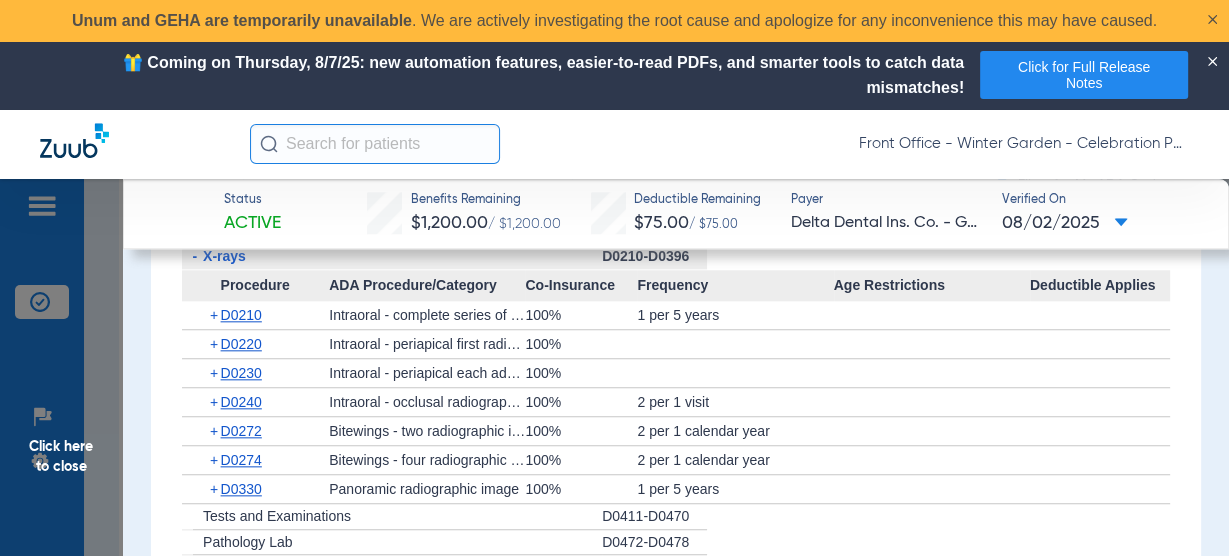 click on "100%" 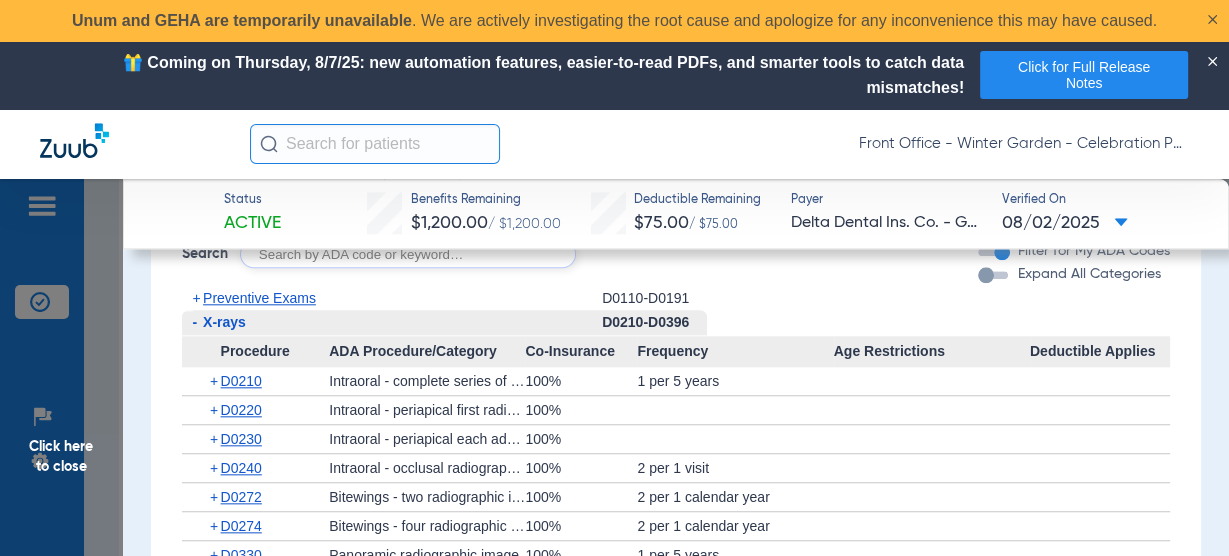 scroll, scrollTop: 1760, scrollLeft: 0, axis: vertical 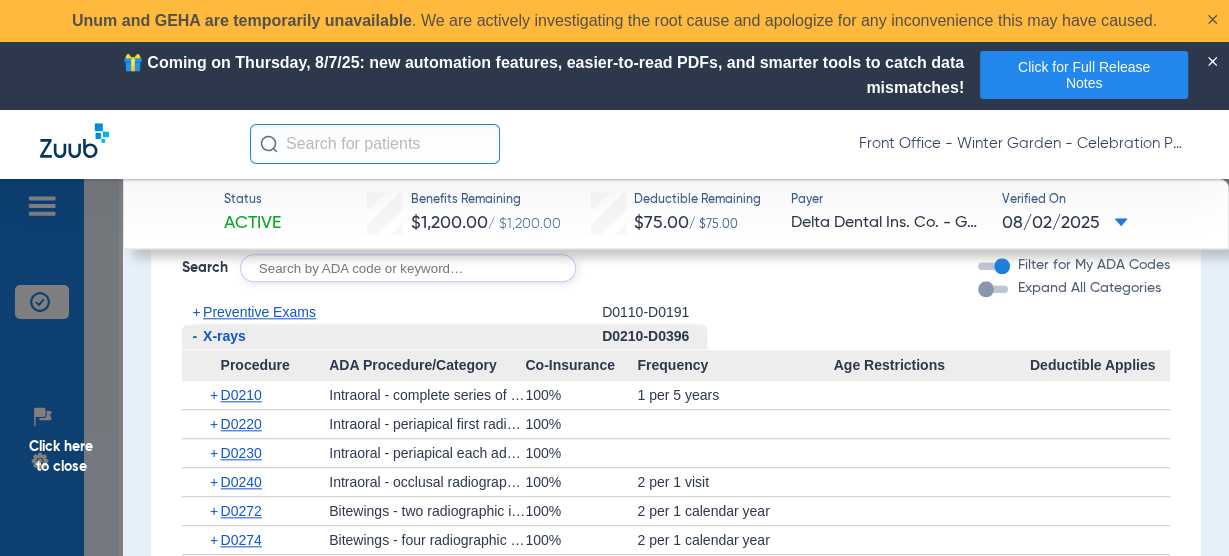 drag, startPoint x: 197, startPoint y: 335, endPoint x: 61, endPoint y: 282, distance: 145.96233 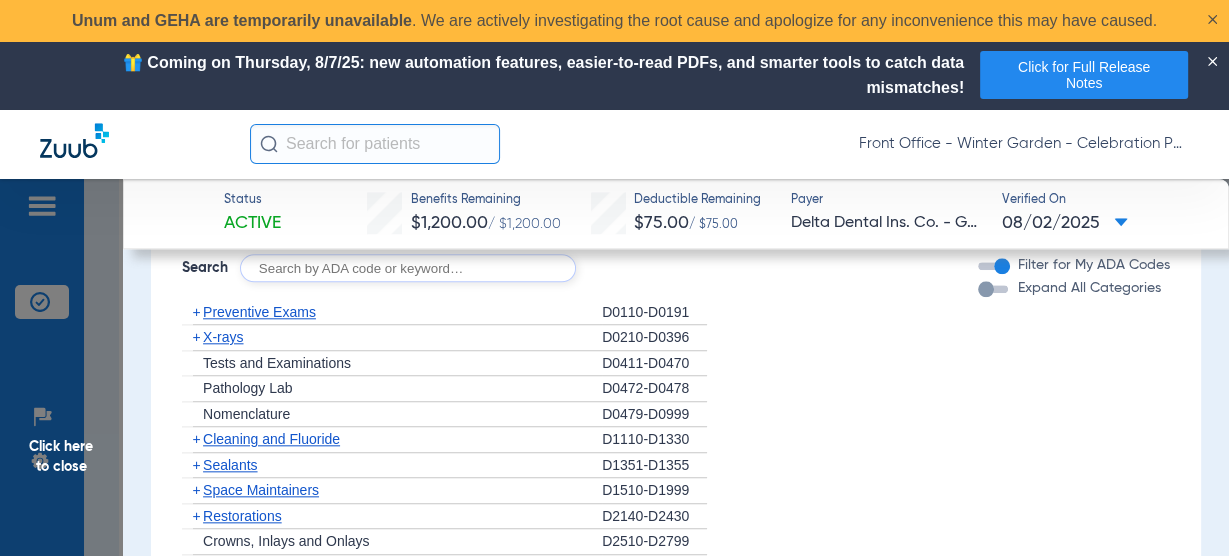 scroll, scrollTop: 1840, scrollLeft: 0, axis: vertical 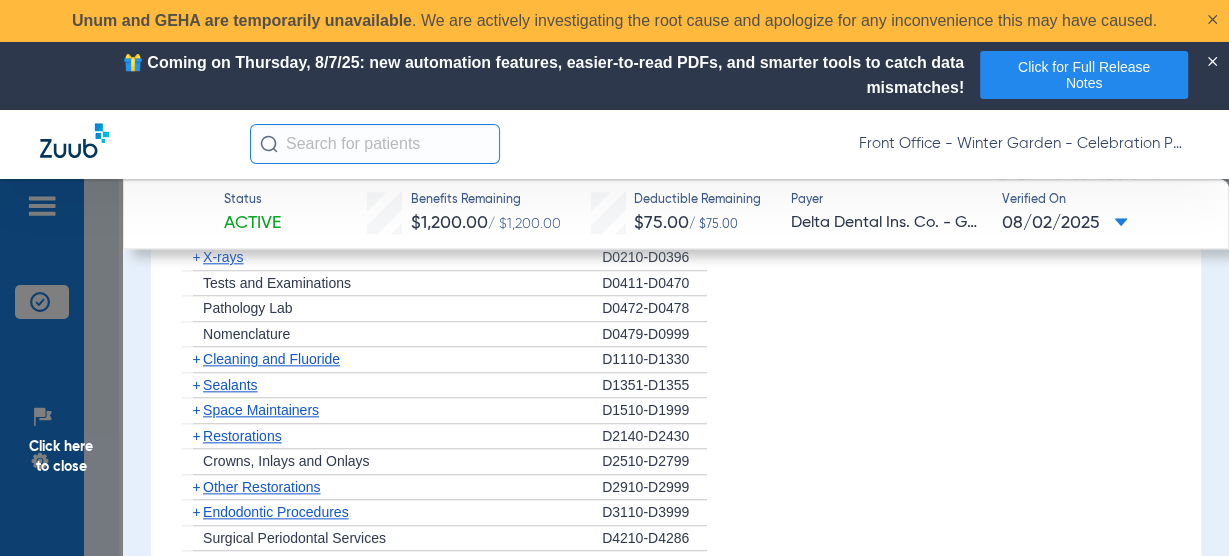 drag, startPoint x: 213, startPoint y: 352, endPoint x: 279, endPoint y: 353, distance: 66.007576 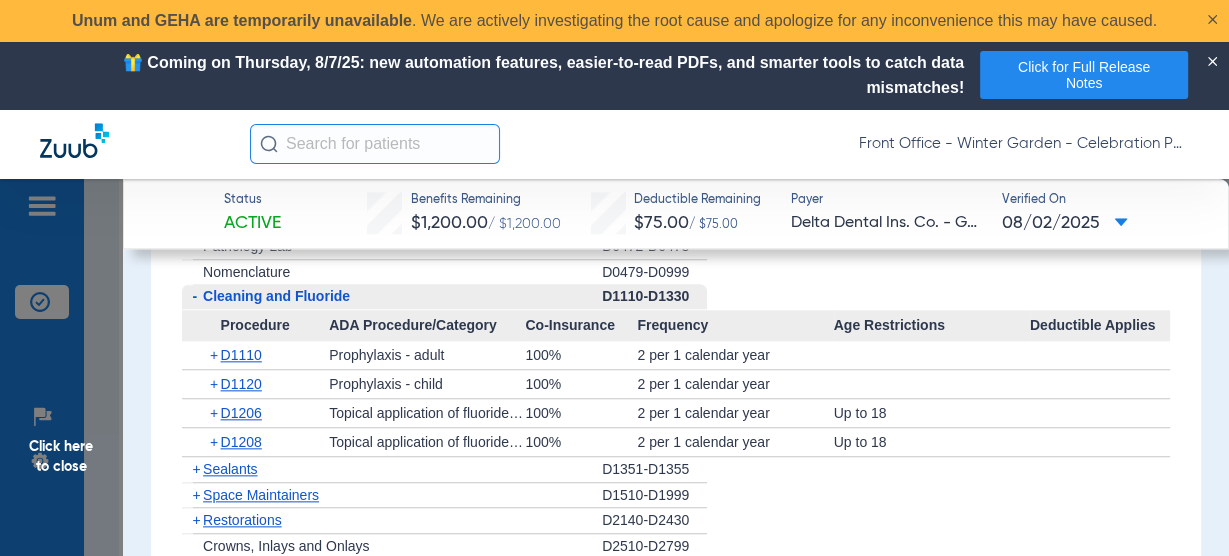 scroll, scrollTop: 1920, scrollLeft: 0, axis: vertical 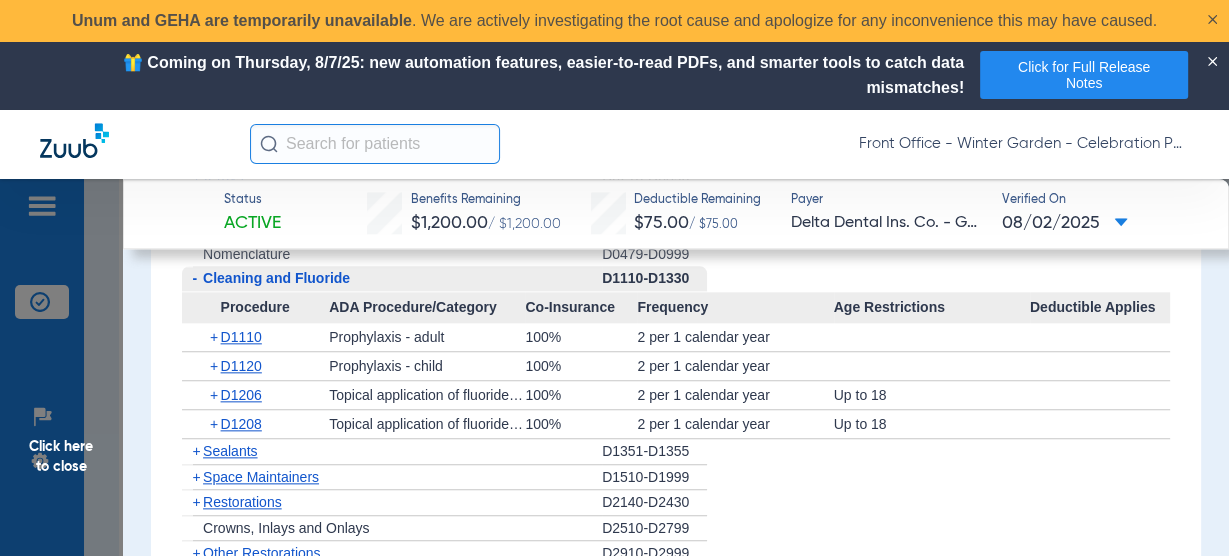 click on "Sealants" 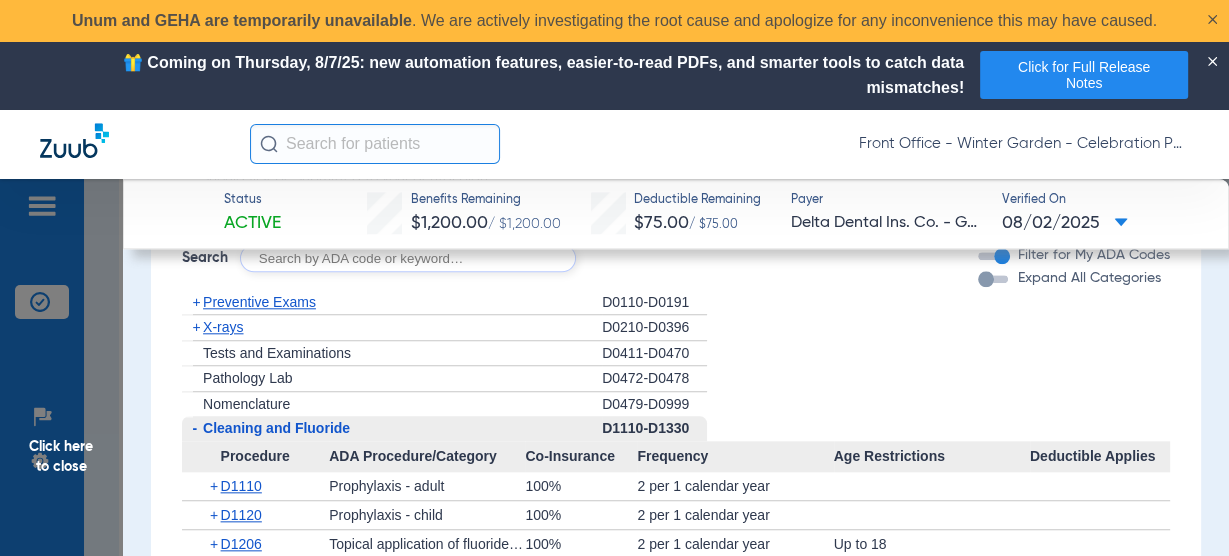 scroll, scrollTop: 1680, scrollLeft: 0, axis: vertical 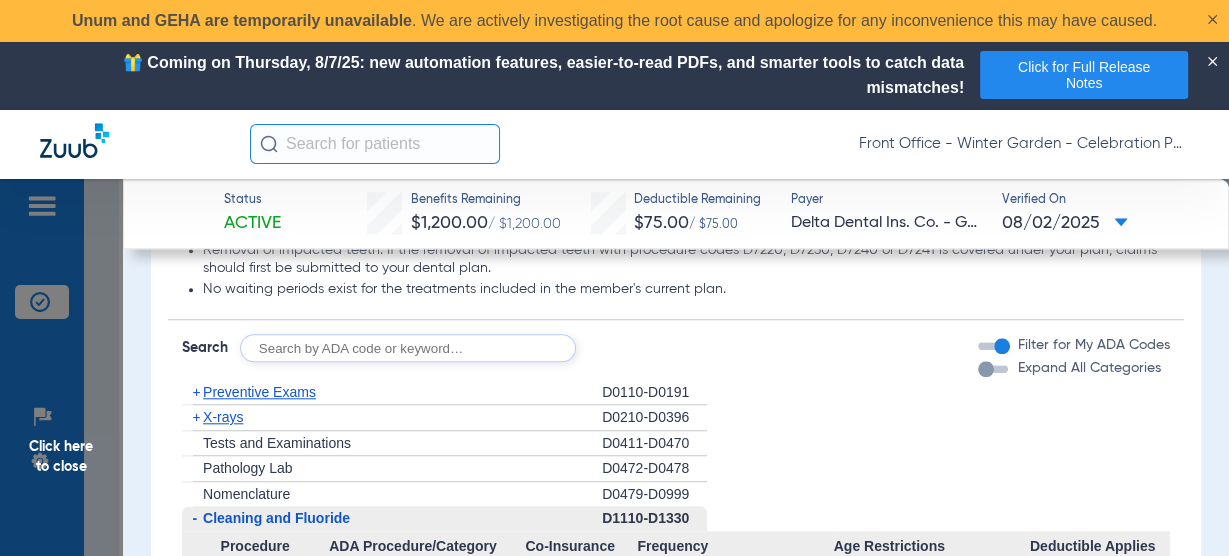 click on "+   X-rays" 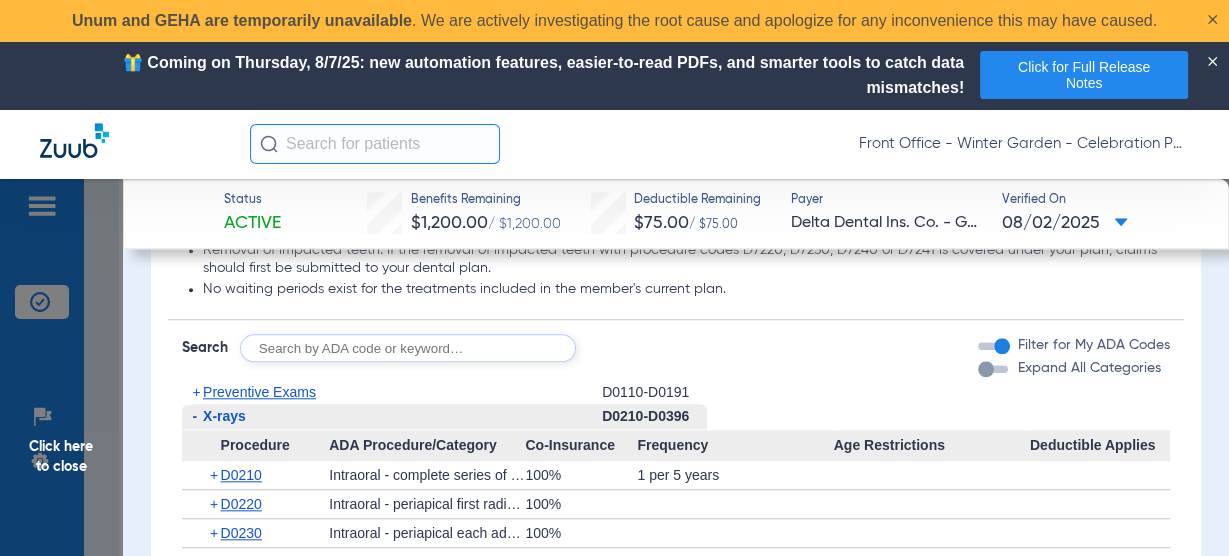 click on "X-rays" 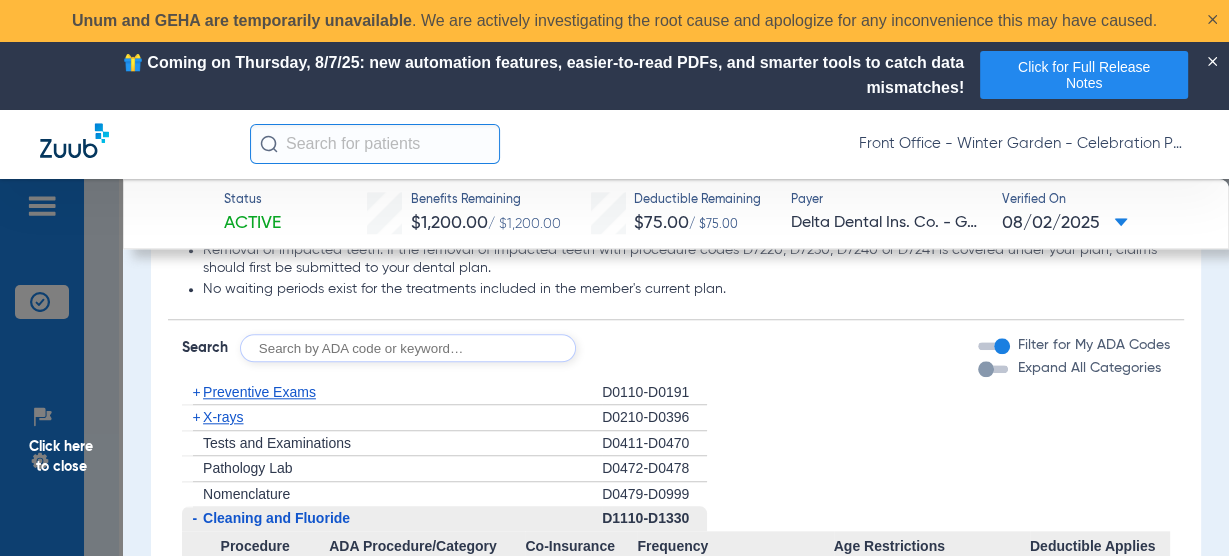 click on "X-rays" 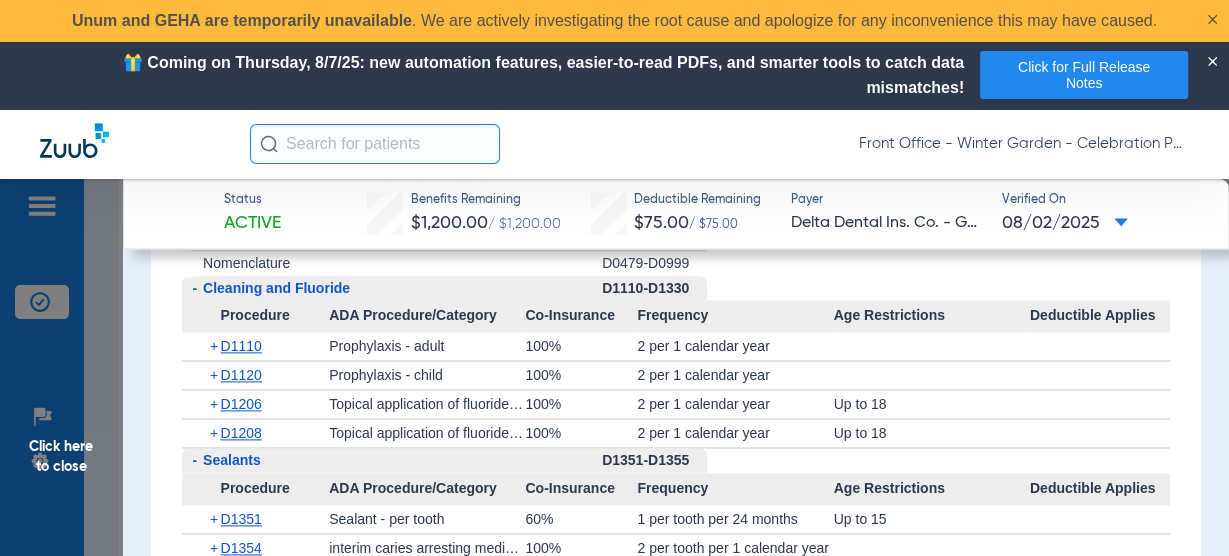 scroll, scrollTop: 2000, scrollLeft: 0, axis: vertical 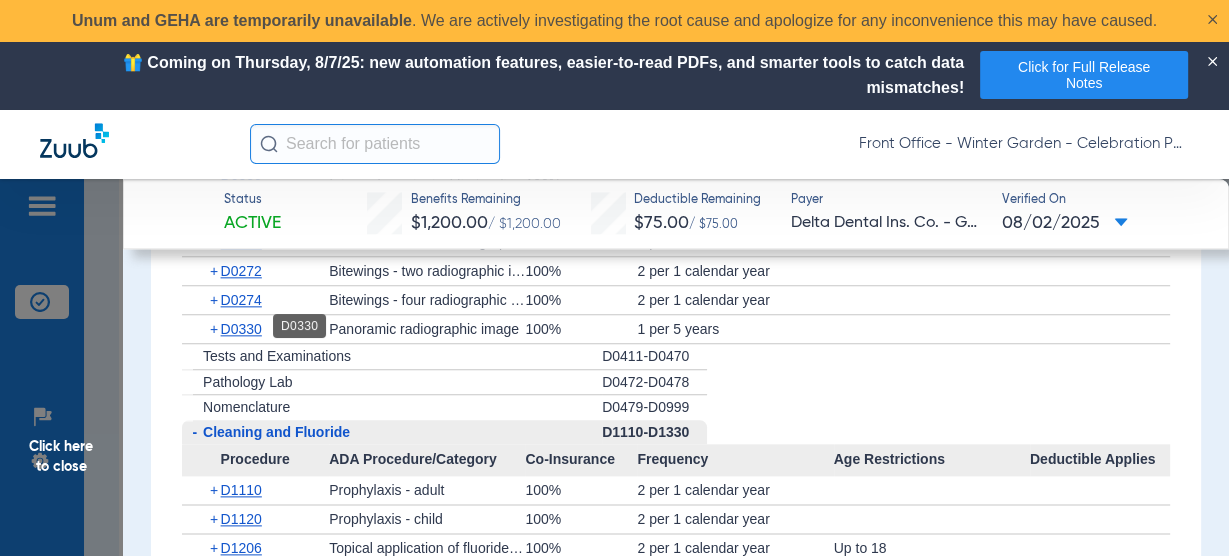 click on "D0330" 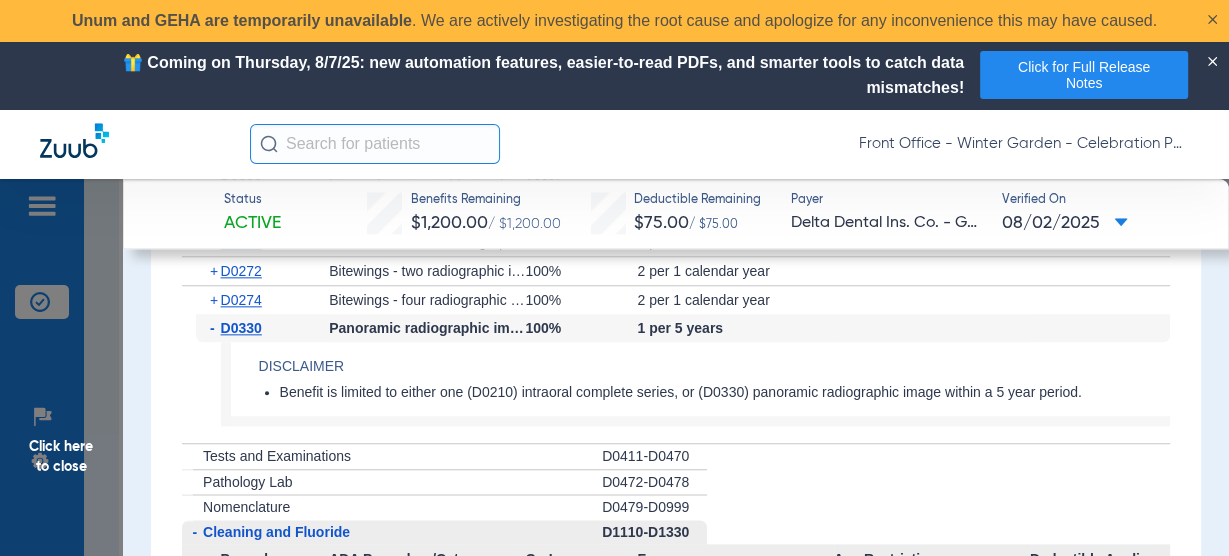 click on "D0330" 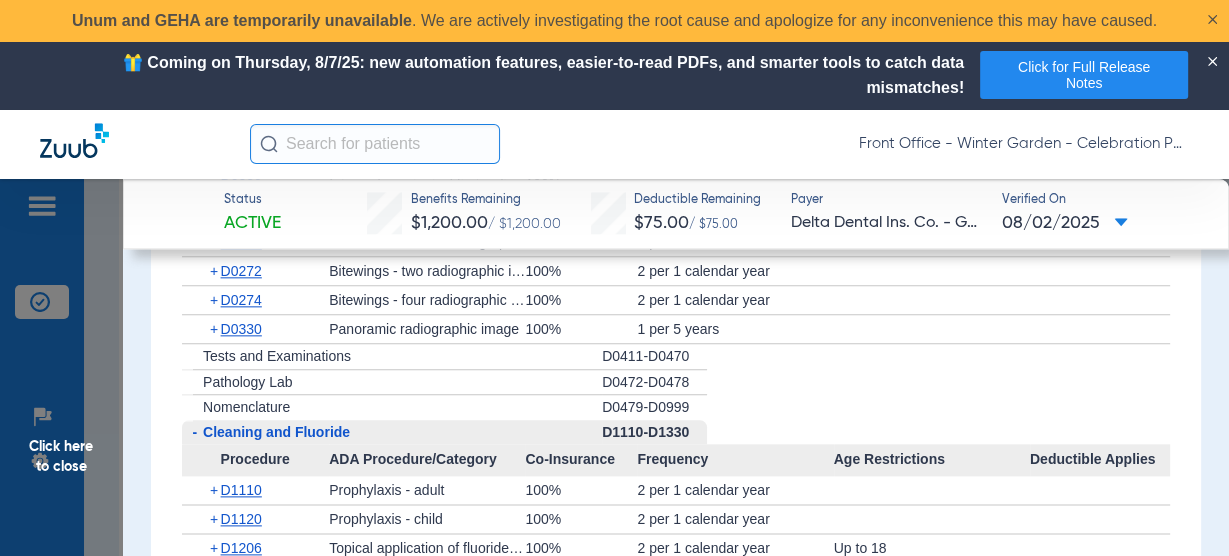 scroll, scrollTop: 2160, scrollLeft: 0, axis: vertical 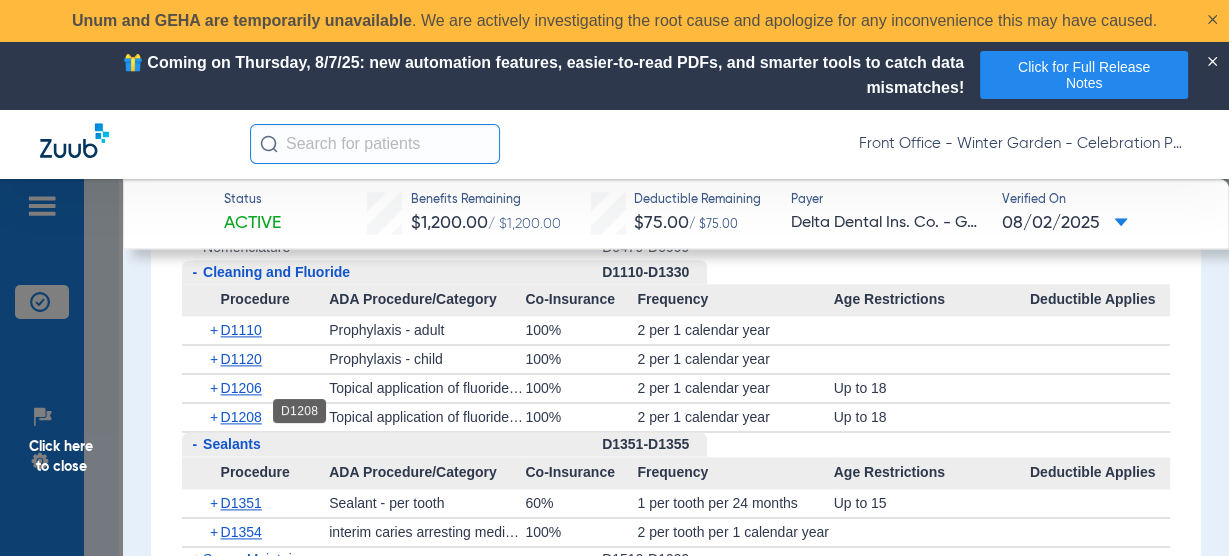 click on "D1208" 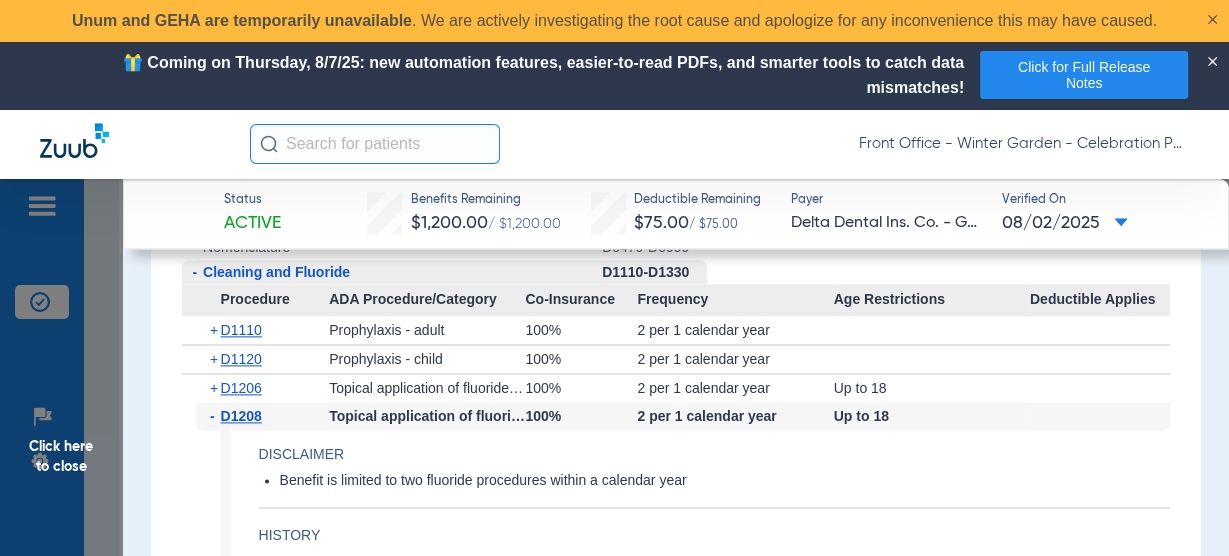 scroll, scrollTop: 2240, scrollLeft: 0, axis: vertical 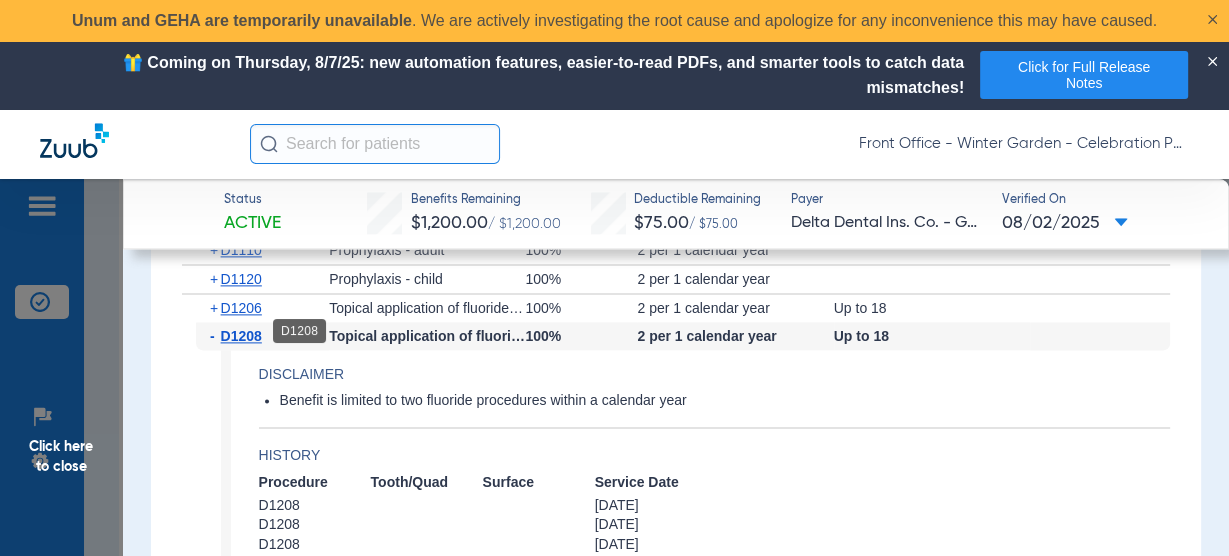 click on "D1208" 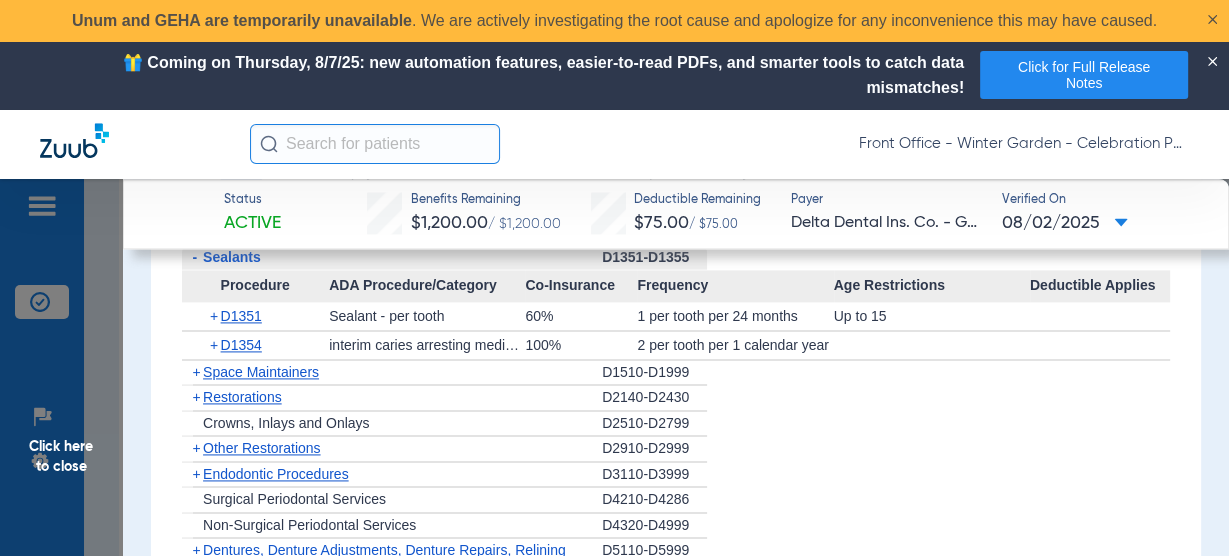scroll, scrollTop: 2320, scrollLeft: 0, axis: vertical 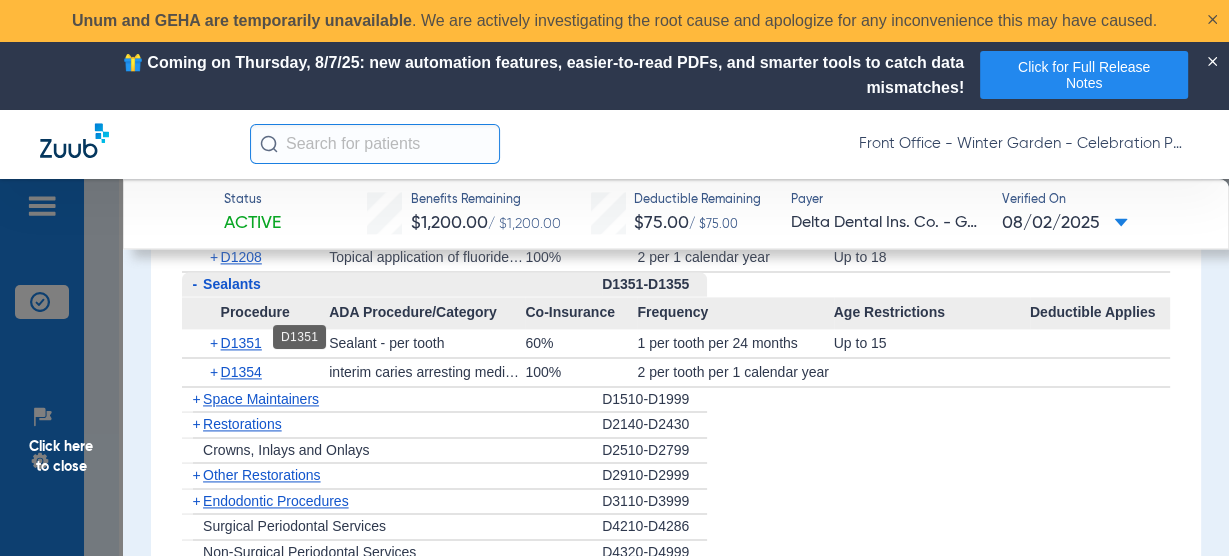 click on "D1351" 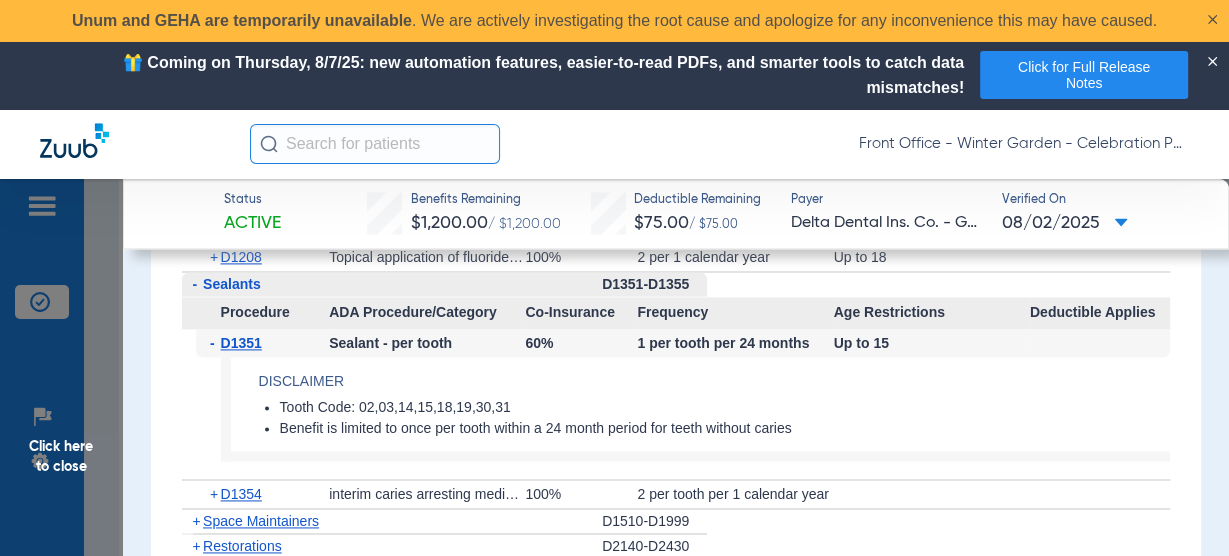 click on "D1351" 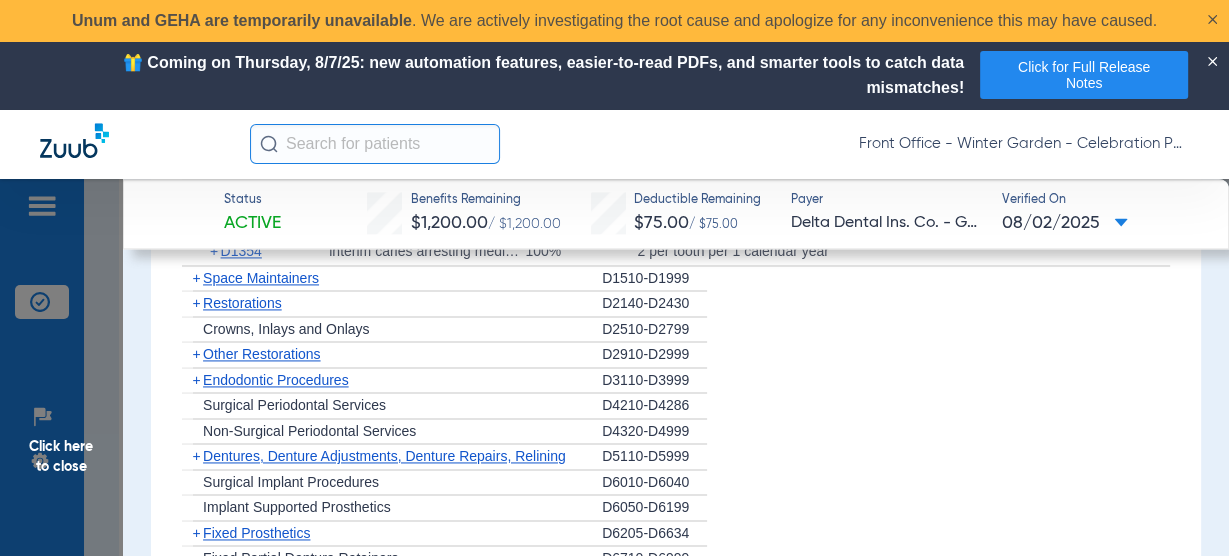 scroll, scrollTop: 2240, scrollLeft: 0, axis: vertical 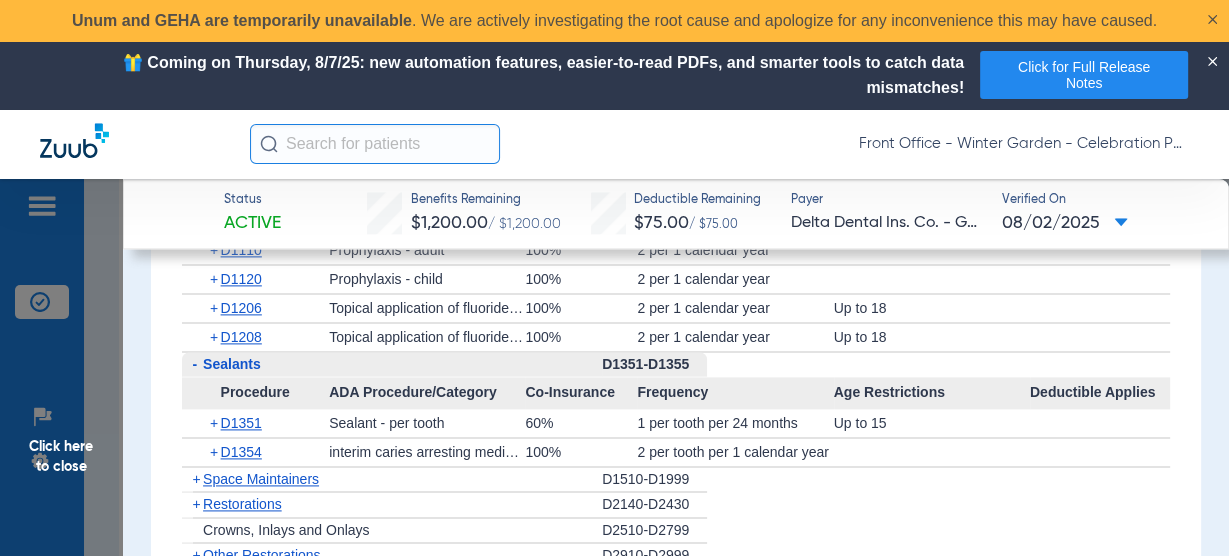 click on "Click here to close" 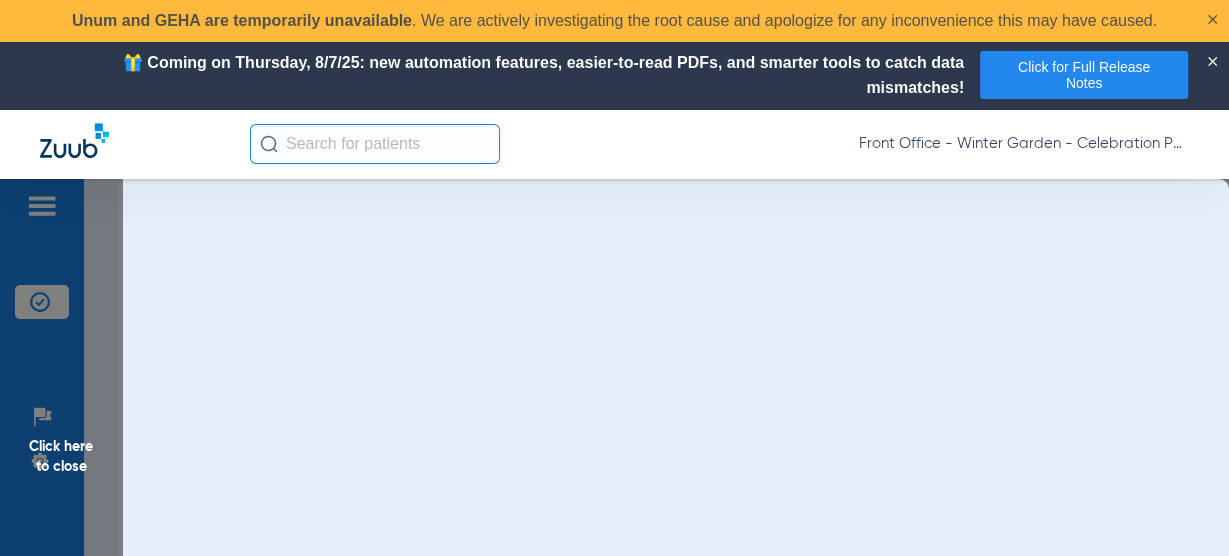 scroll, scrollTop: 0, scrollLeft: 0, axis: both 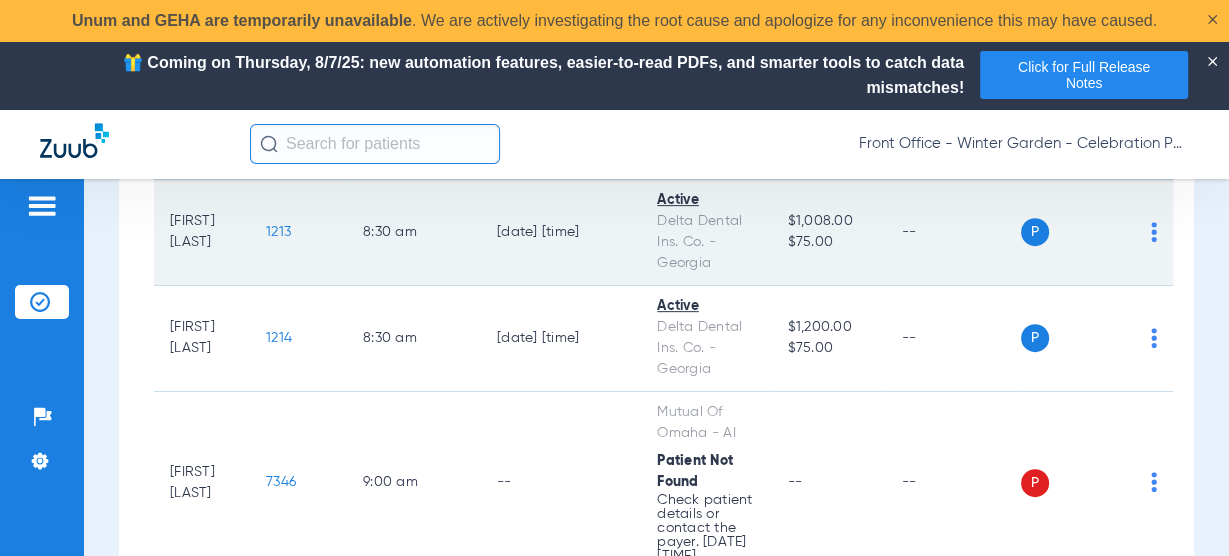 drag, startPoint x: 296, startPoint y: 337, endPoint x: 255, endPoint y: 275, distance: 74.330345 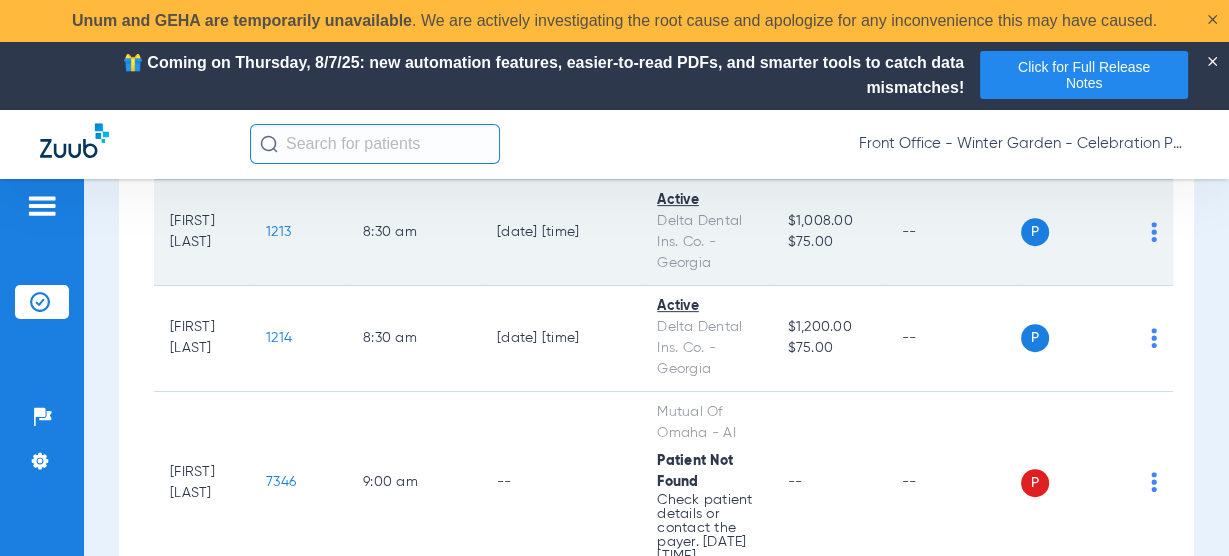 click on "Harrison Forsythe   1214   8:30 AM   08/02/25 10:31 PM   Active   Delta Dental Ins. Co. - Georgia   $1,200.00   $75.00   --  P S" 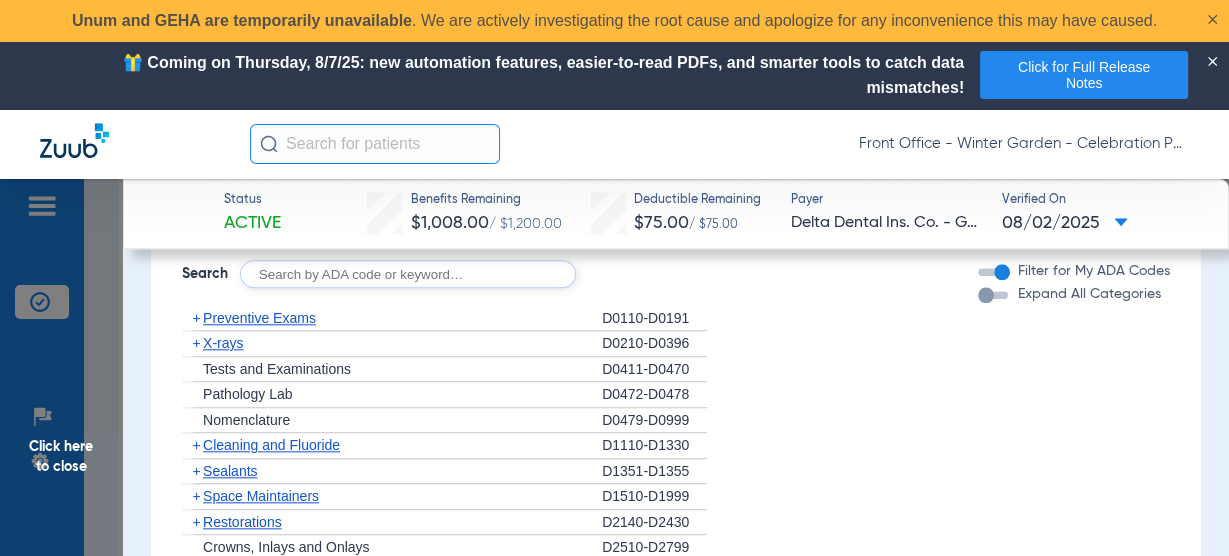 scroll, scrollTop: 1680, scrollLeft: 0, axis: vertical 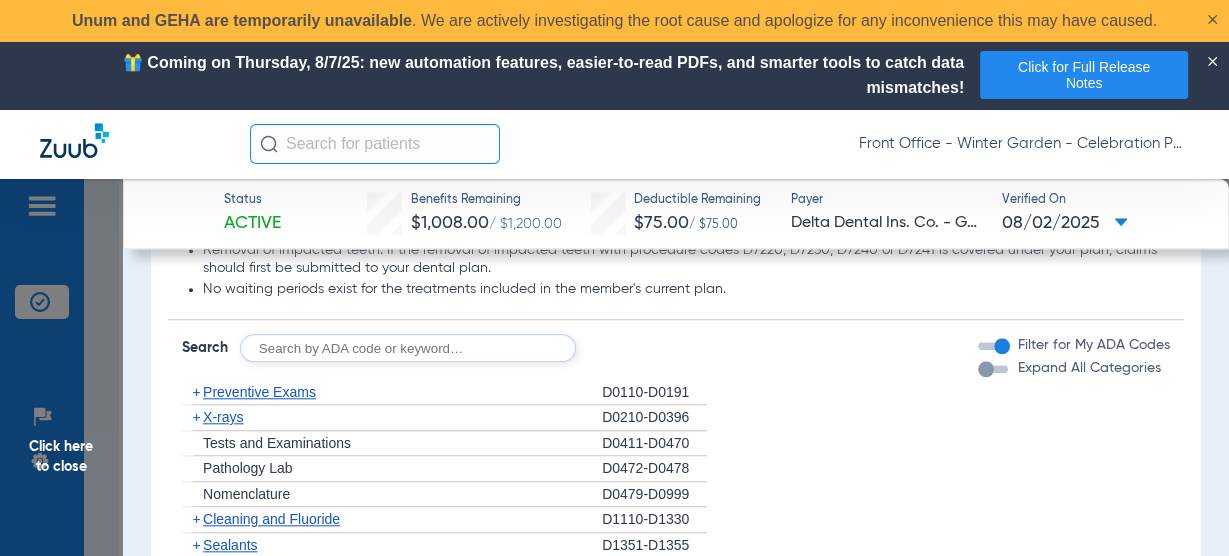 click on "X-rays" 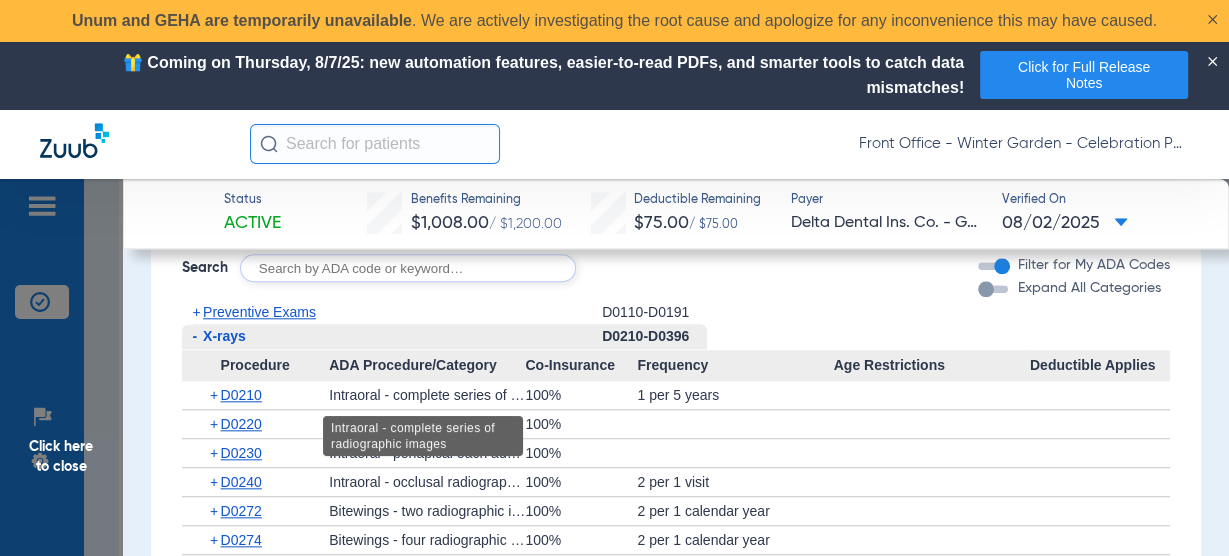 scroll, scrollTop: 1840, scrollLeft: 0, axis: vertical 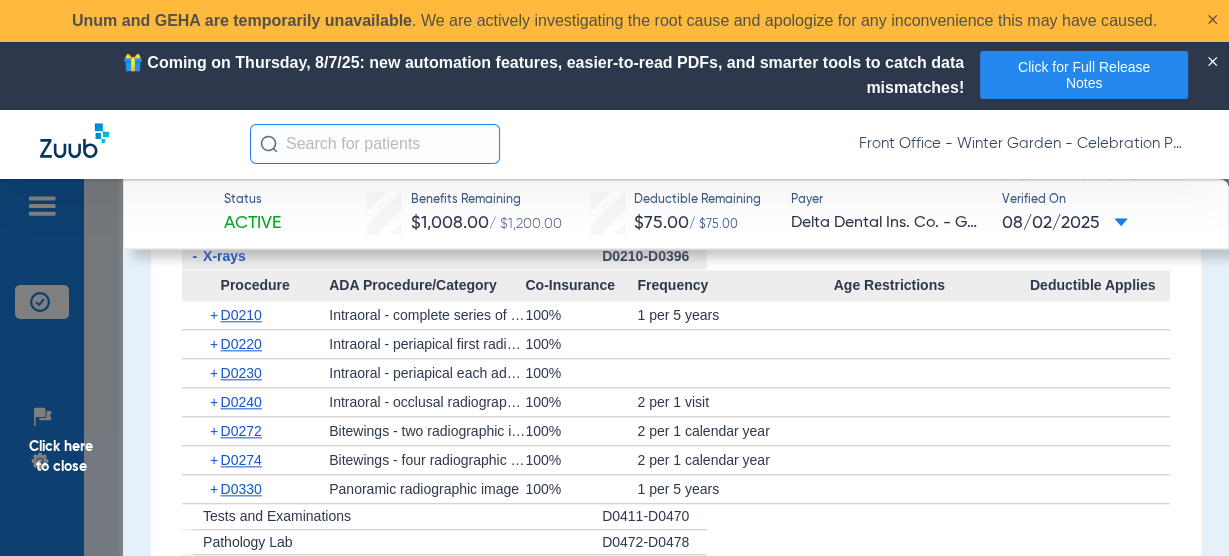 drag, startPoint x: 99, startPoint y: 408, endPoint x: 129, endPoint y: 411, distance: 30.149628 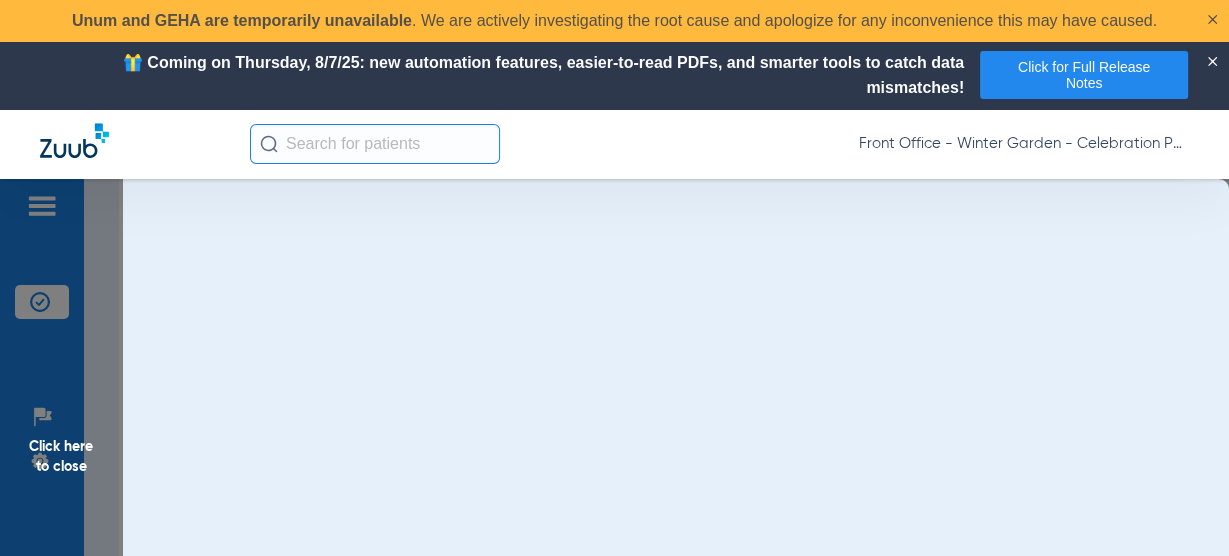 scroll, scrollTop: 0, scrollLeft: 0, axis: both 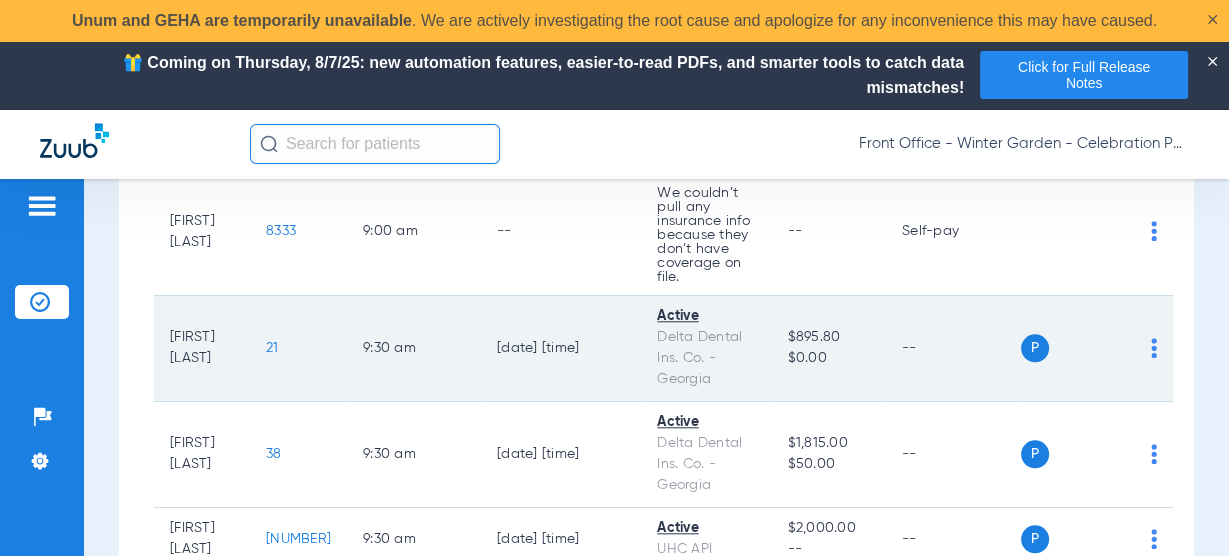 click on "21" 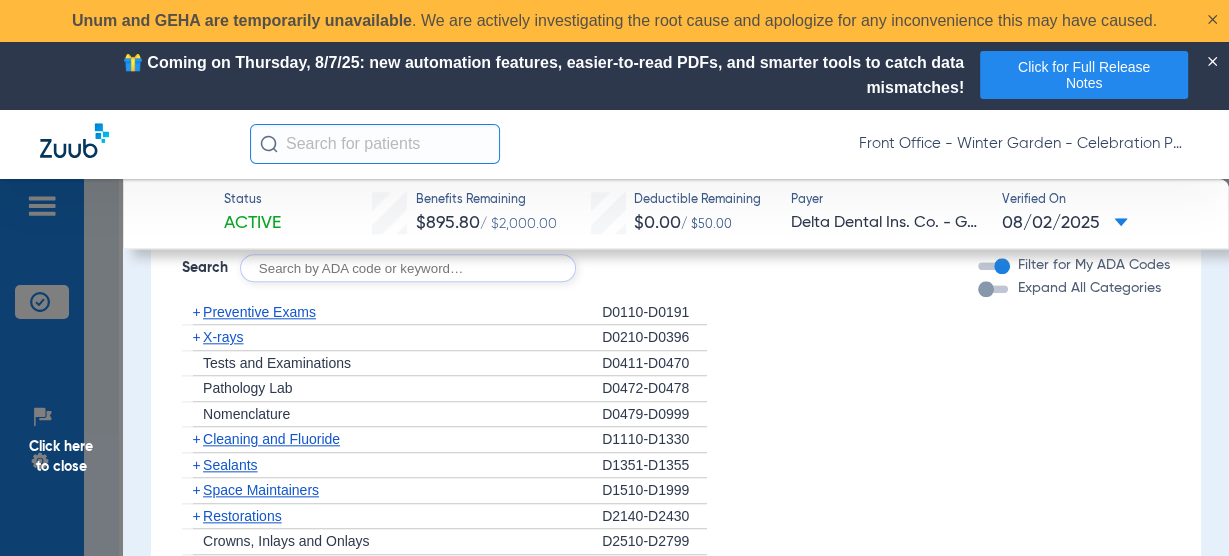 scroll, scrollTop: 1760, scrollLeft: 0, axis: vertical 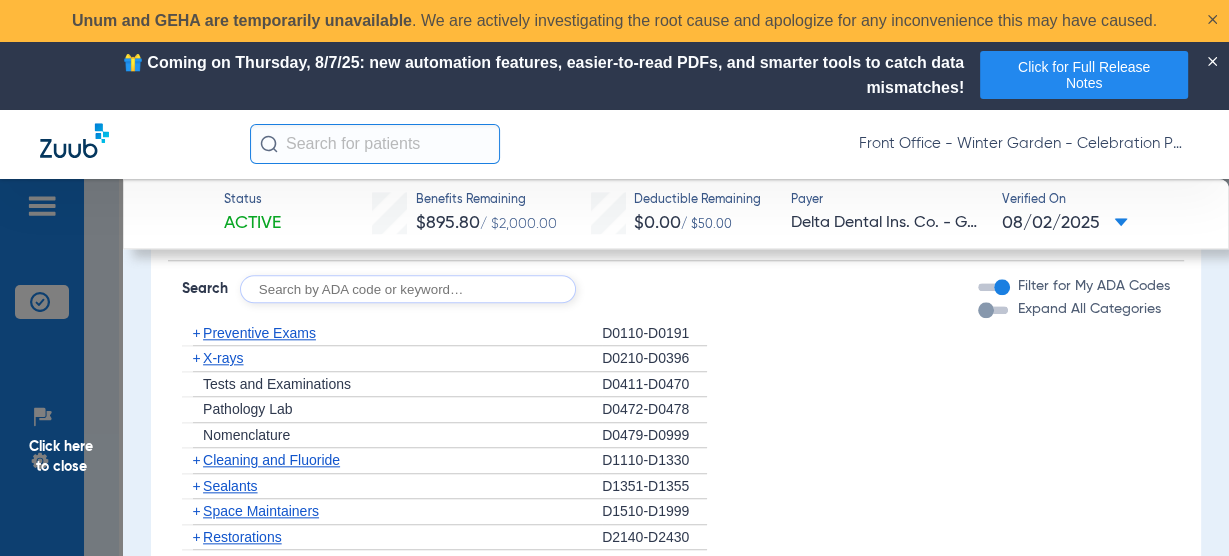 drag, startPoint x: 234, startPoint y: 365, endPoint x: 241, endPoint y: 353, distance: 13.892444 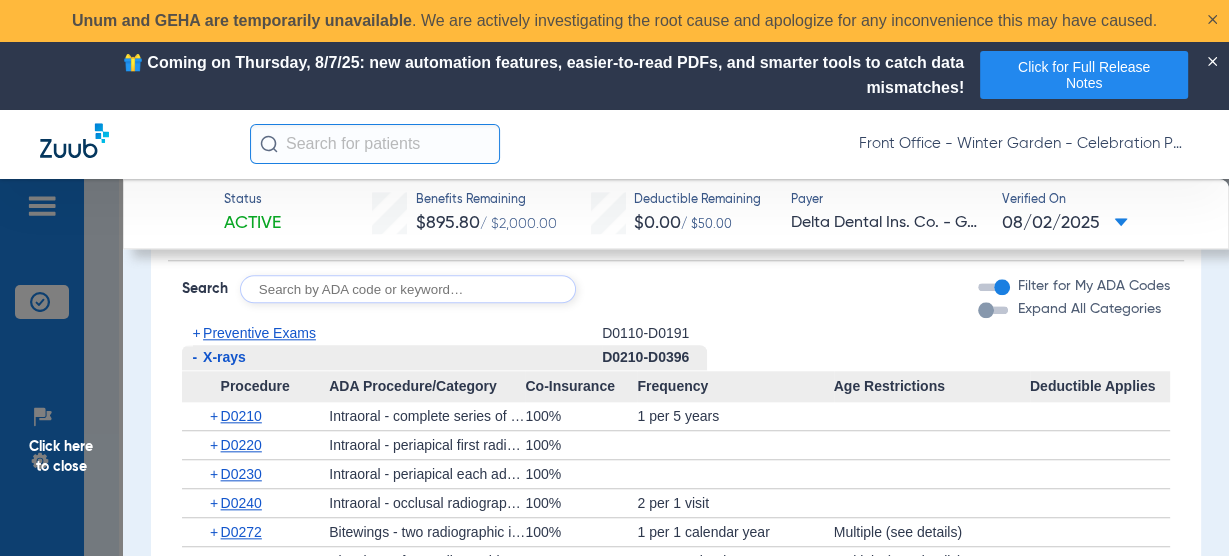 click on "X-rays" 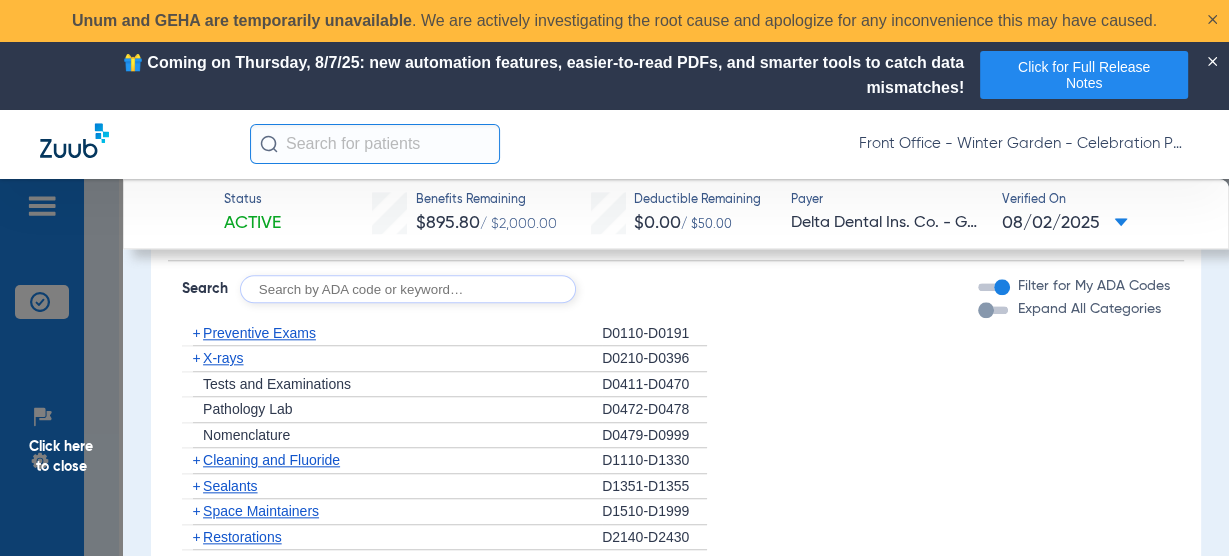 click on "X-rays" 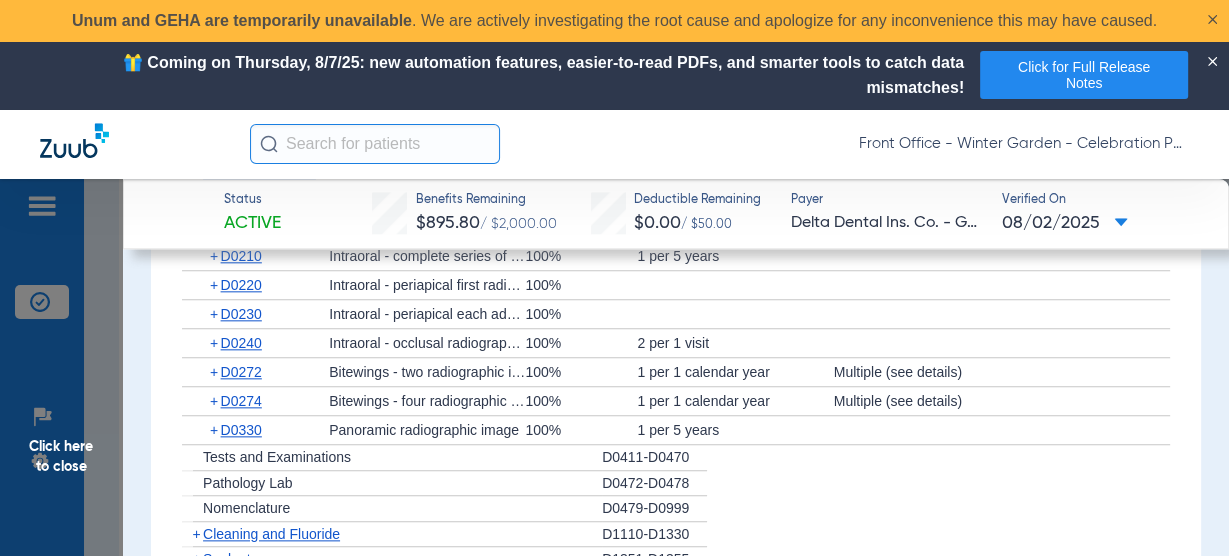 scroll, scrollTop: 1760, scrollLeft: 0, axis: vertical 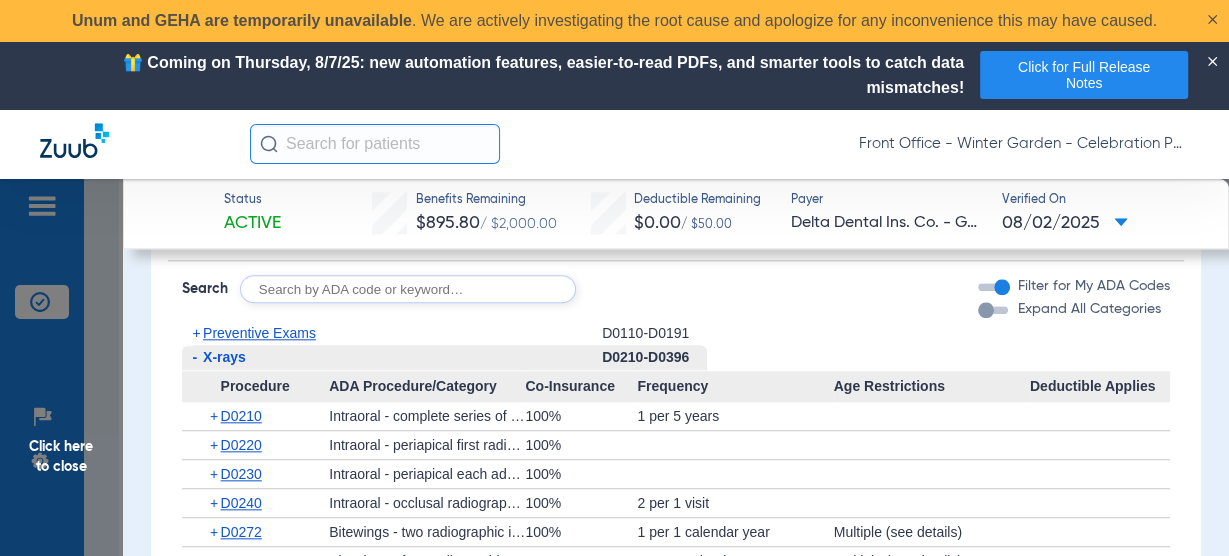 click on "Preventive Exams" 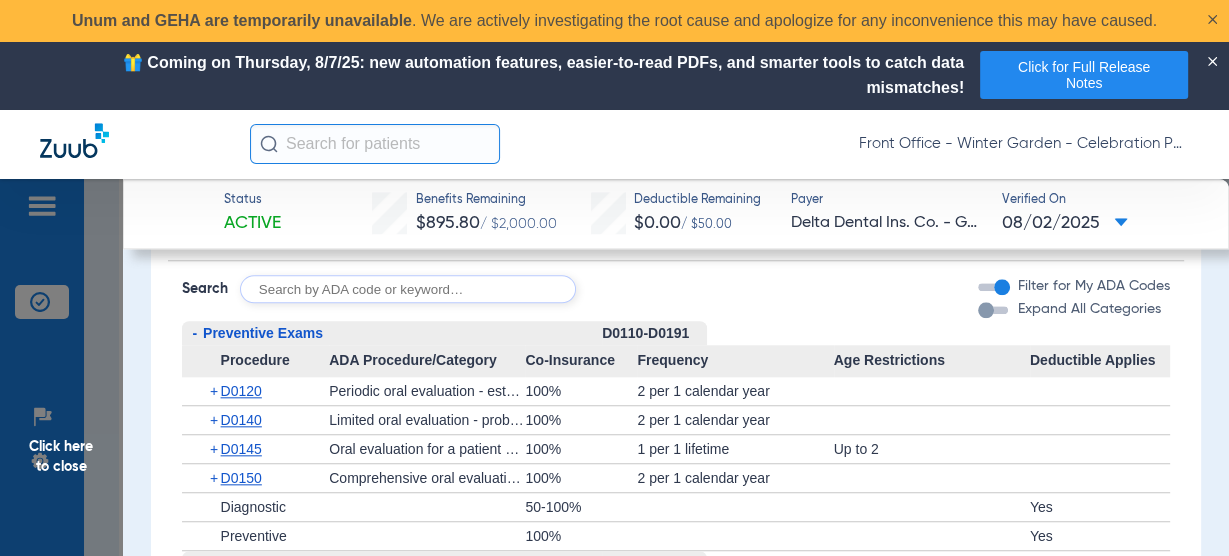 click on "Preventive Exams" 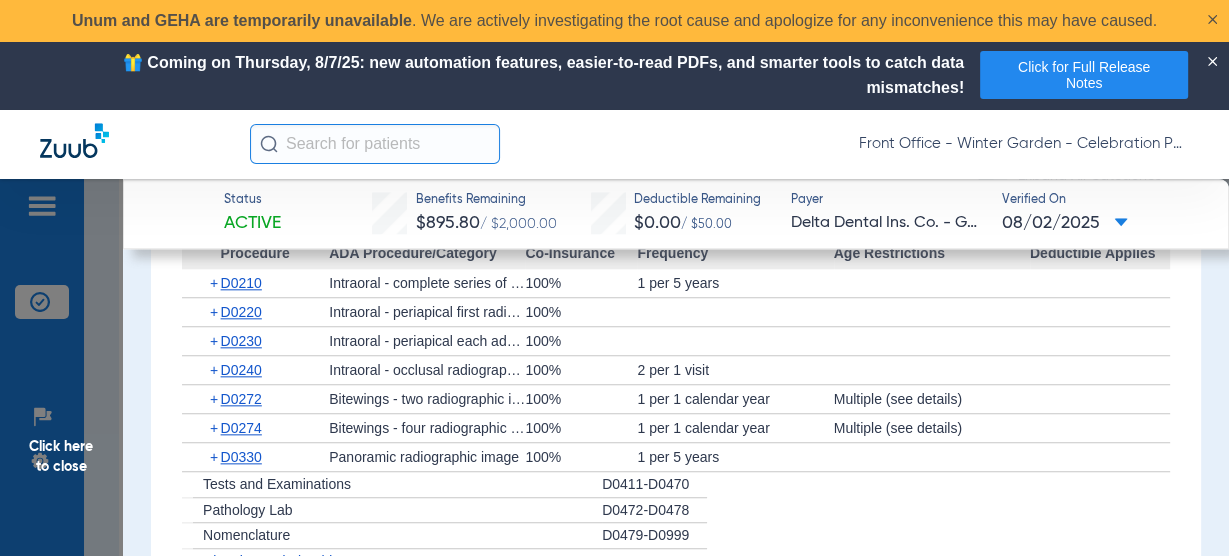 scroll, scrollTop: 1920, scrollLeft: 0, axis: vertical 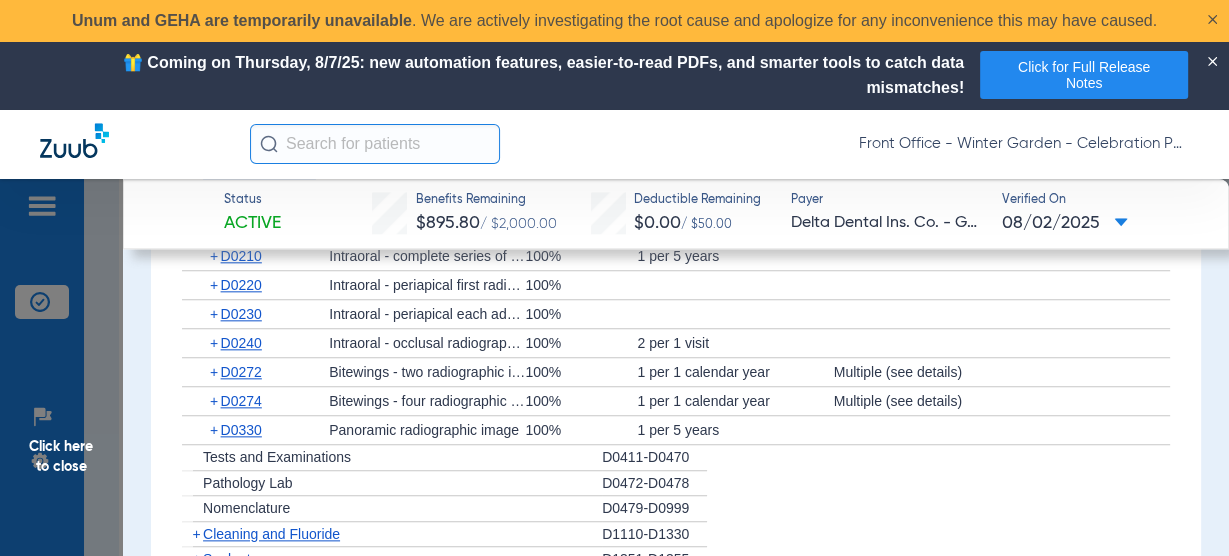 click on "+   D0272" 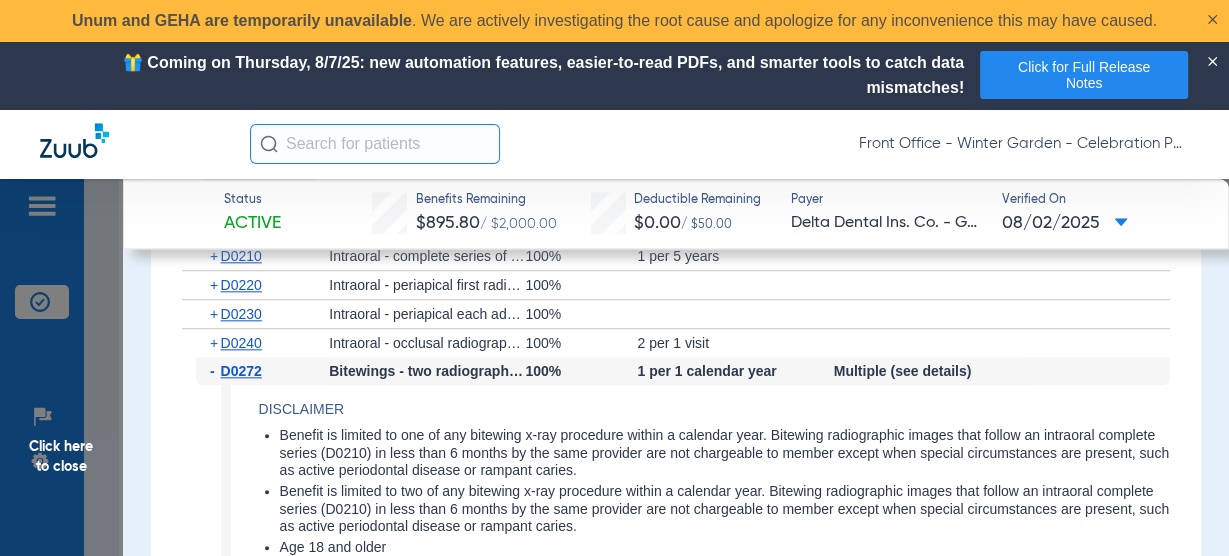 drag, startPoint x: 214, startPoint y: 369, endPoint x: 215, endPoint y: 392, distance: 23.021729 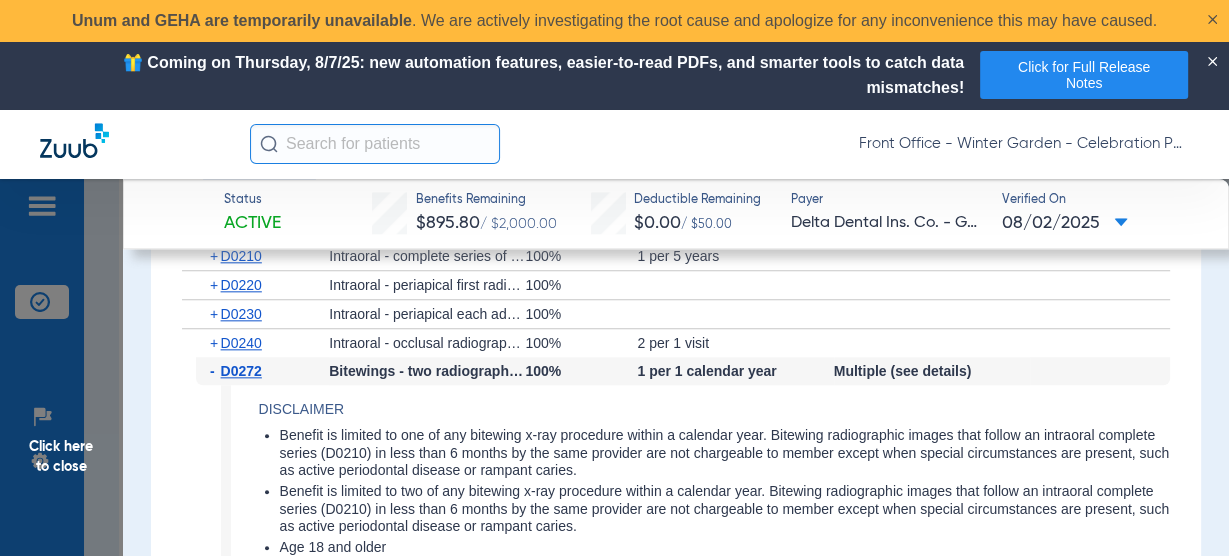 click on "-   D0272   Bitewings - two radiographic images   100%   1 per 1 calendar year   Multiple (see details)  Disclaimer Benefit is limited to one of any bitewing x-ray procedure within a calendar year. Bitewing radiographic images that follow an intraoral complete series (D0210) in less than 6 months by the same provider are not chargeable to member except when special circumstances are present, such as active periodontal disease or rampant caries. Benefit is limited to two of any bitewing x-ray procedure within a calendar year. Bitewing radiographic images that follow an intraoral complete series (D0210) in less than 6 months by the same provider are not chargeable to member except when special circumstances are present, such as active periodontal disease or rampant caries. Age 18 and older Up to 17 History Procedure Tooth/Quad Surface Service Date D0272 1/21/2025 D0272 7/15/2024 D0272 12/14/2023" 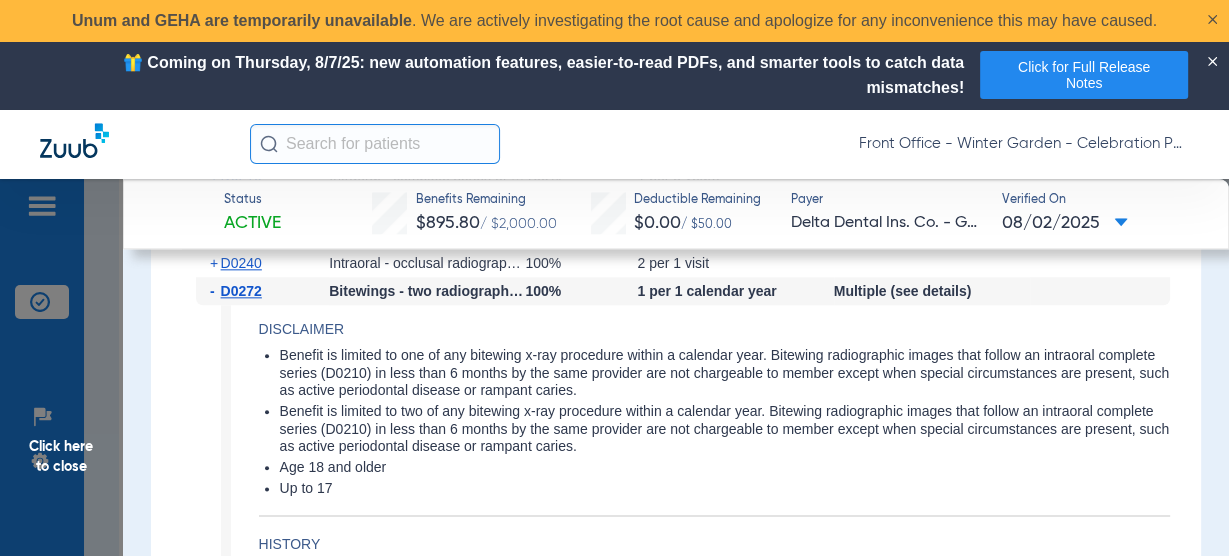 scroll, scrollTop: 1920, scrollLeft: 0, axis: vertical 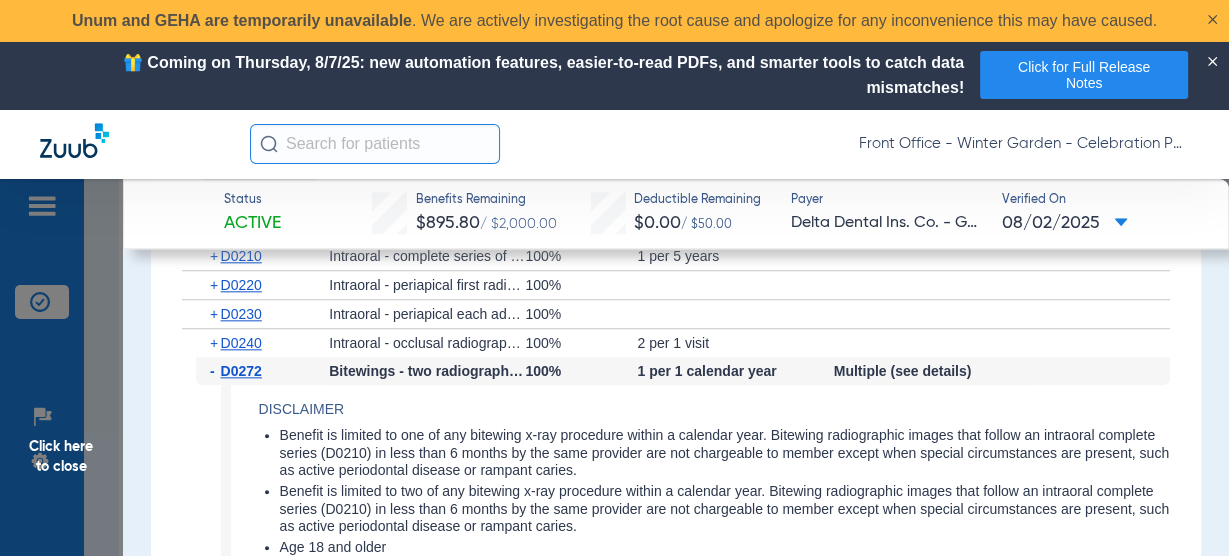 click on "-" 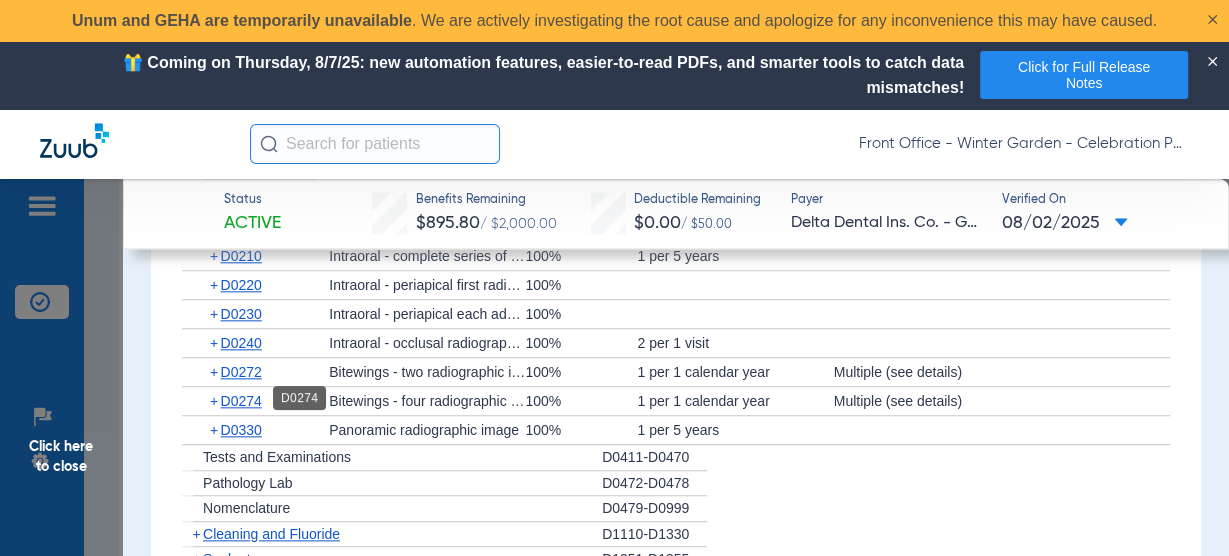 click on "D0274" 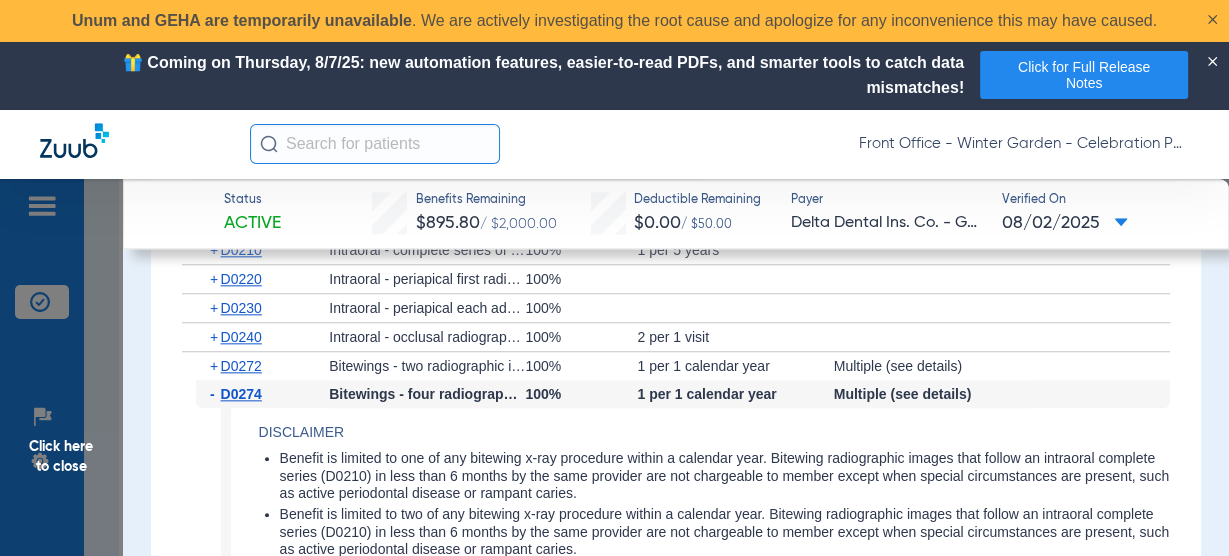 scroll, scrollTop: 1920, scrollLeft: 0, axis: vertical 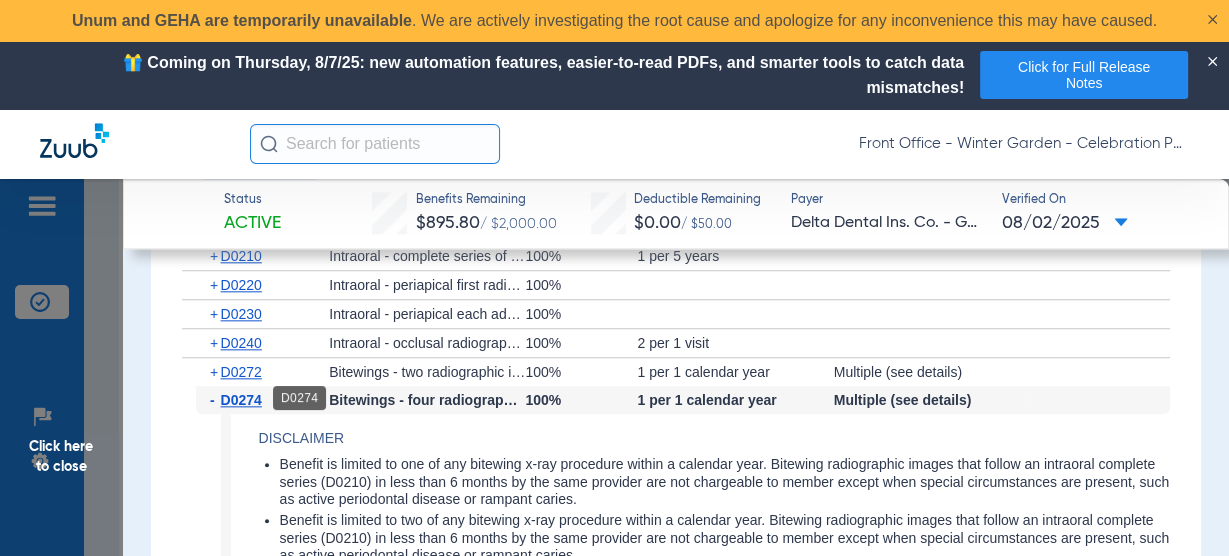 click on "D0274" 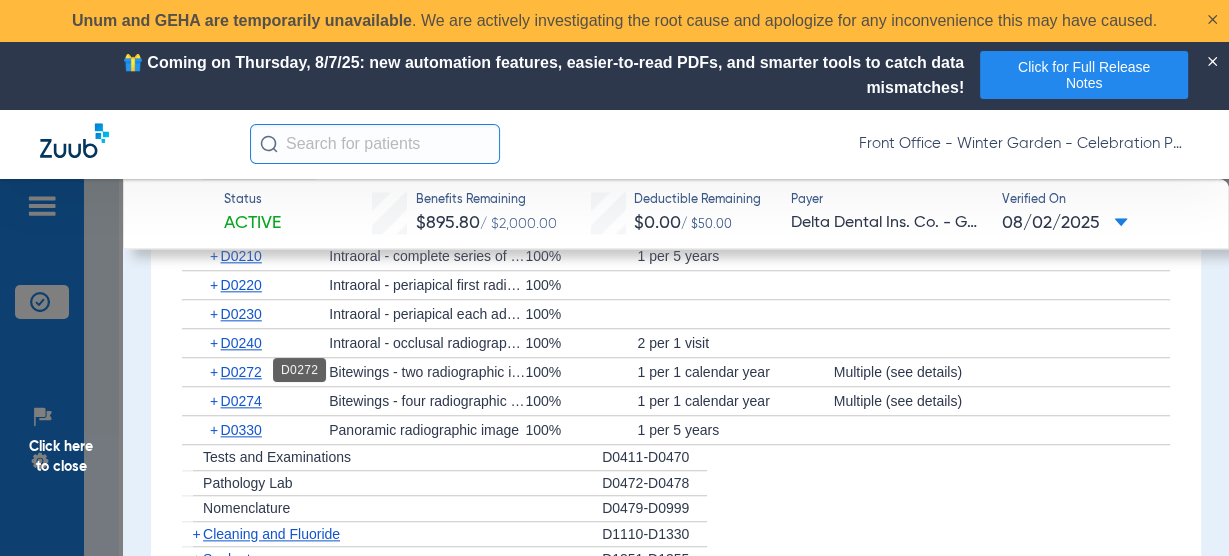 click on "D0272" 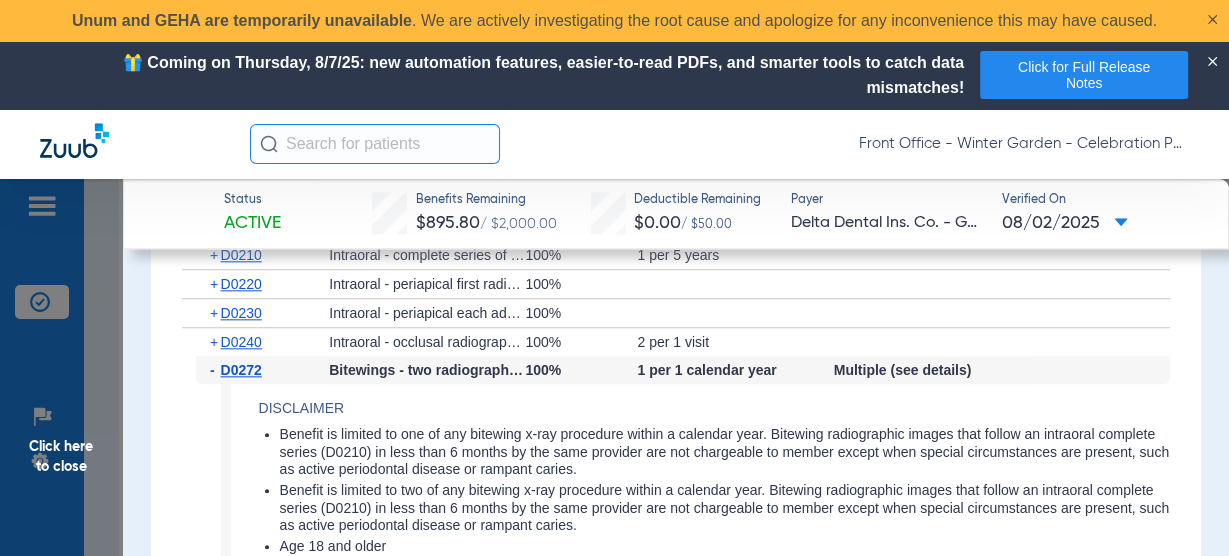 scroll, scrollTop: 1920, scrollLeft: 0, axis: vertical 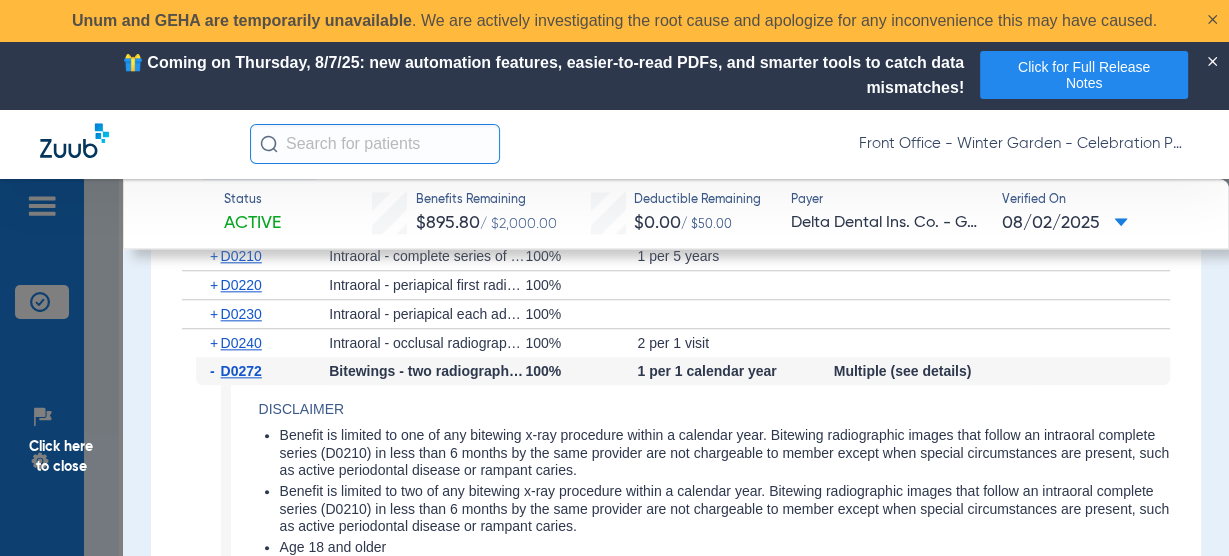 click on "D0272" 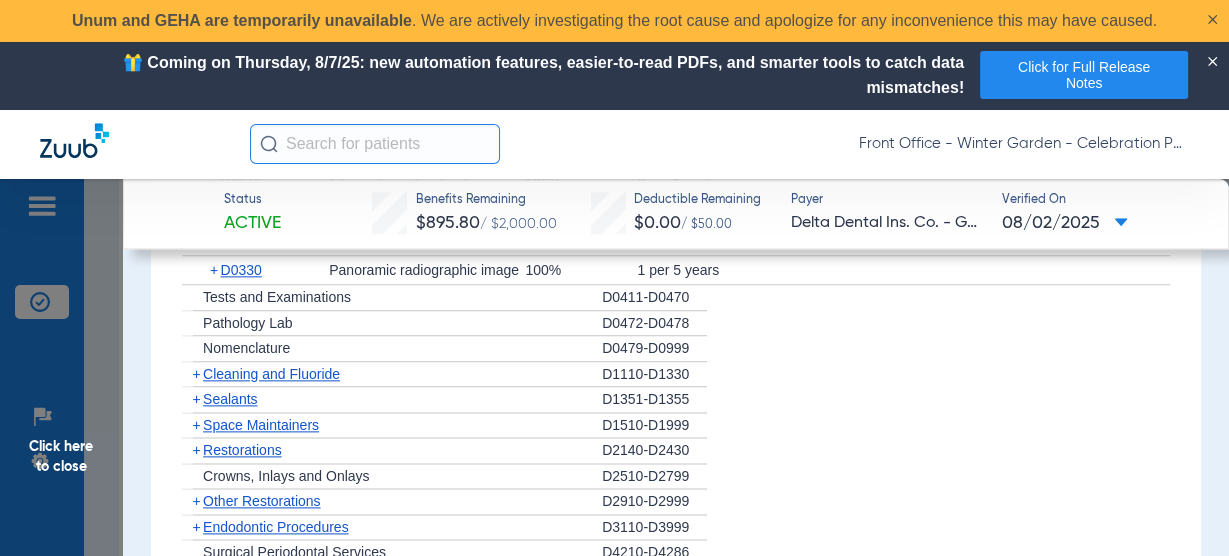 scroll, scrollTop: 2000, scrollLeft: 0, axis: vertical 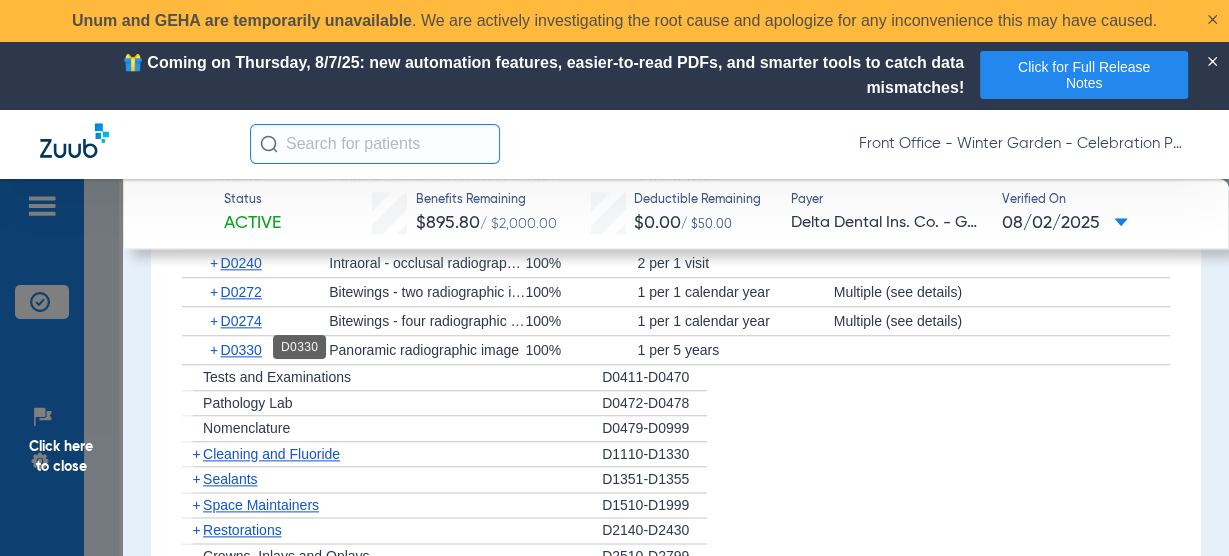 drag, startPoint x: 230, startPoint y: 343, endPoint x: 265, endPoint y: 338, distance: 35.35534 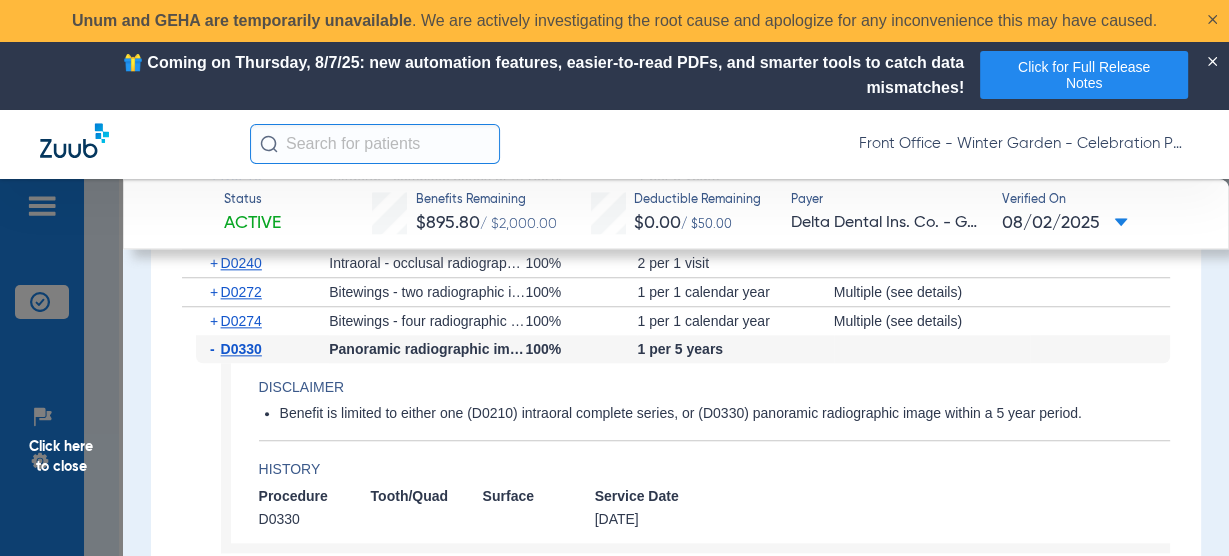 click on "D0330" 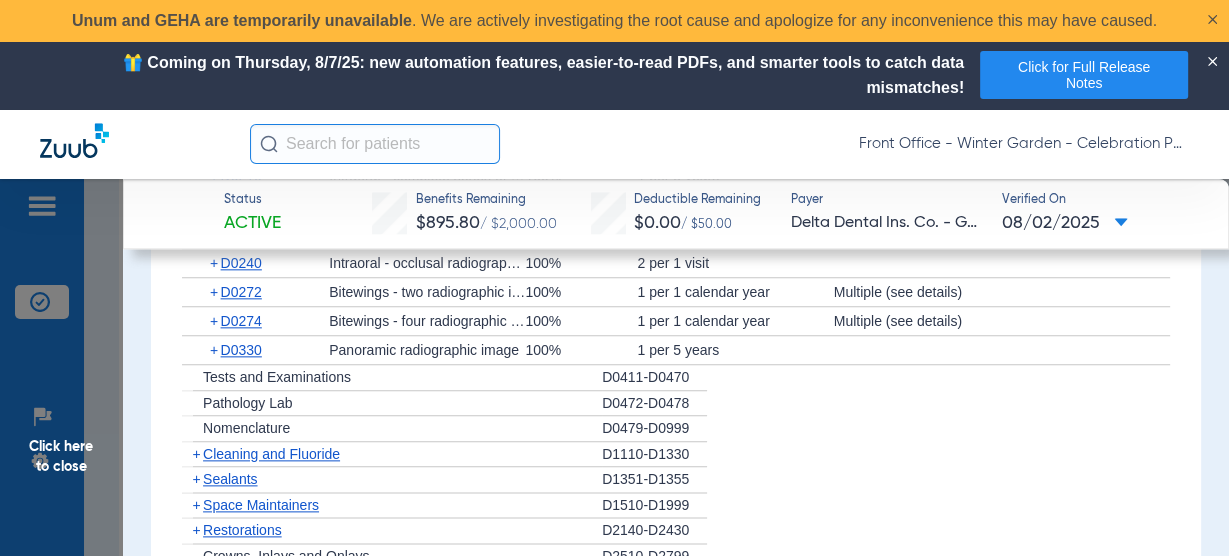 scroll, scrollTop: 2160, scrollLeft: 0, axis: vertical 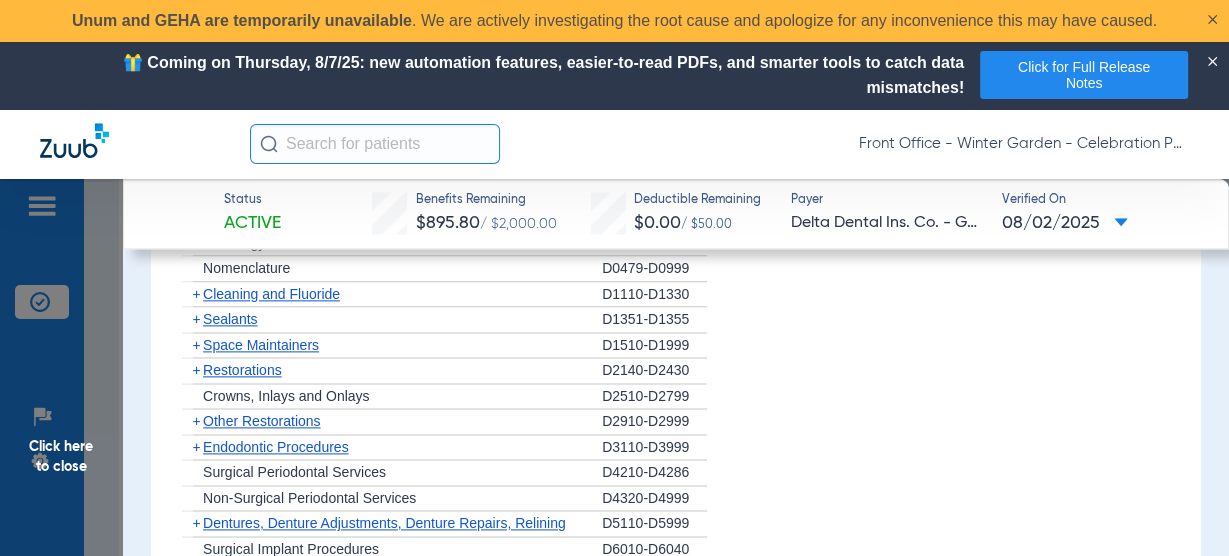 click on "Cleaning and Fluoride" 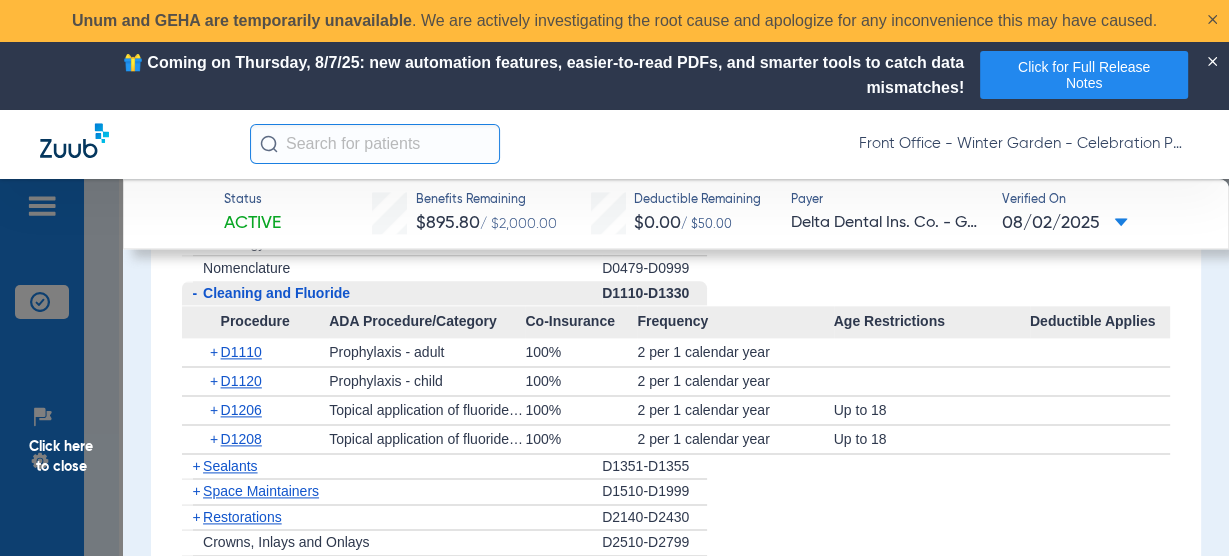 drag, startPoint x: 211, startPoint y: 459, endPoint x: 449, endPoint y: 417, distance: 241.67747 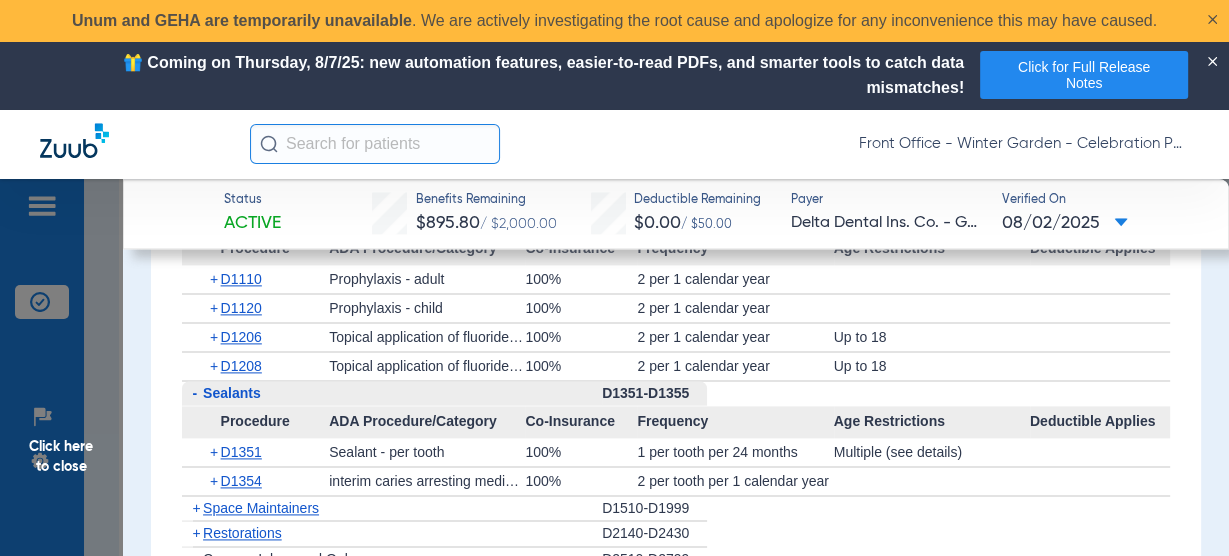 scroll, scrollTop: 2240, scrollLeft: 0, axis: vertical 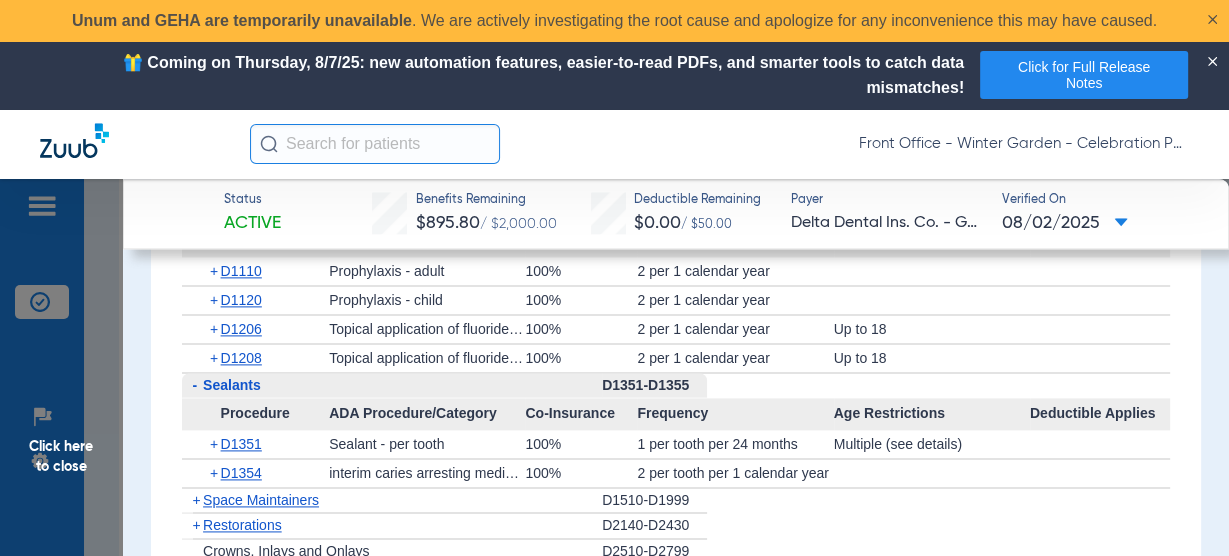 click on "D1351" 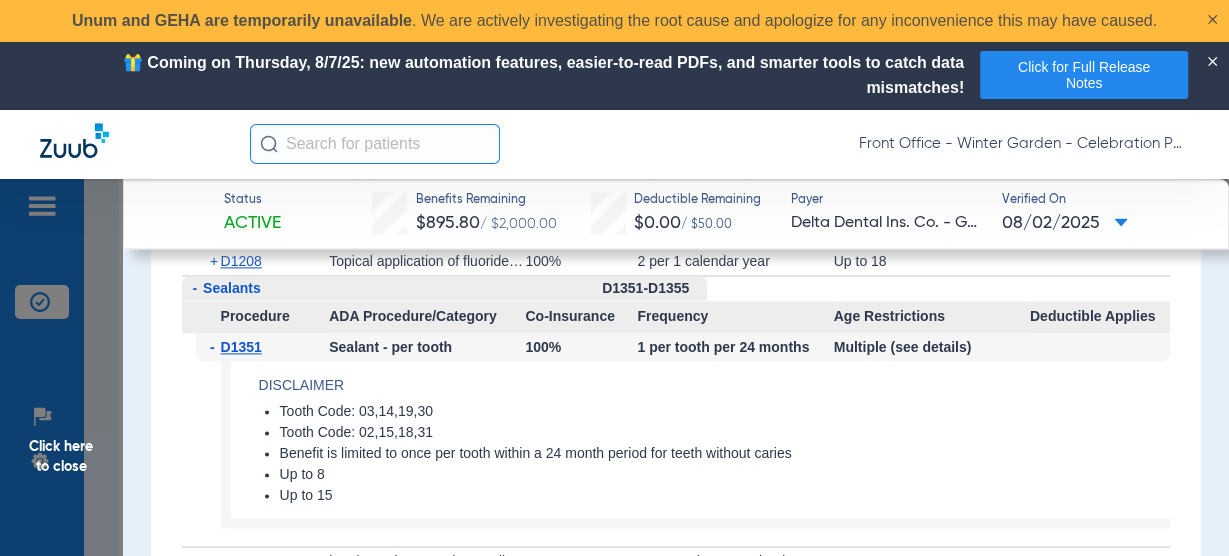 scroll, scrollTop: 2320, scrollLeft: 0, axis: vertical 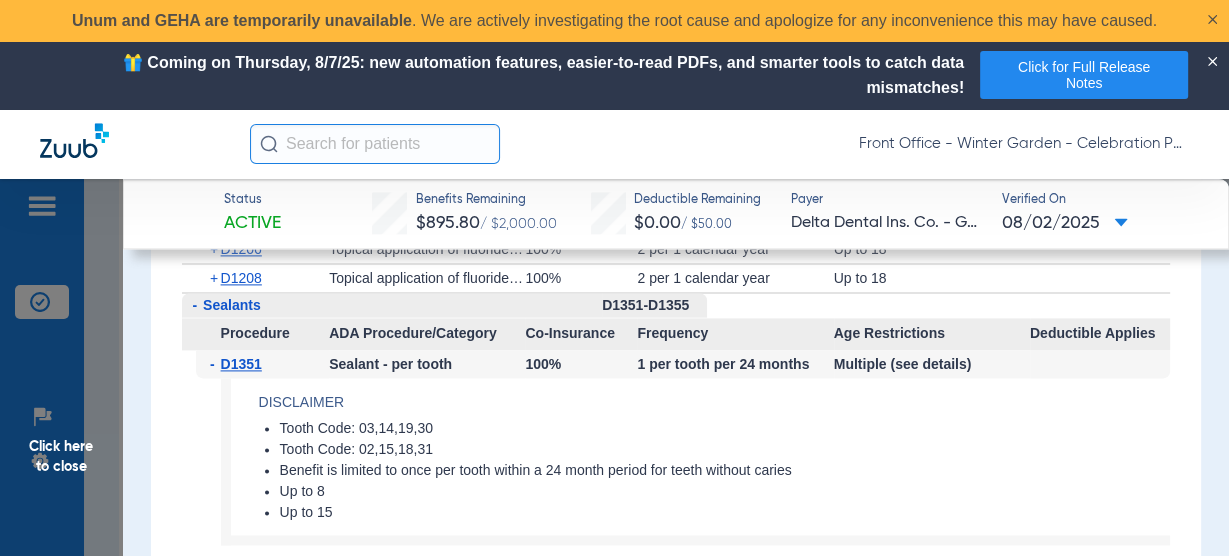 click on "Click here to close" 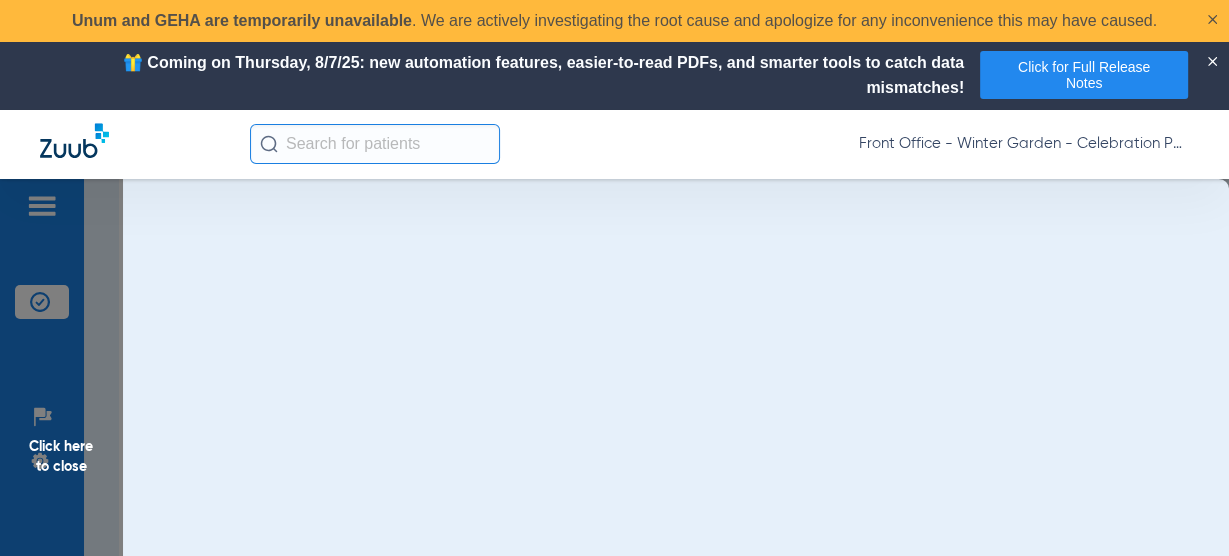 scroll, scrollTop: 0, scrollLeft: 0, axis: both 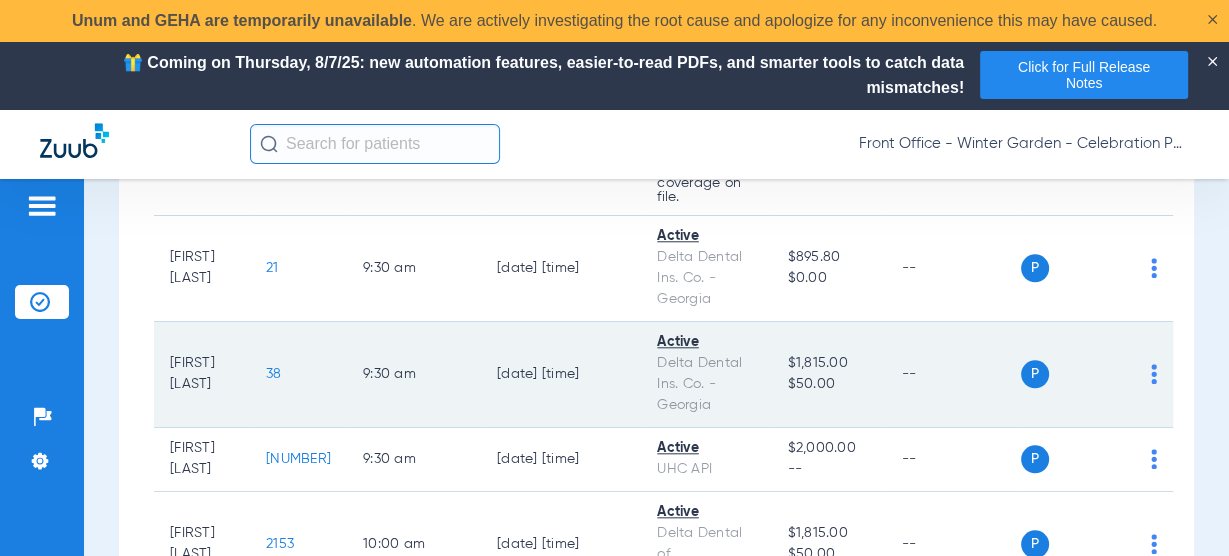 click on "38" 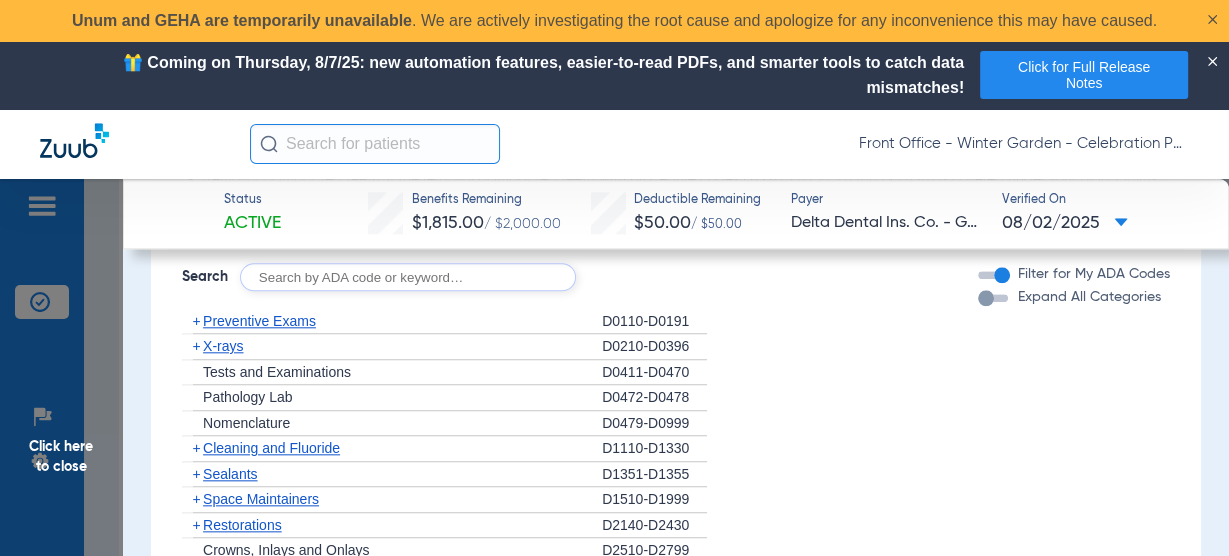 scroll, scrollTop: 1840, scrollLeft: 0, axis: vertical 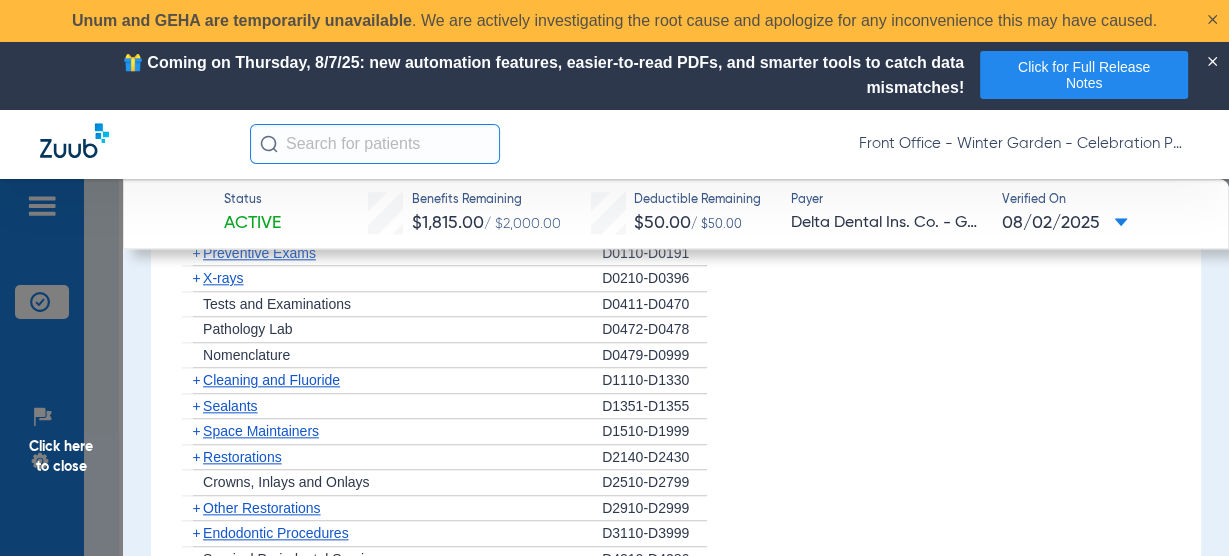 click on "X-rays" 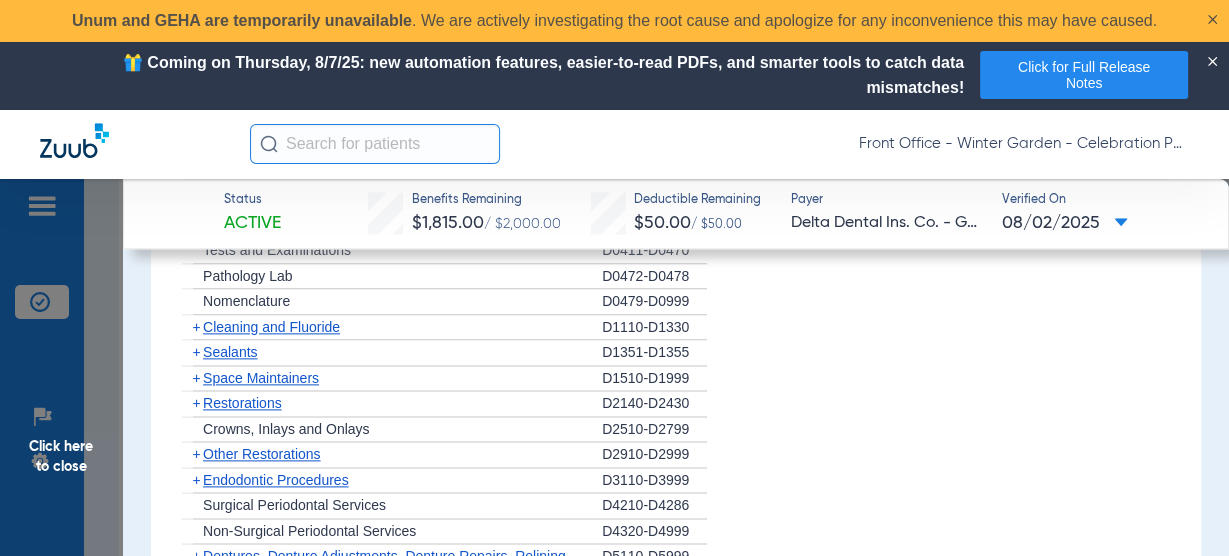 scroll, scrollTop: 2160, scrollLeft: 0, axis: vertical 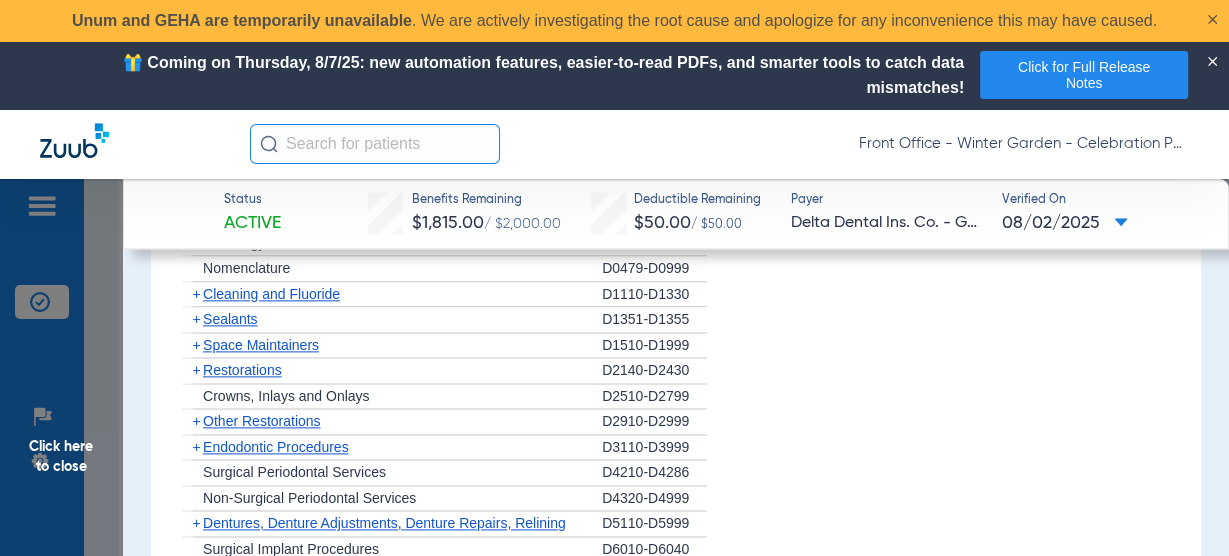 click on "+   Cleaning and Fluoride" 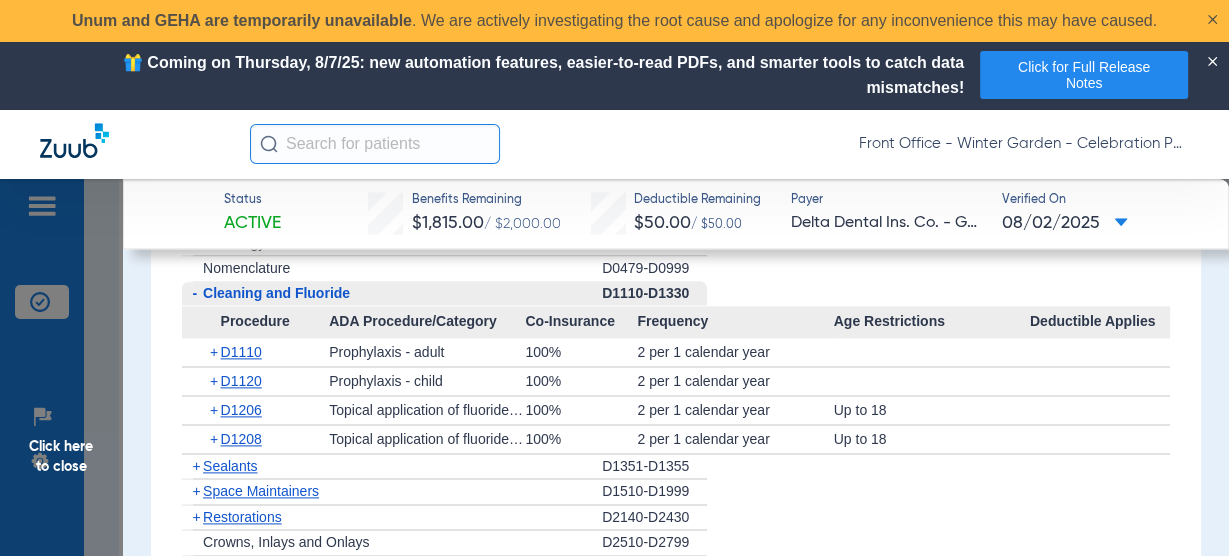 click on "Cleaning and Fluoride" 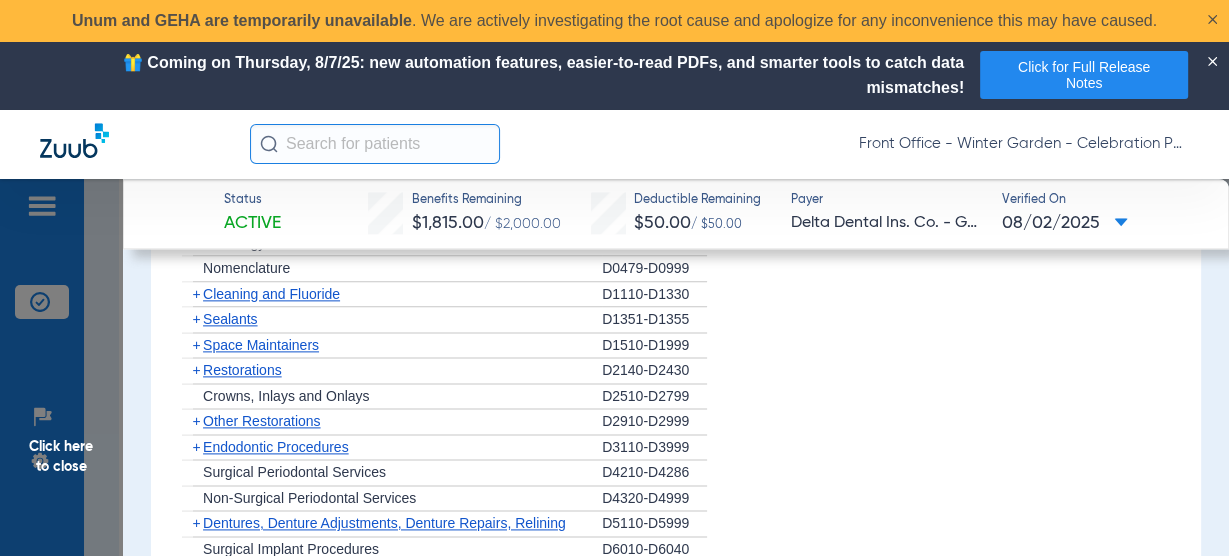 click on "Cleaning and Fluoride" 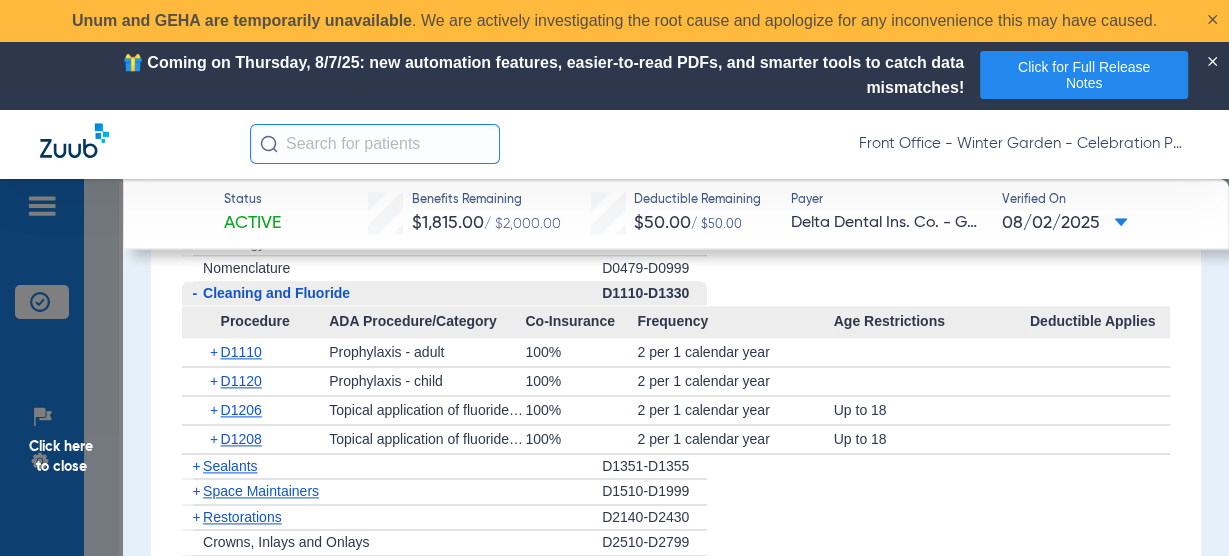 click on "Cleaning and Fluoride" 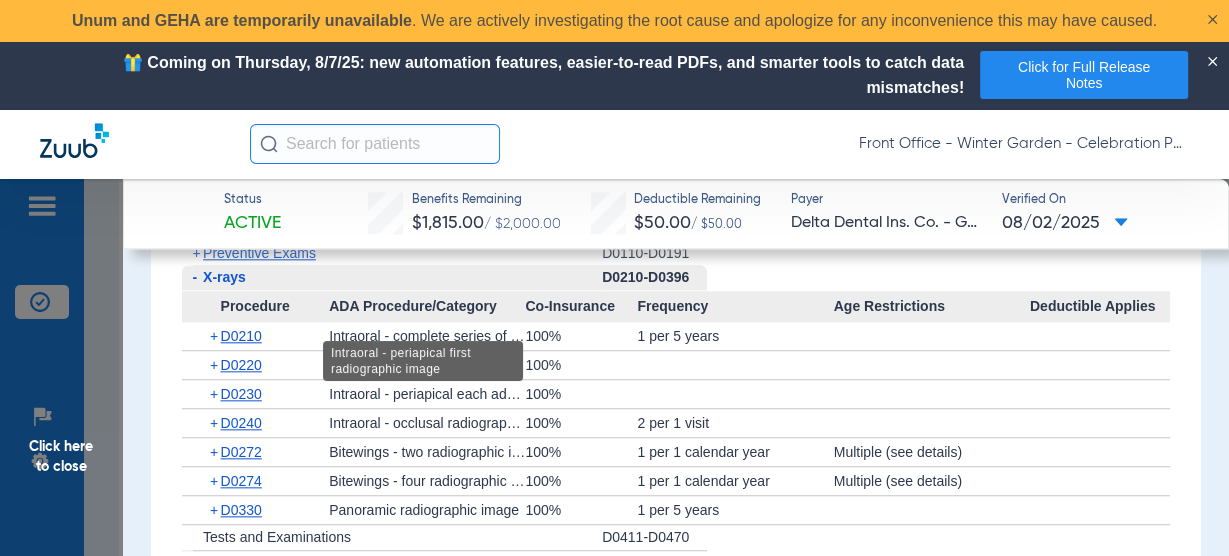 scroll, scrollTop: 2080, scrollLeft: 0, axis: vertical 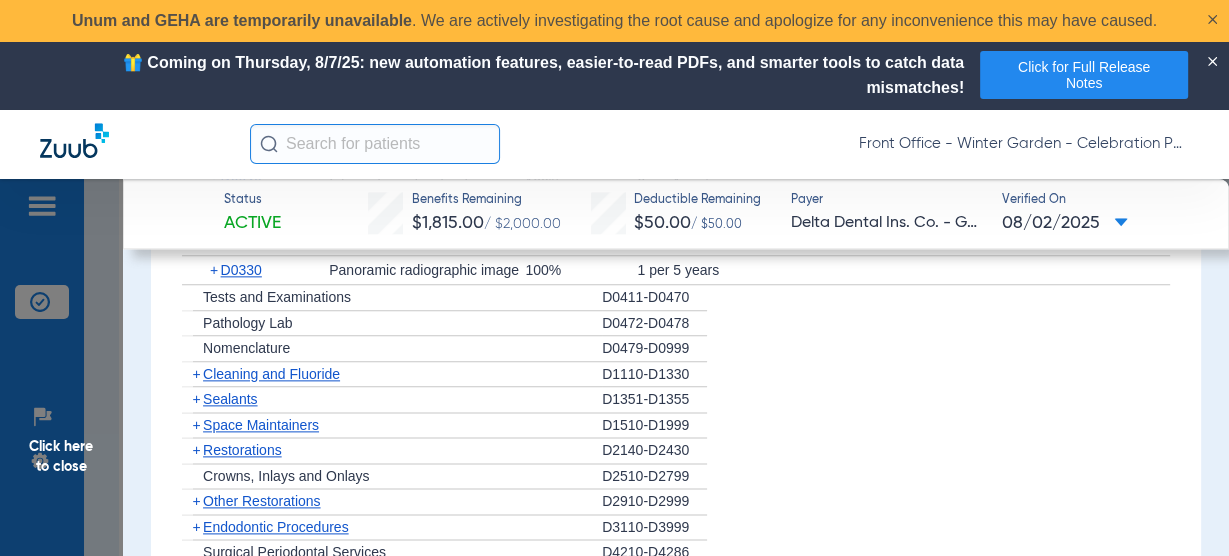 click on "+   Sealants" 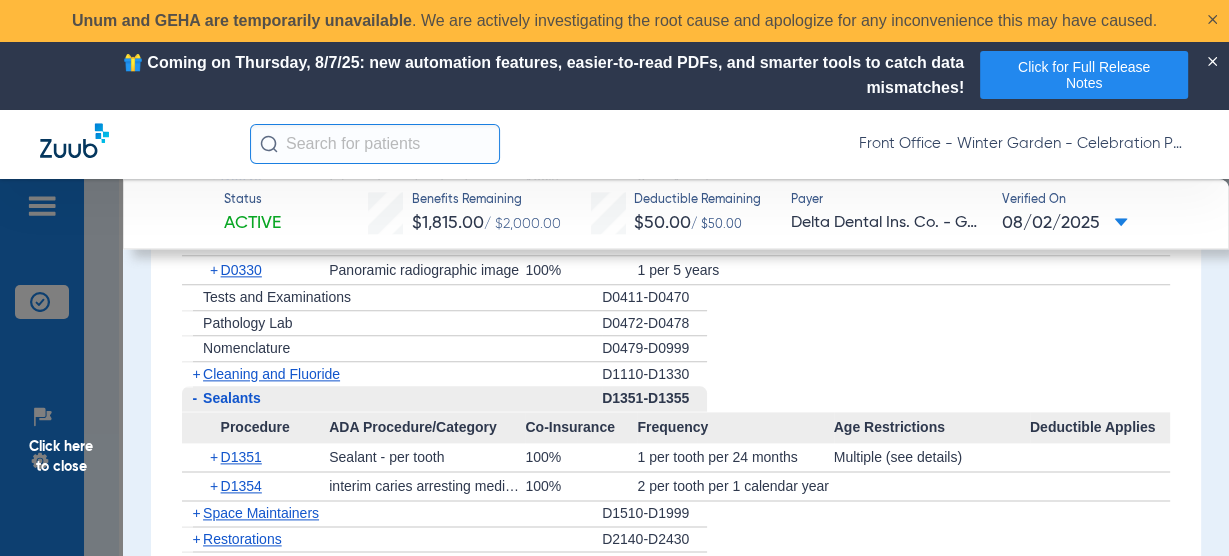 click on "Sealants" 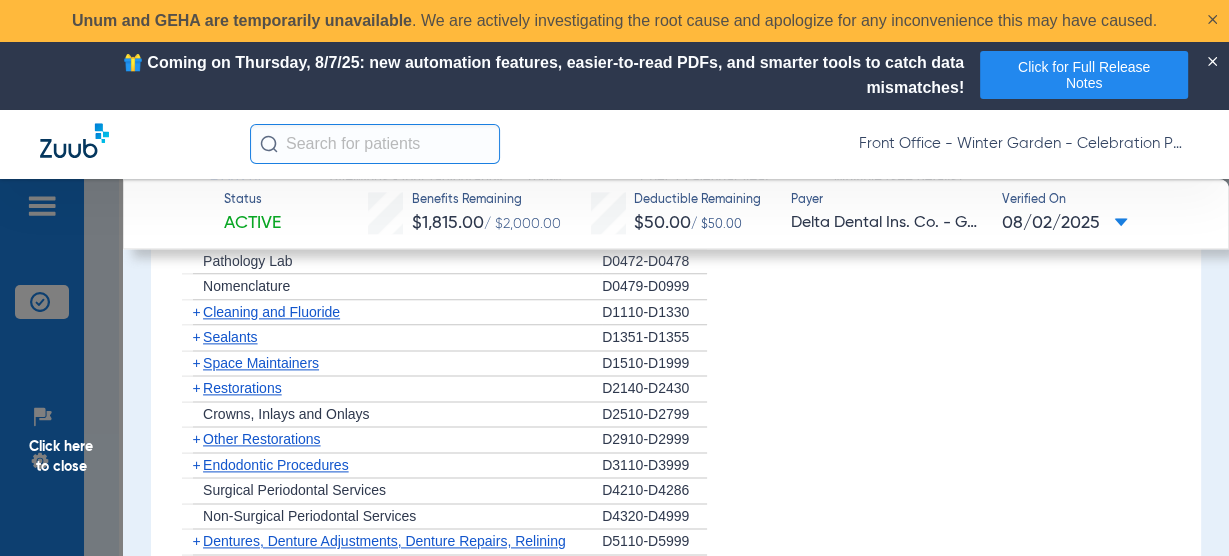 scroll, scrollTop: 2160, scrollLeft: 0, axis: vertical 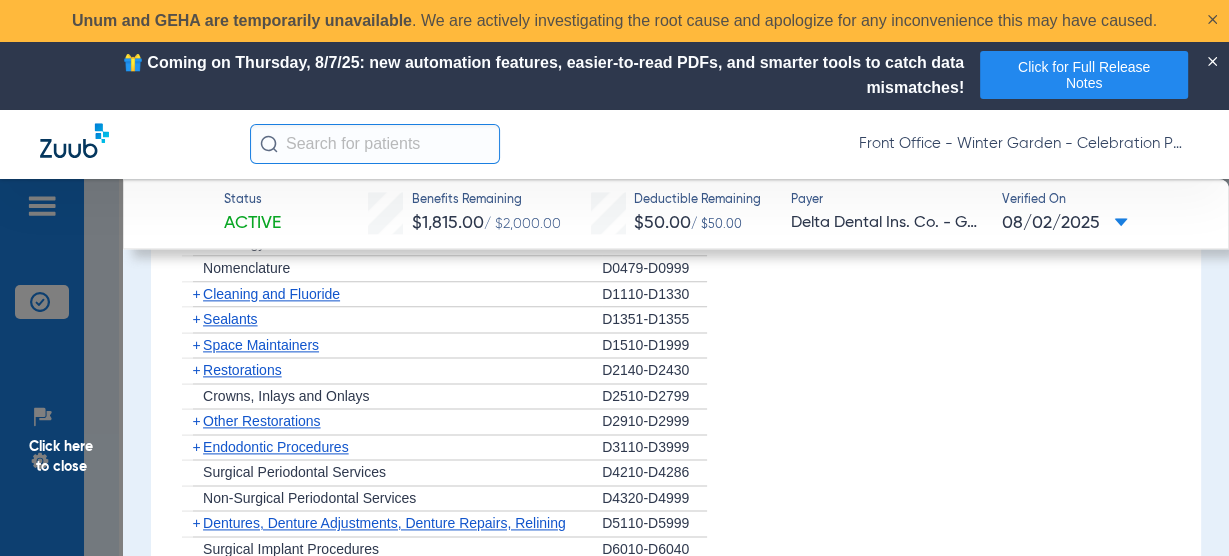 click on "Sealants" 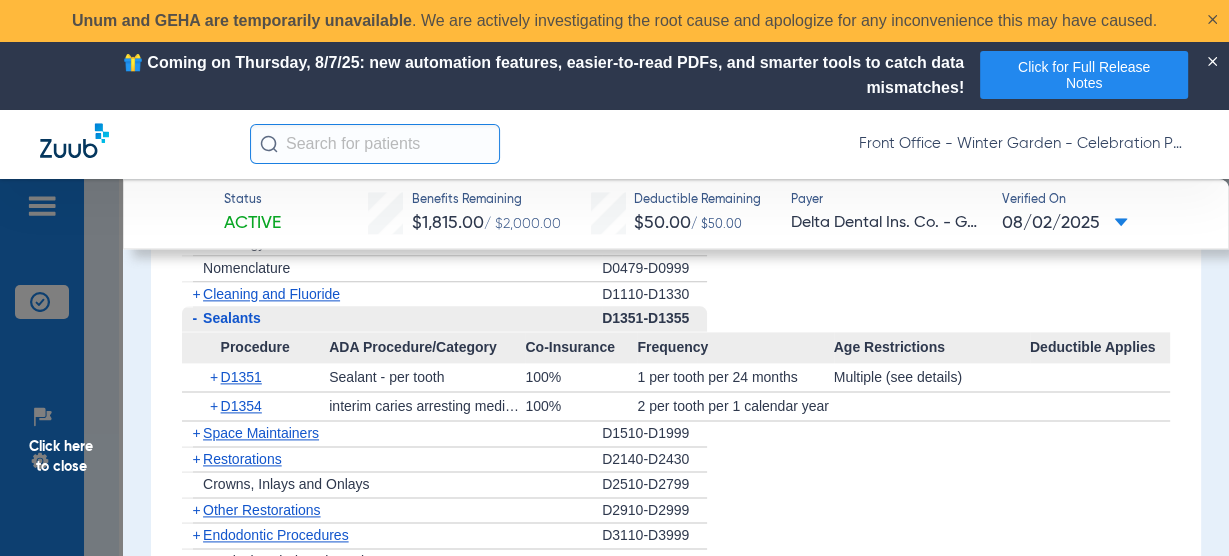 scroll, scrollTop: 2240, scrollLeft: 0, axis: vertical 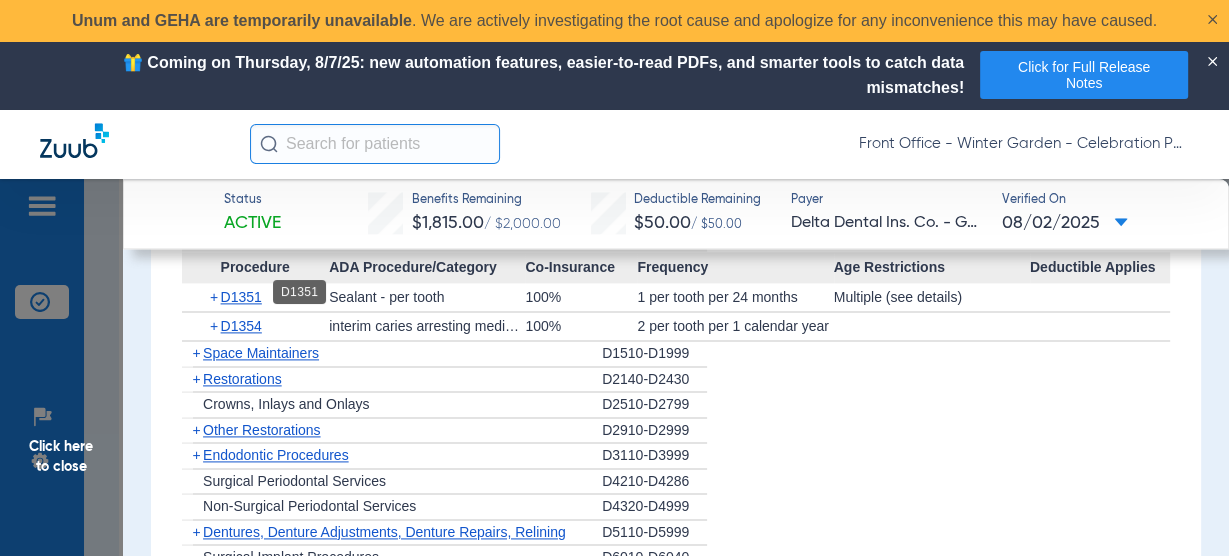 click on "D1351" 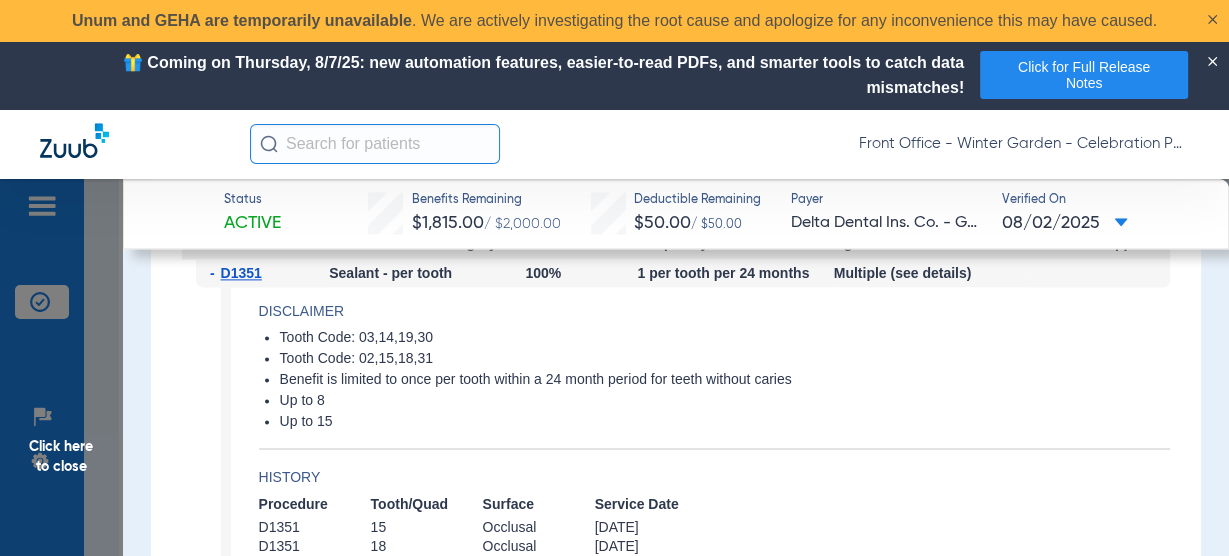 scroll, scrollTop: 2240, scrollLeft: 0, axis: vertical 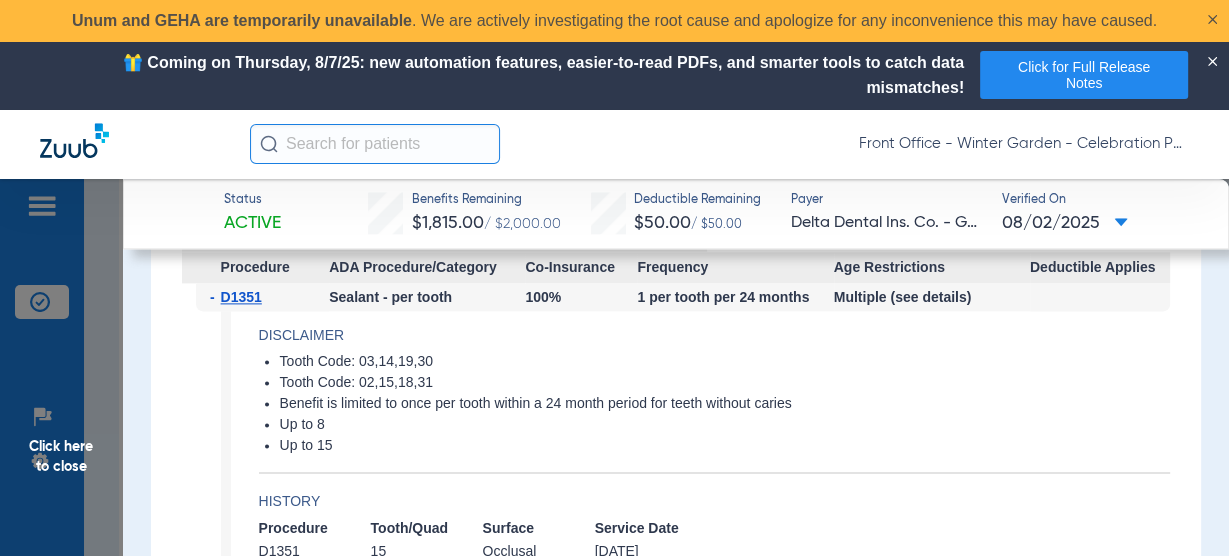 drag, startPoint x: 304, startPoint y: 405, endPoint x: 757, endPoint y: 396, distance: 453.0894 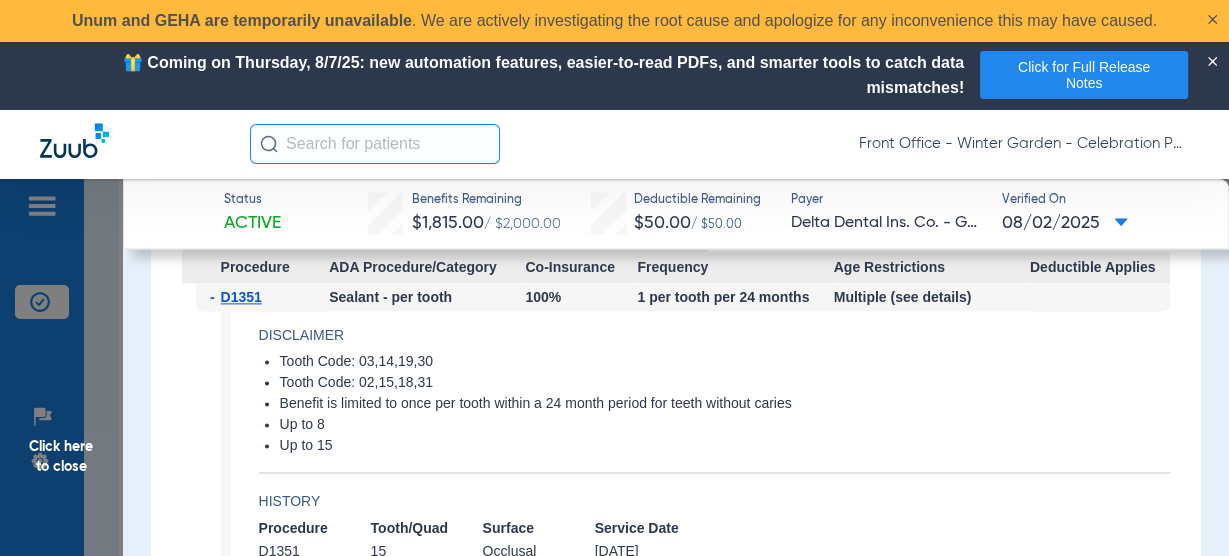 click on "Benefit is limited to once per tooth within a 24 month period for teeth without caries" 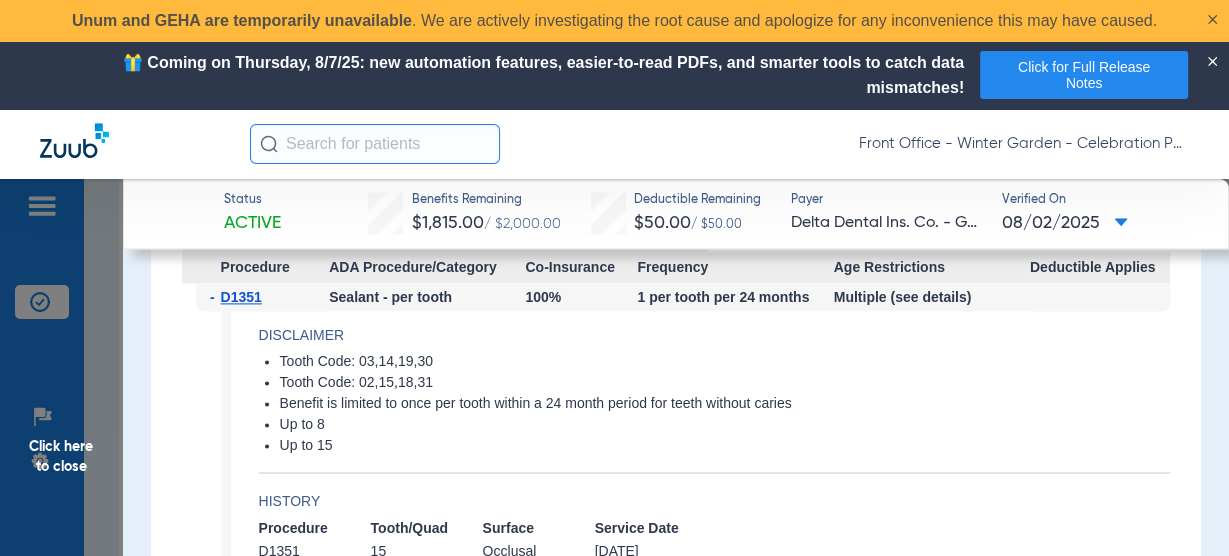 drag, startPoint x: 332, startPoint y: 420, endPoint x: 273, endPoint y: 416, distance: 59.135437 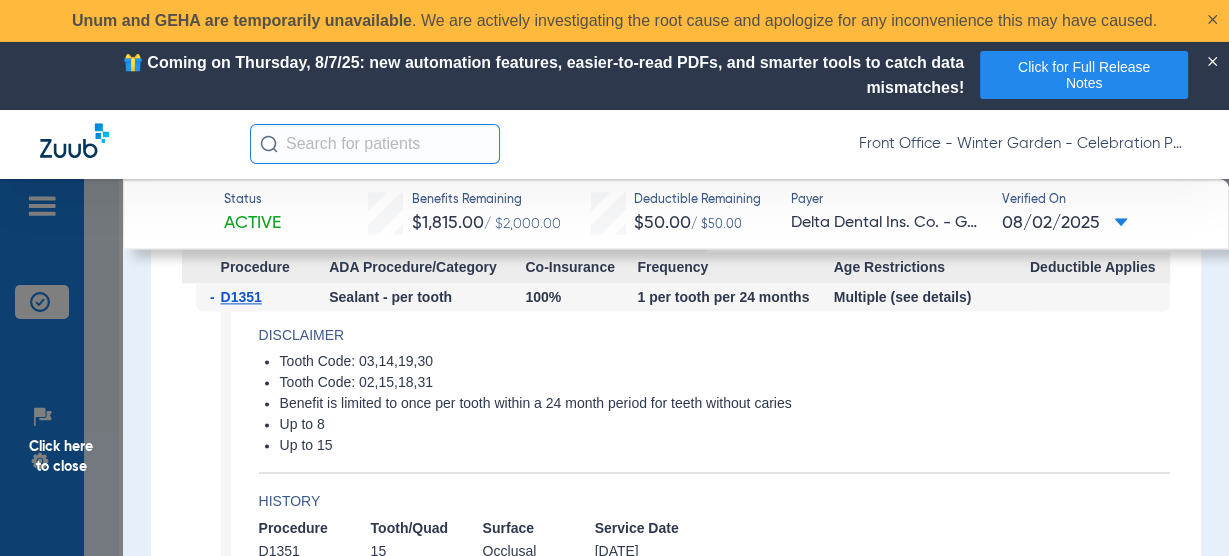 click on "Tooth Code: 03,14,19,30 Tooth Code: 02,15,18,31 Benefit is limited to once per tooth within a 24 month period for teeth without caries Up to 8 Up to 15" 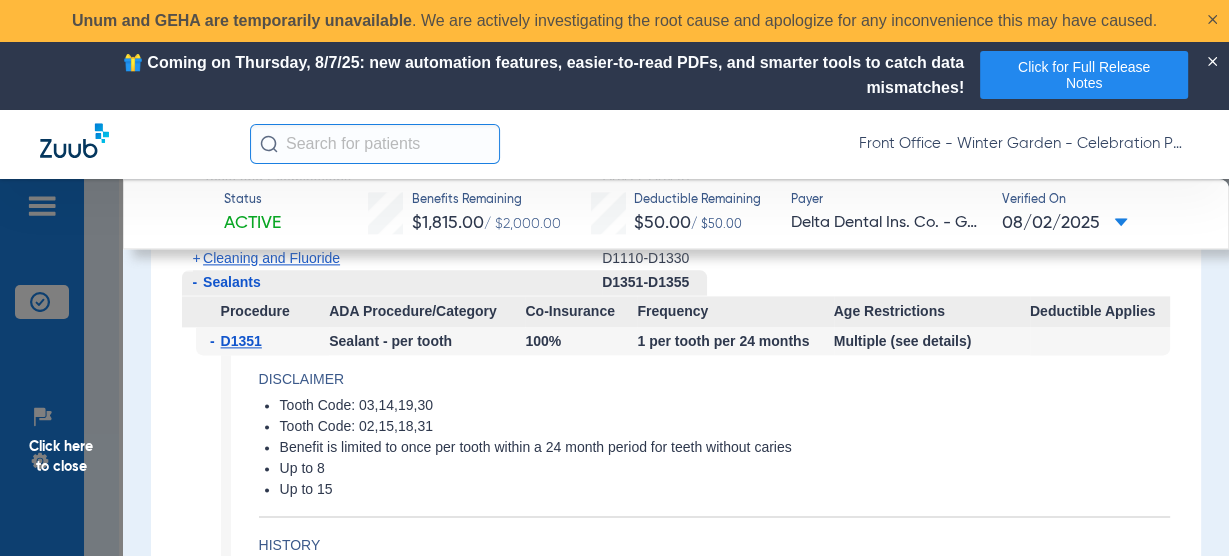 scroll, scrollTop: 2160, scrollLeft: 0, axis: vertical 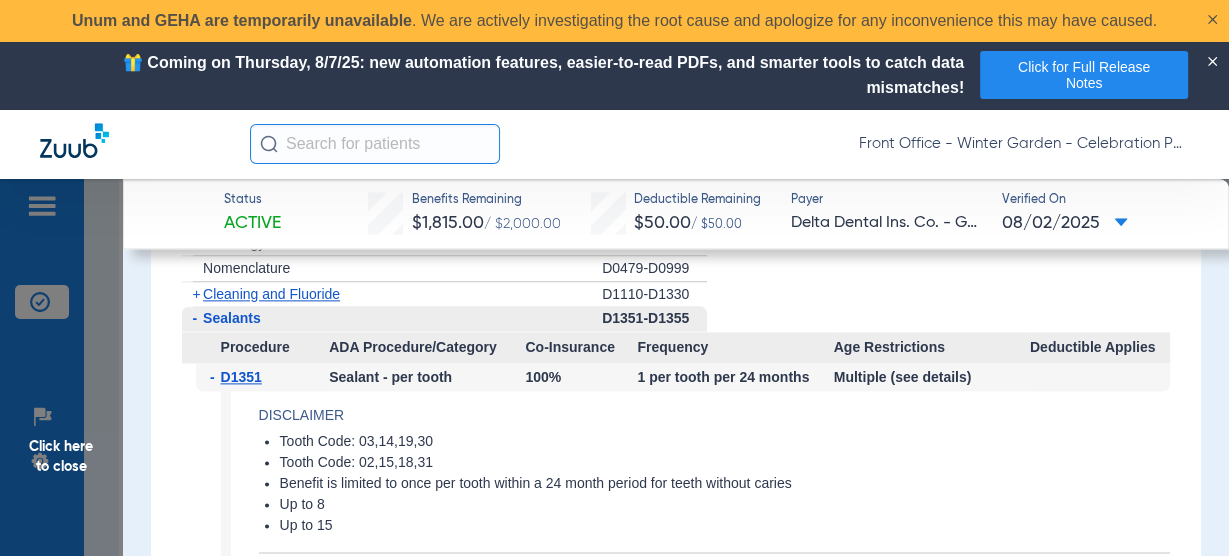 click on "Click here to close" 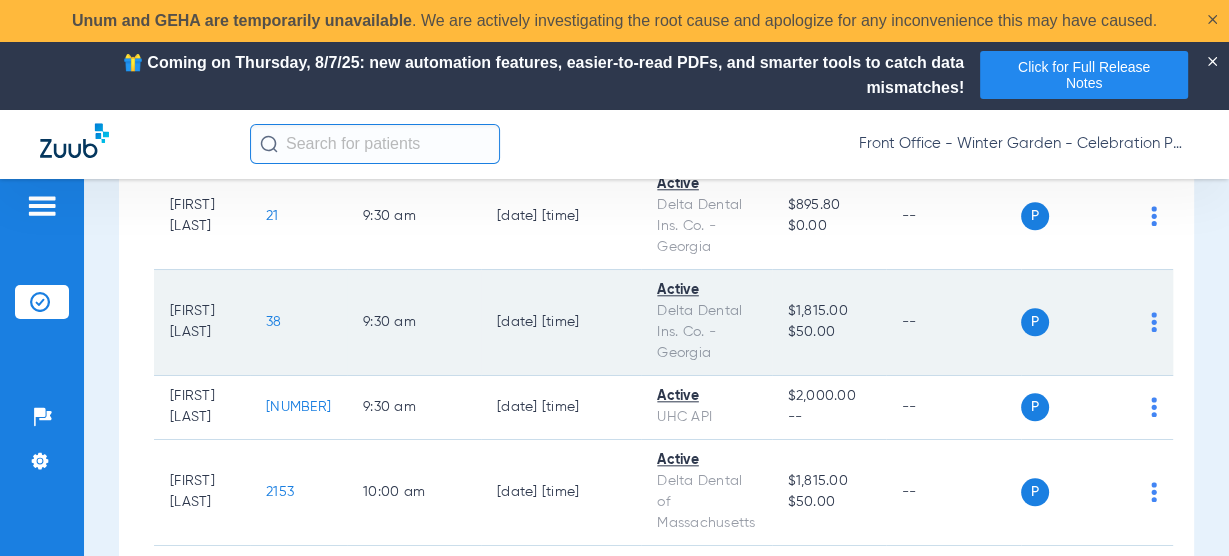 scroll, scrollTop: 1760, scrollLeft: 0, axis: vertical 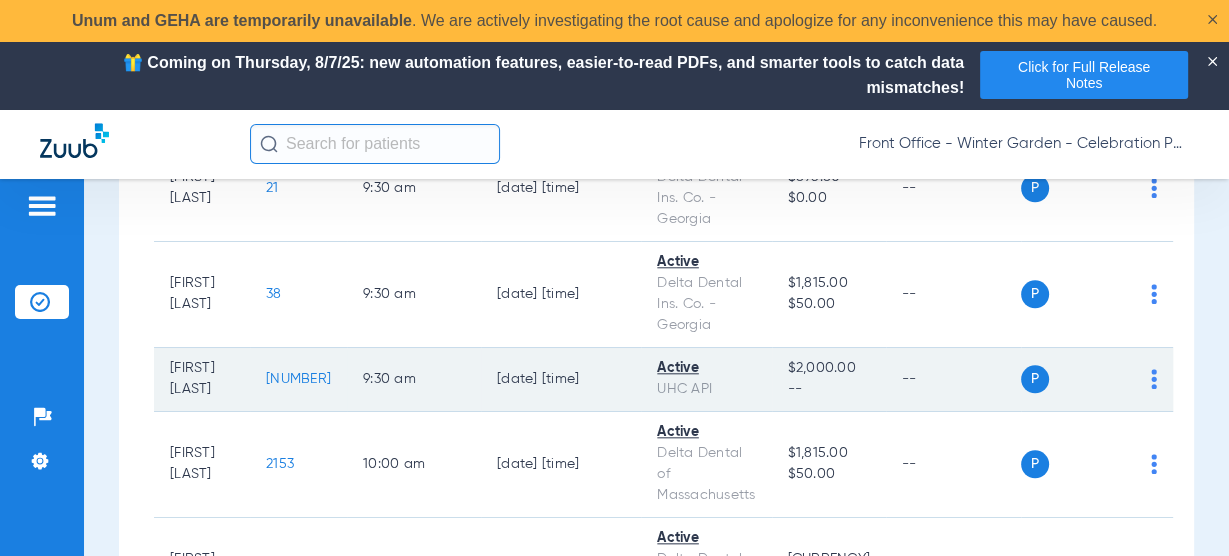 click on "3165" 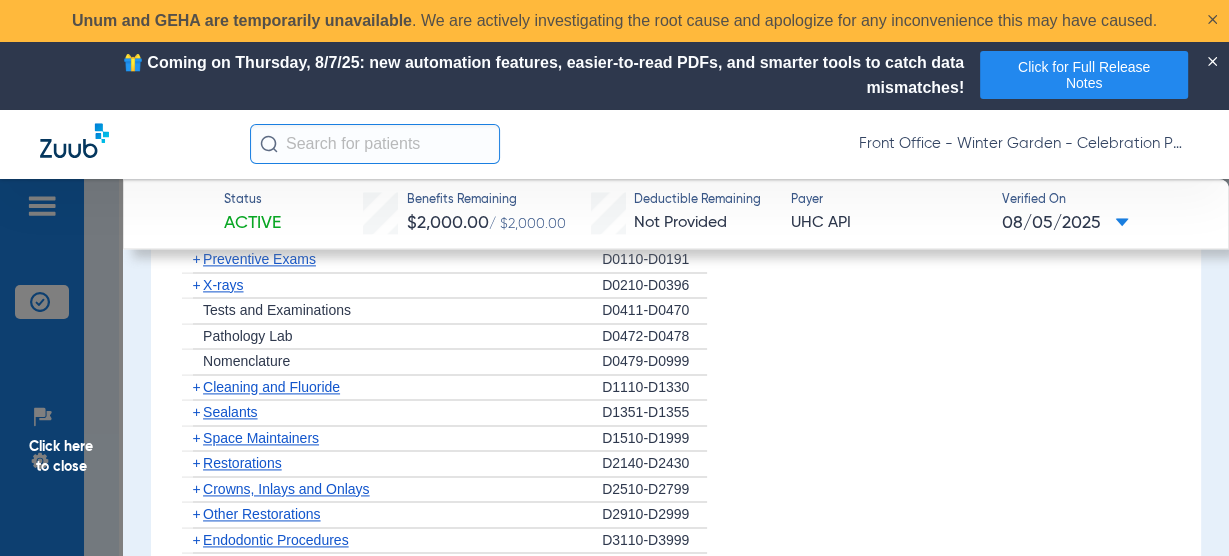 scroll, scrollTop: 2160, scrollLeft: 0, axis: vertical 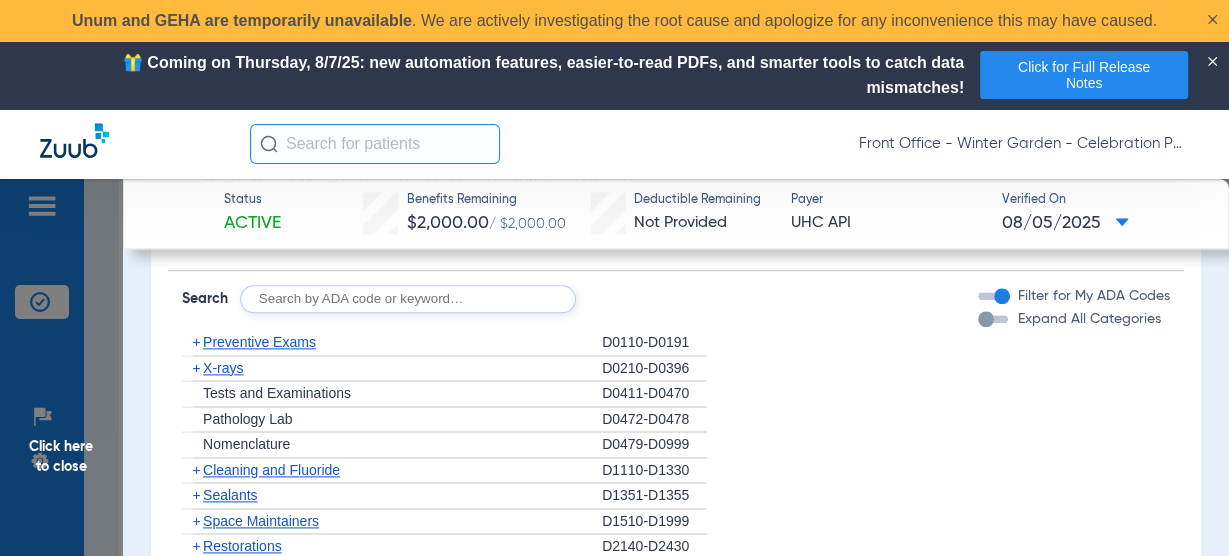 click on "X-rays" 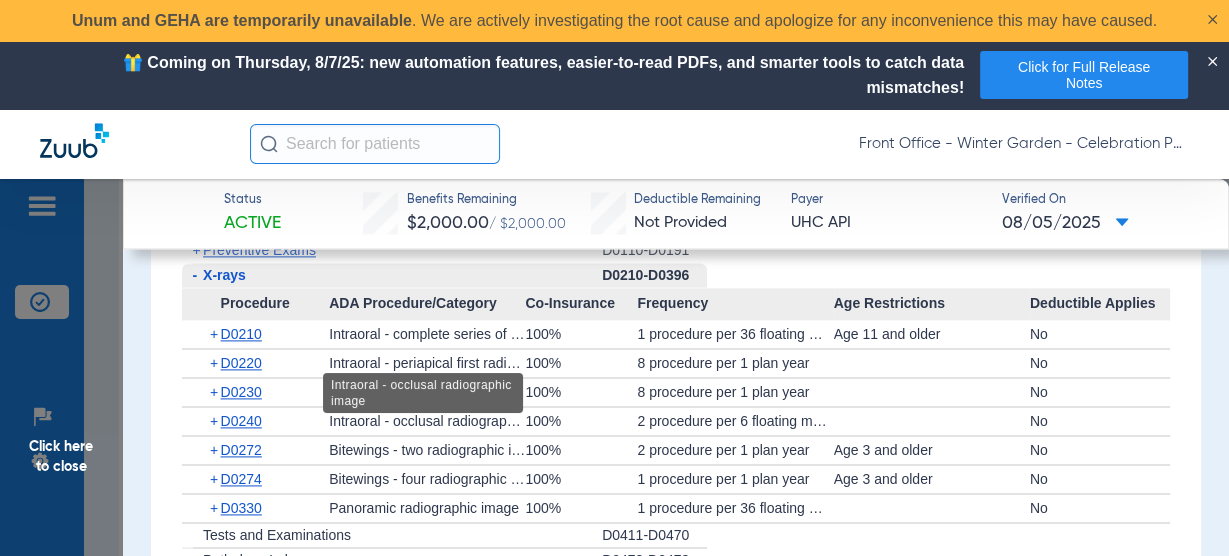 scroll, scrollTop: 2240, scrollLeft: 0, axis: vertical 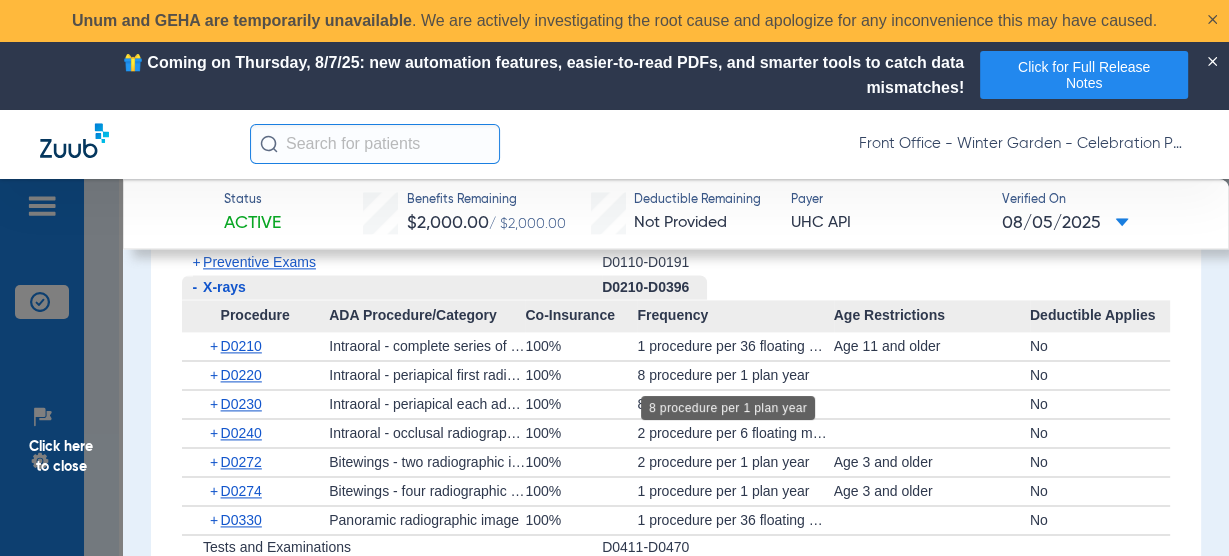 drag, startPoint x: 629, startPoint y: 366, endPoint x: 792, endPoint y: 409, distance: 168.57639 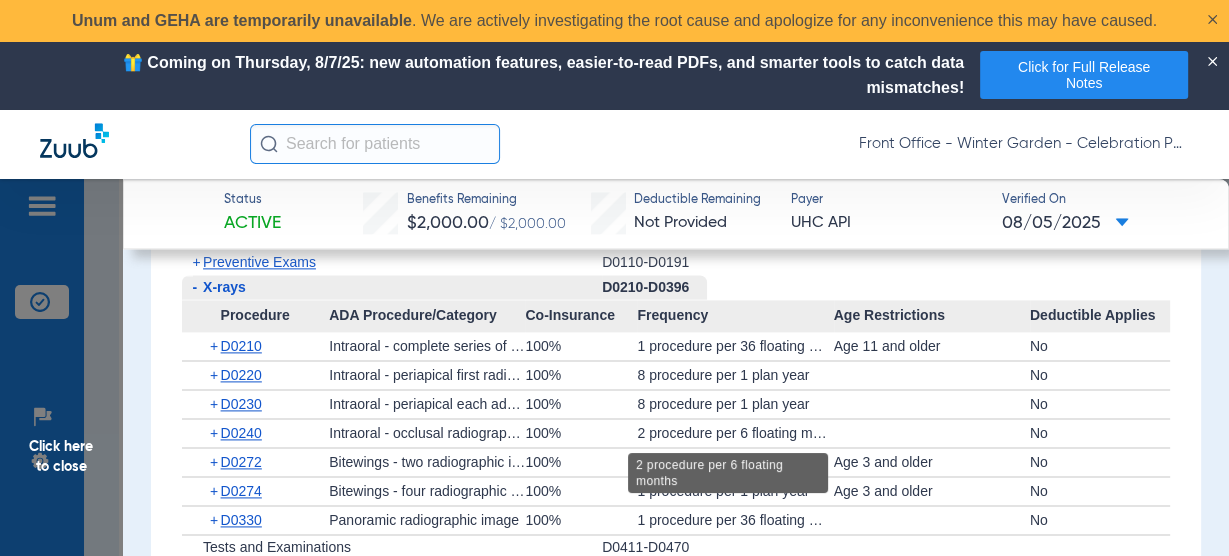 click on "2 procedure per 6 floating months" 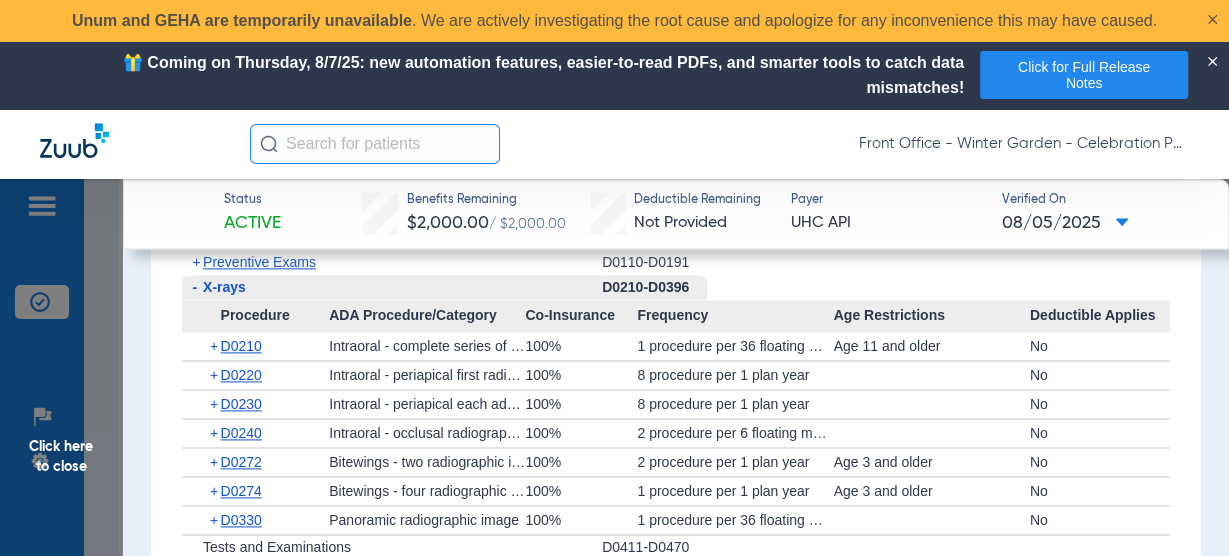 click on "Click here to close" 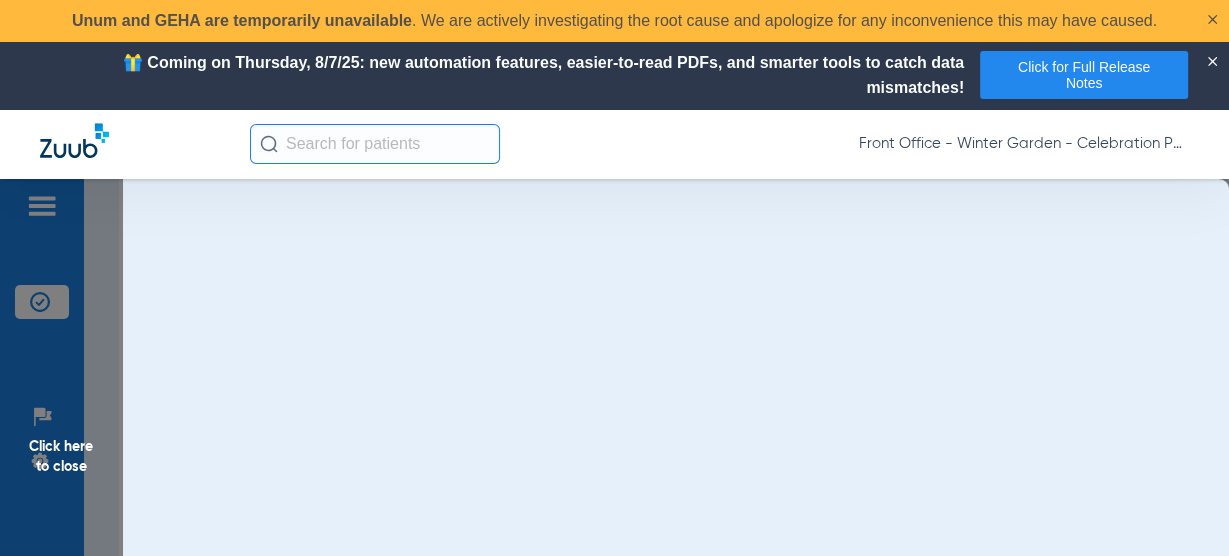 scroll, scrollTop: 0, scrollLeft: 0, axis: both 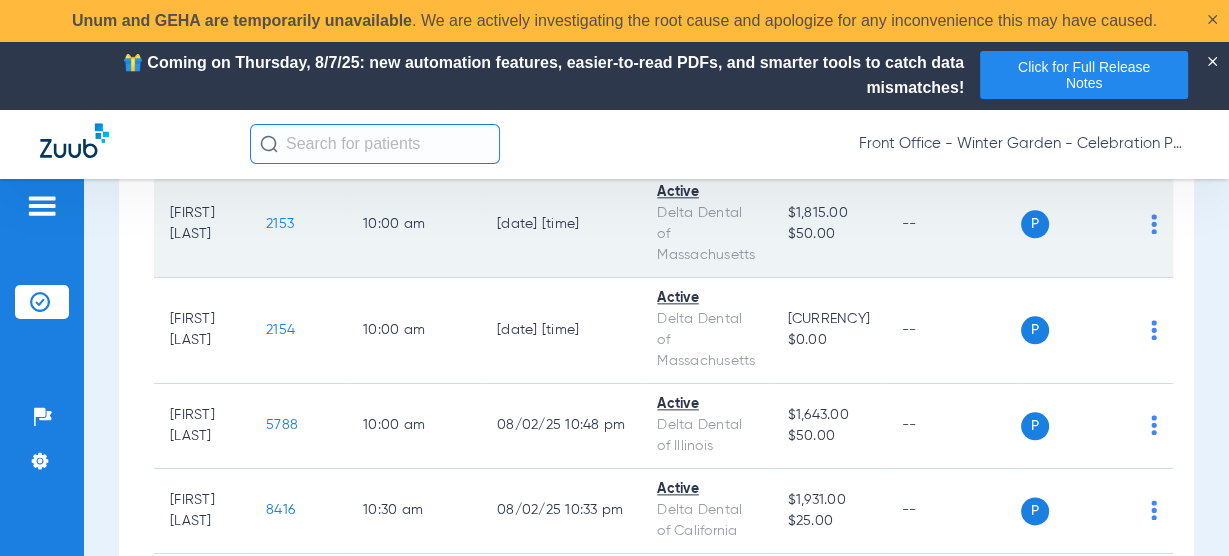 click on "2153" 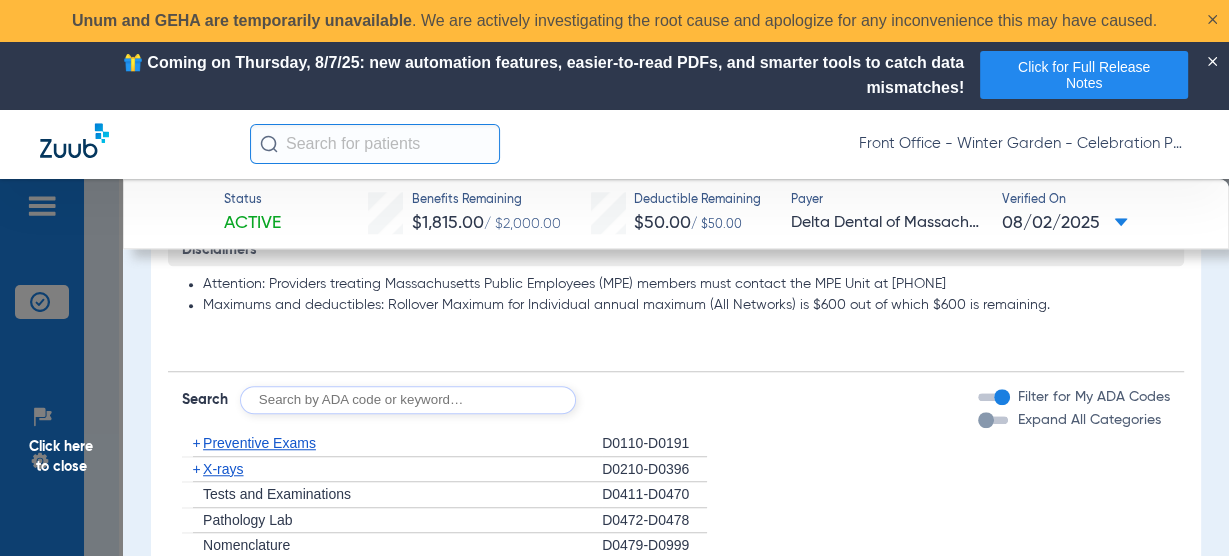 scroll, scrollTop: 1360, scrollLeft: 0, axis: vertical 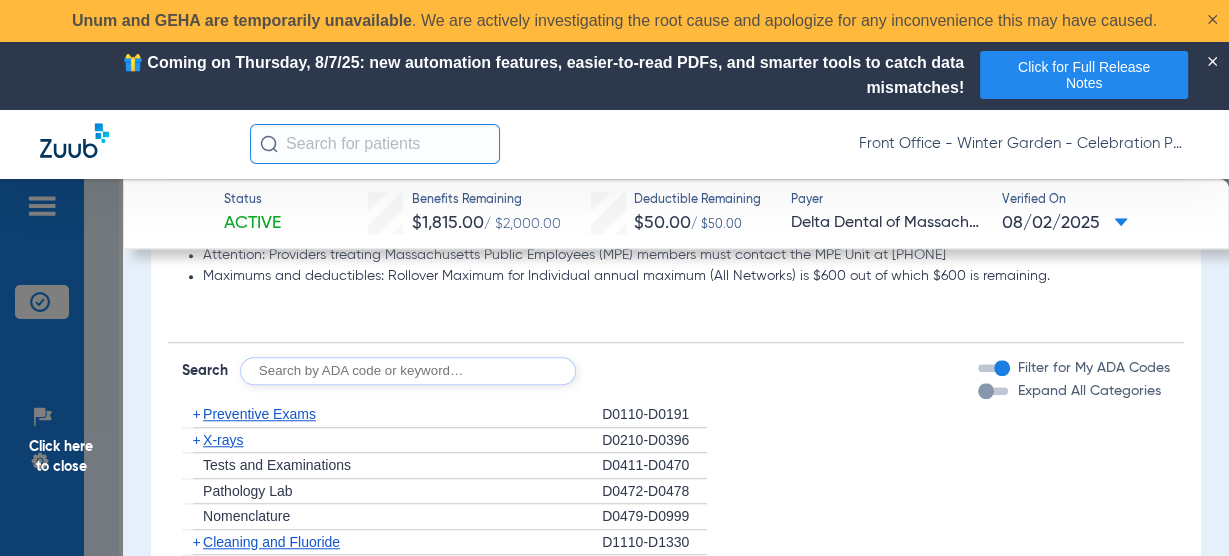 click on "Preventive Exams" 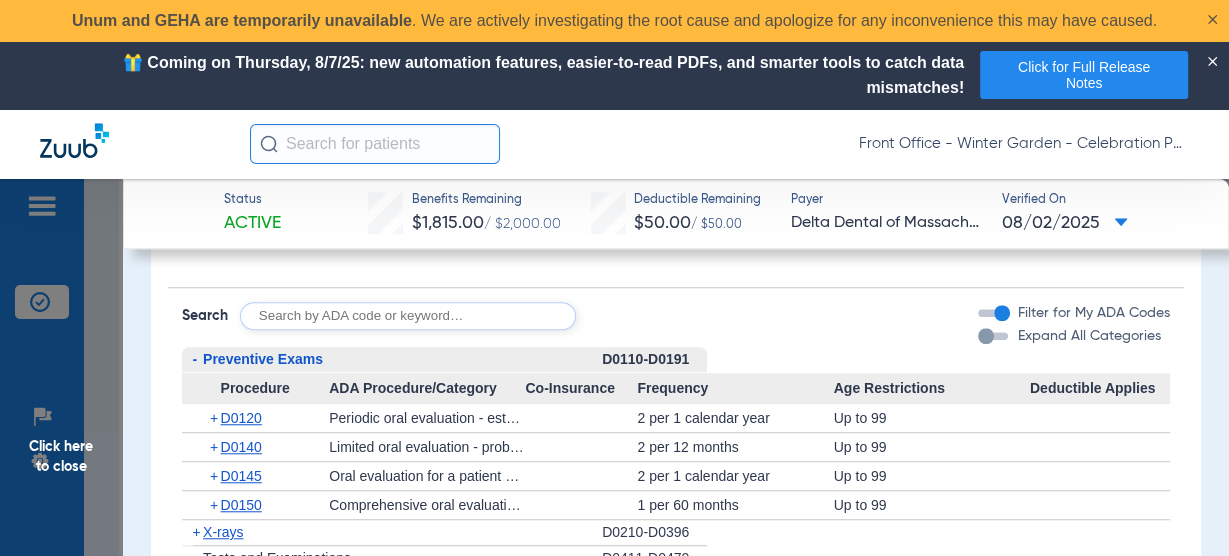 scroll, scrollTop: 1440, scrollLeft: 0, axis: vertical 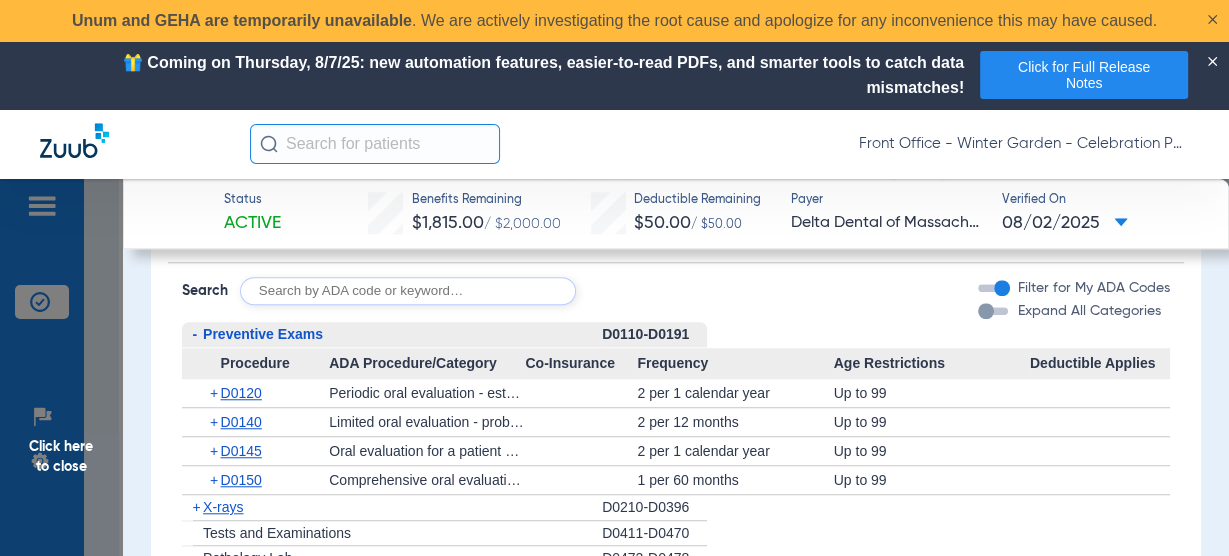 click on "Preventive Exams" 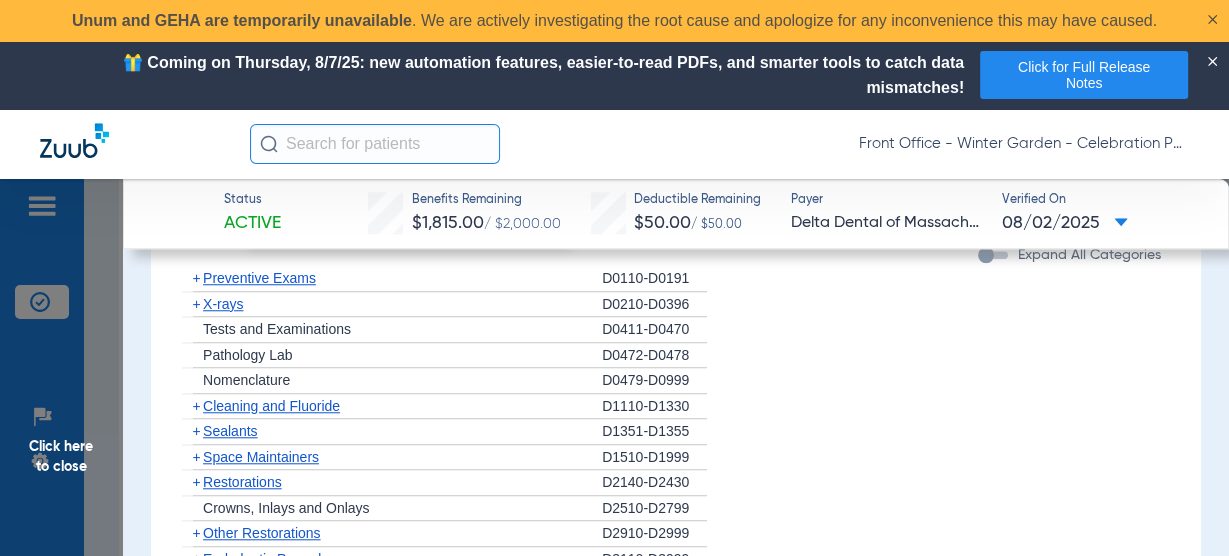 scroll, scrollTop: 1520, scrollLeft: 0, axis: vertical 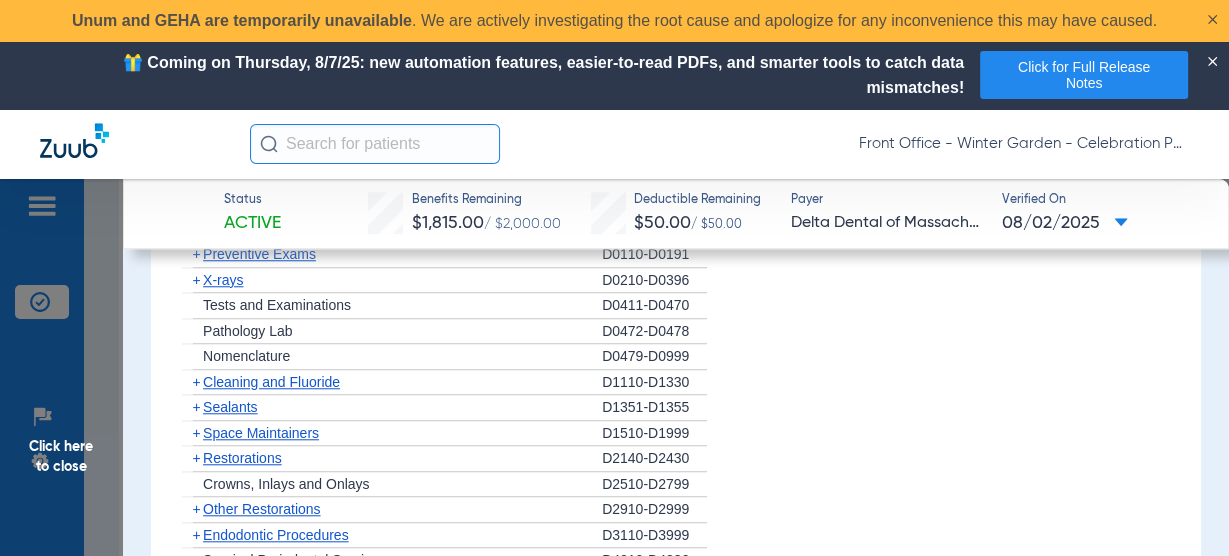 click on "X-rays" 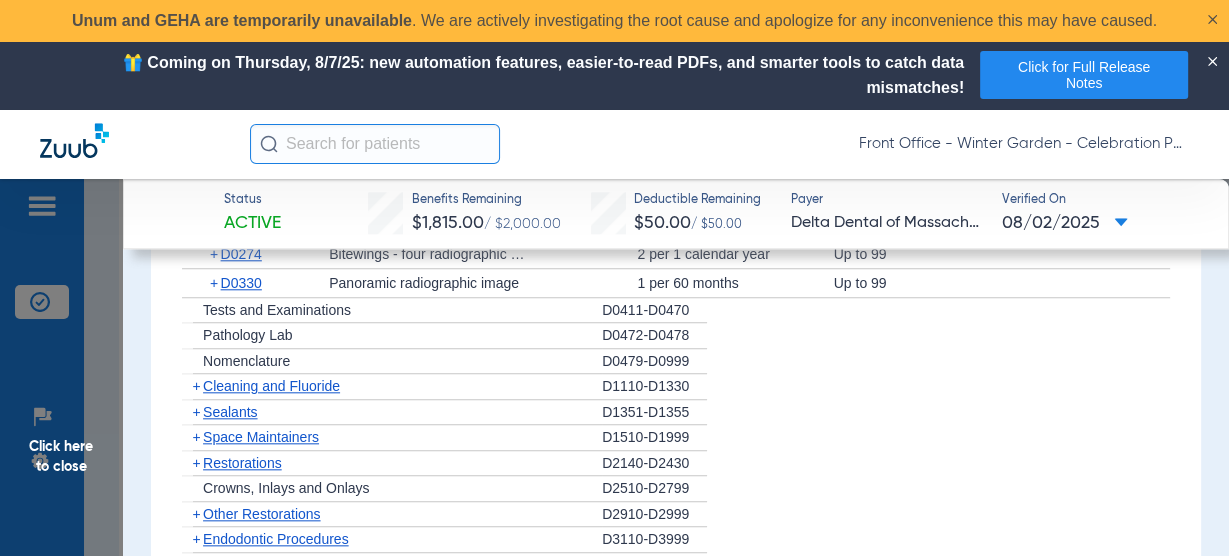 scroll, scrollTop: 1760, scrollLeft: 0, axis: vertical 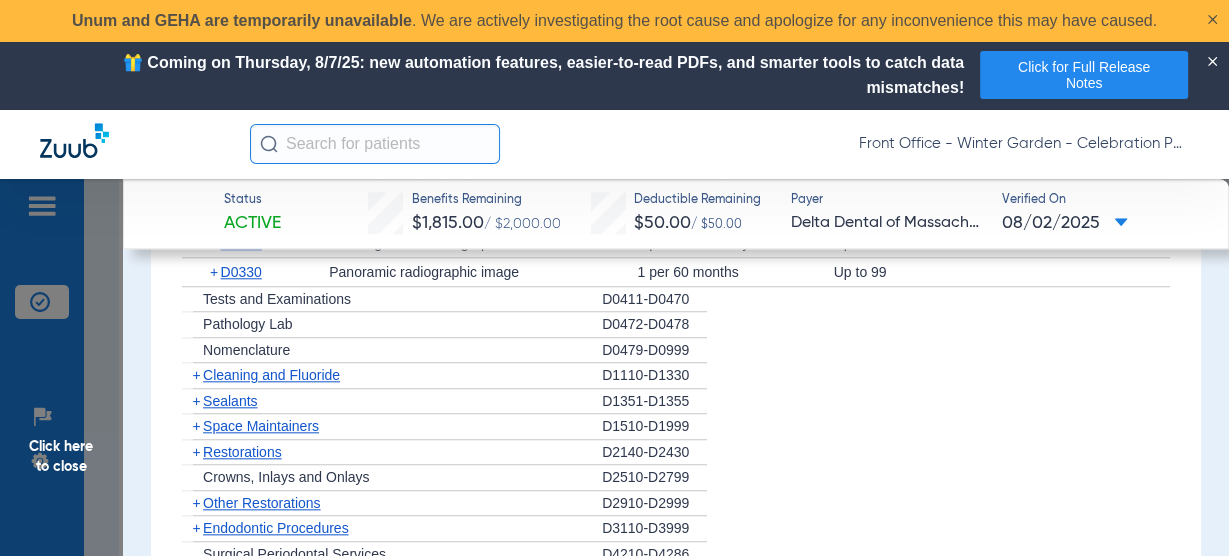 click on "Cleaning and Fluoride" 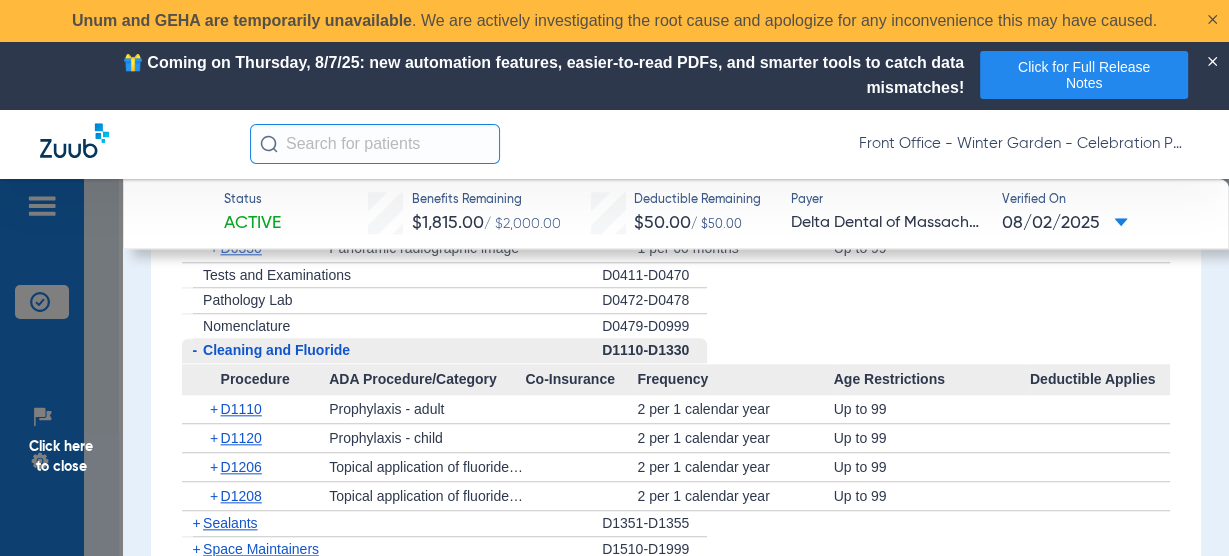 scroll, scrollTop: 1840, scrollLeft: 0, axis: vertical 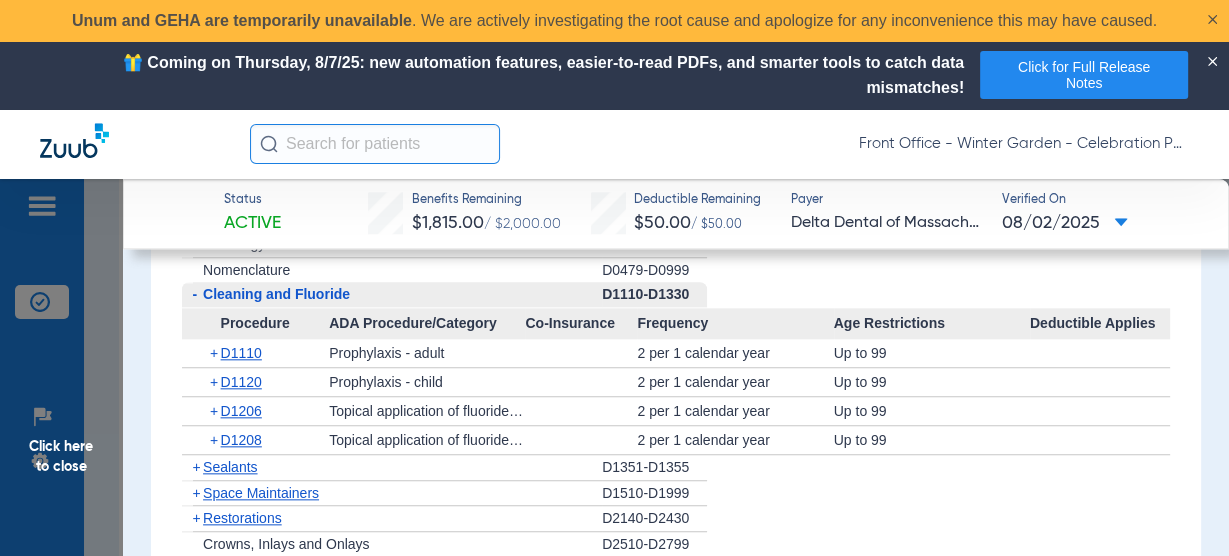 click on "Sealants" 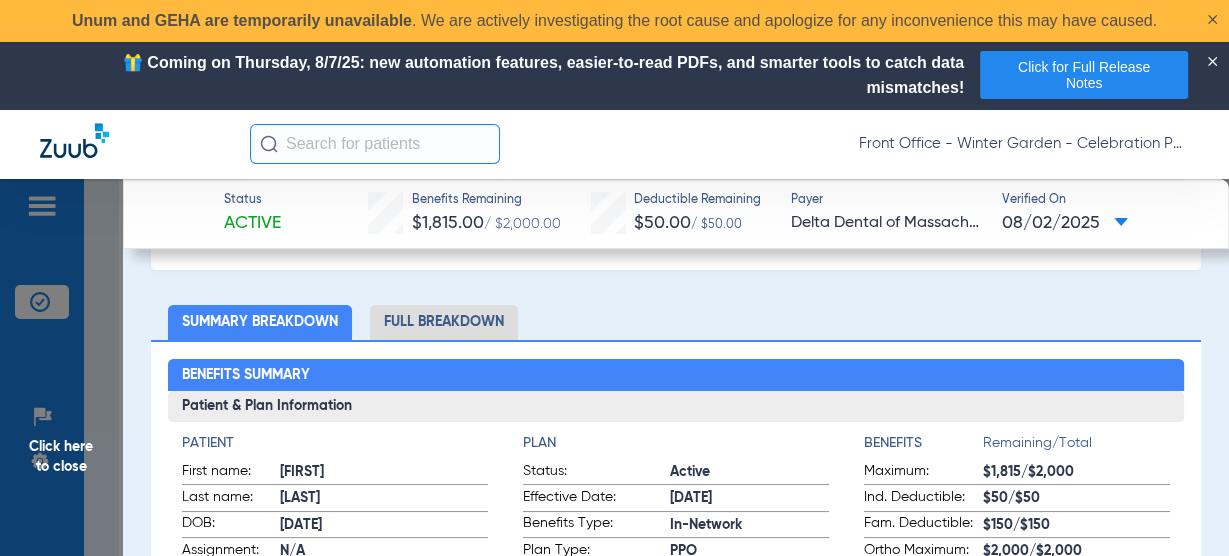 scroll, scrollTop: 80, scrollLeft: 0, axis: vertical 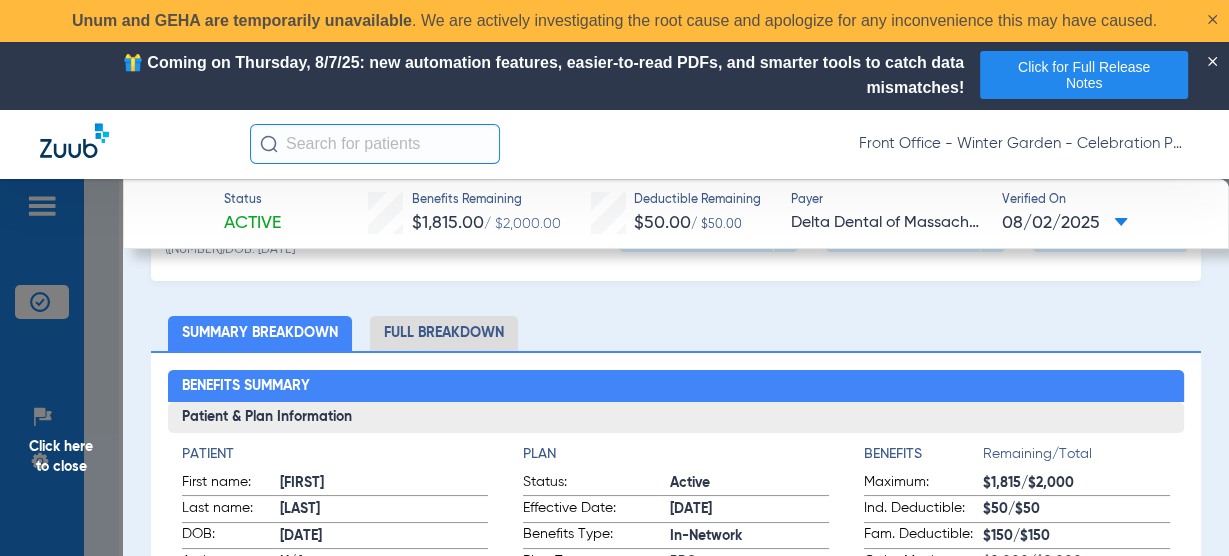 click on "Status Active  Benefits Remaining   $1,815.00   / $2,000.00   Deductible Remaining   $50.00   / $50.00  Payer Delta Dental of Massachusetts  Verified On
08/02/2025   Capogreco, Gianna   Edit   (2153)   DOB: 02/13/2010   Premier  arrow_drop_down  Save to PDF  arrow_drop_down  Verify Benefits   Subscriber Information   First name  Andrew  Last name  Capogreco  DOB  mm / dd / yyyy 07/31/1985  Member ID  912331902  Group ID (optional)  11049901  Insurance Payer   Insurance
Delta Dental Of Massachusetts  Provider   Dentist
Andrew Gooch  1609288539  remove   Dependent Information   First name  Gianna  Last name  Capogreco  DOB  mm / dd / yyyy 02/13/2010  Member ID  same as subscriber 912331902  Summary Breakdown   Full Breakdown  Benefits Summary Patient & Plan Information Patient First name:  Gianna  Last name:  Capogreco  DOB:  02/13/2010  Assignment:  N/A  Subscriber First name:  Andrew  Last name:  Capogreco  DOB:  07/31/1985  Plan Status:  Active  Effective Date:  4/8/24  Benefits Type:  In-Network   PPO" 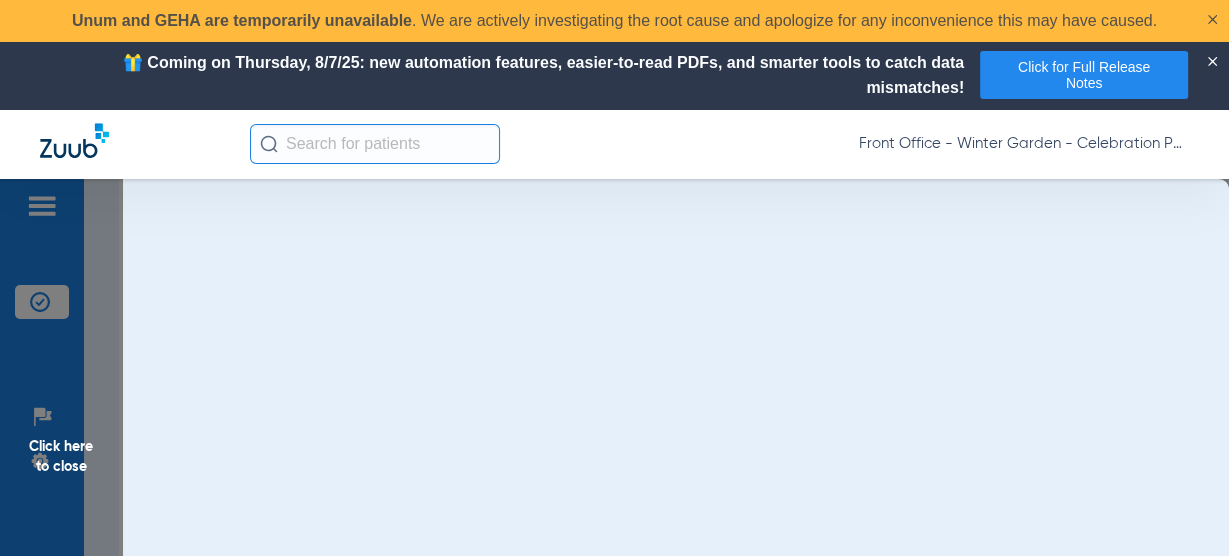 scroll, scrollTop: 0, scrollLeft: 0, axis: both 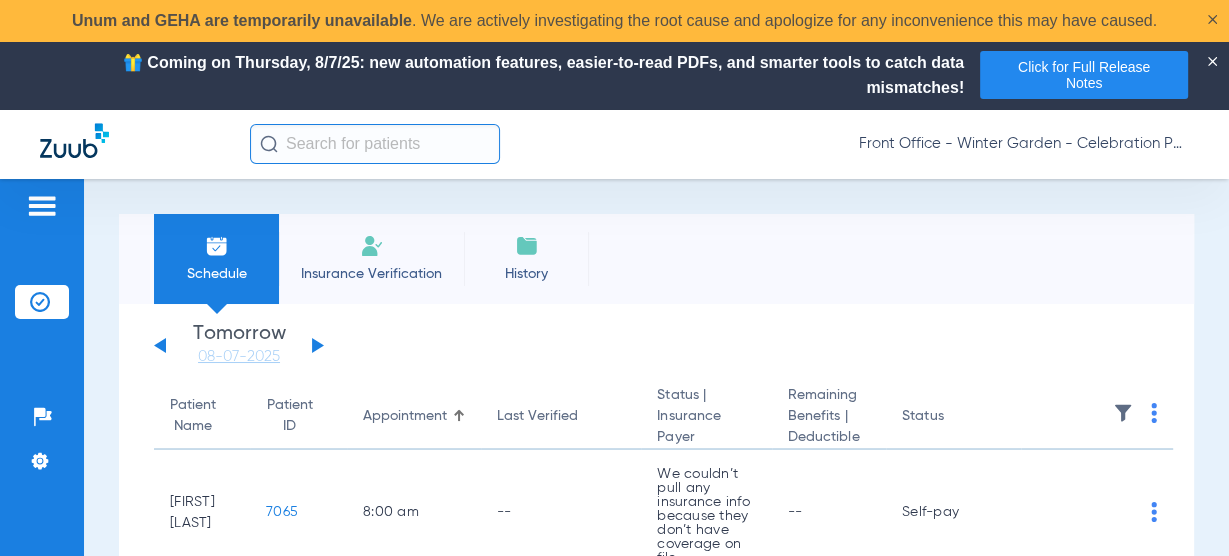 click on "Insurance Verification" 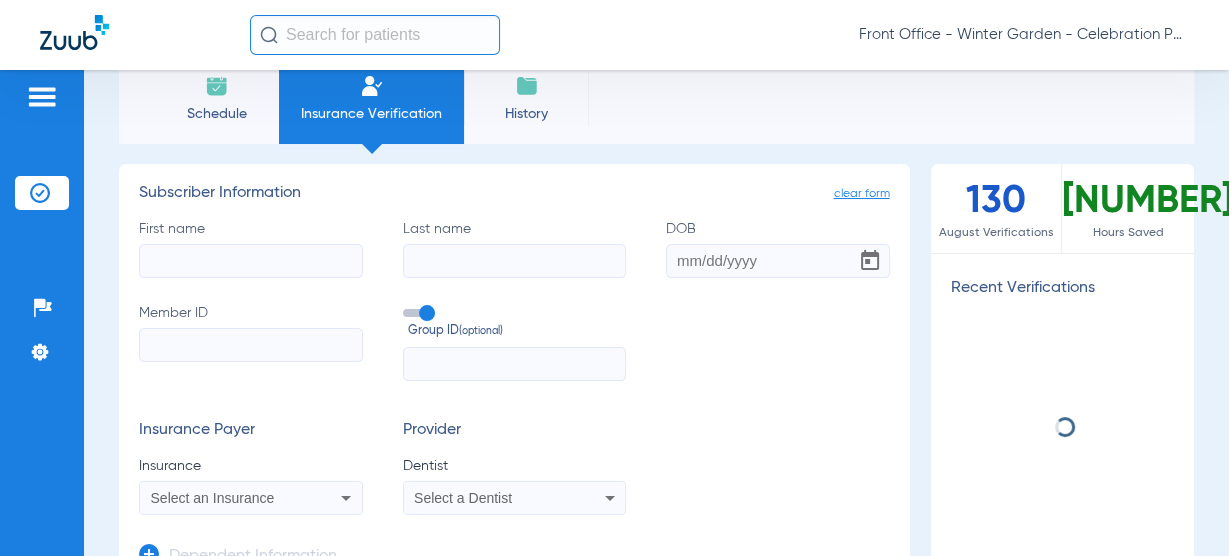 scroll, scrollTop: 80, scrollLeft: 0, axis: vertical 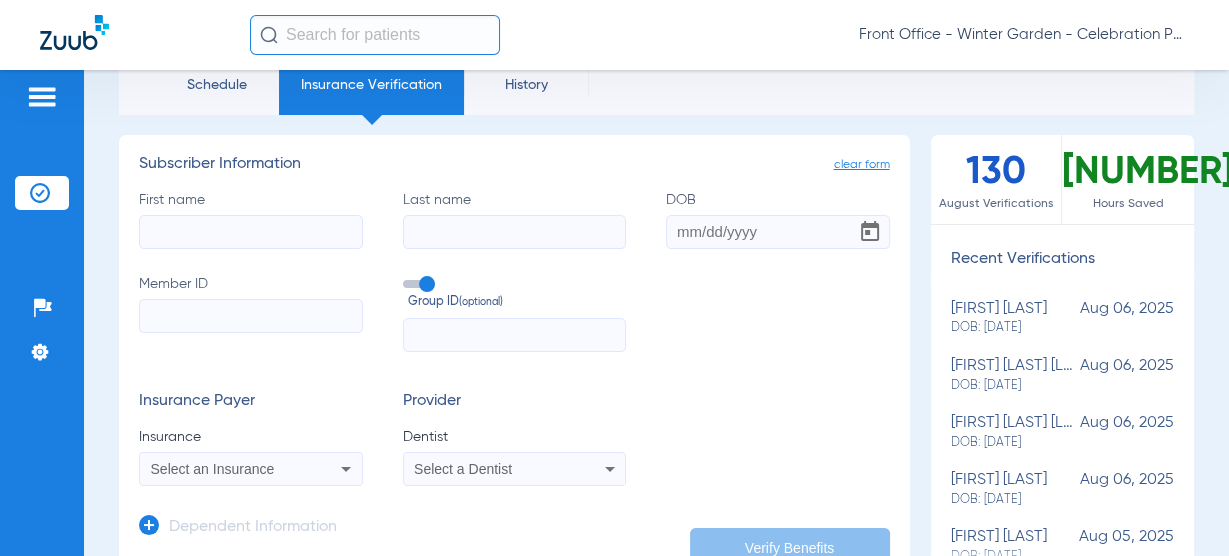 click 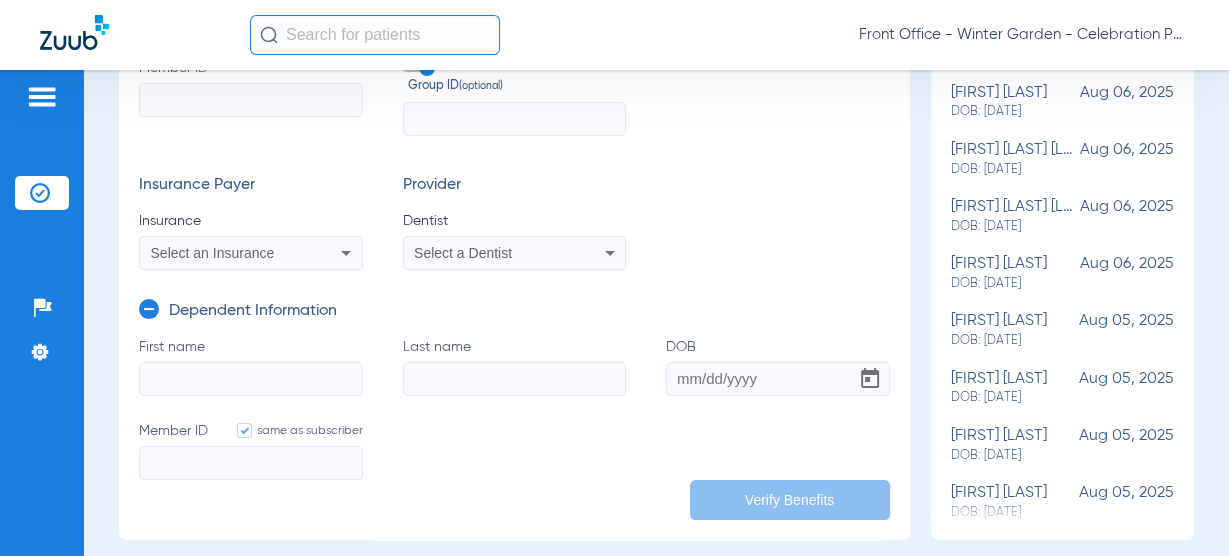 scroll, scrollTop: 320, scrollLeft: 0, axis: vertical 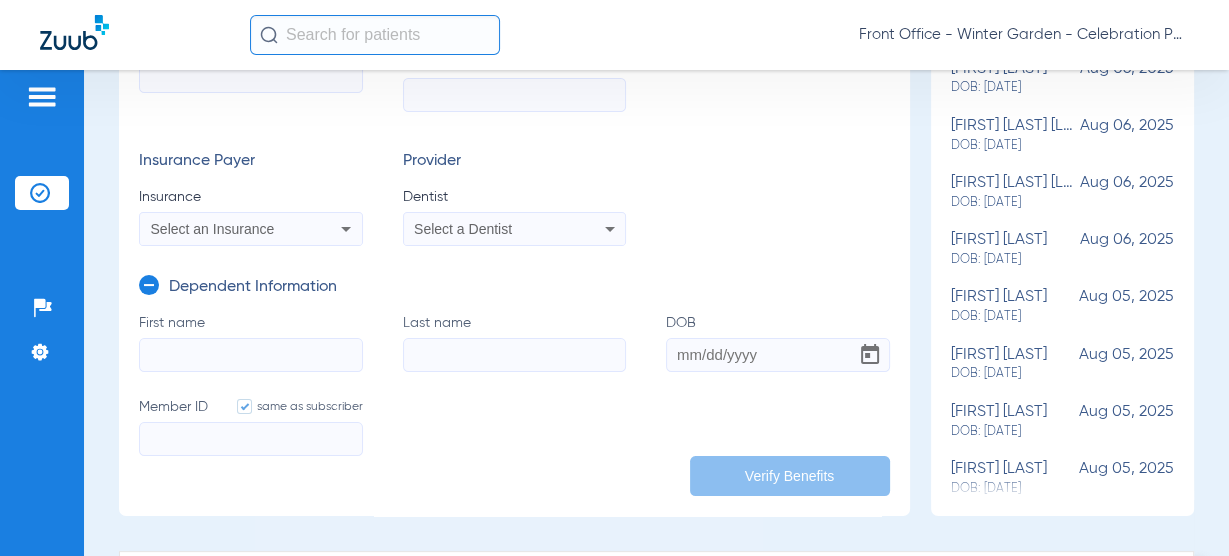 click on "First name" 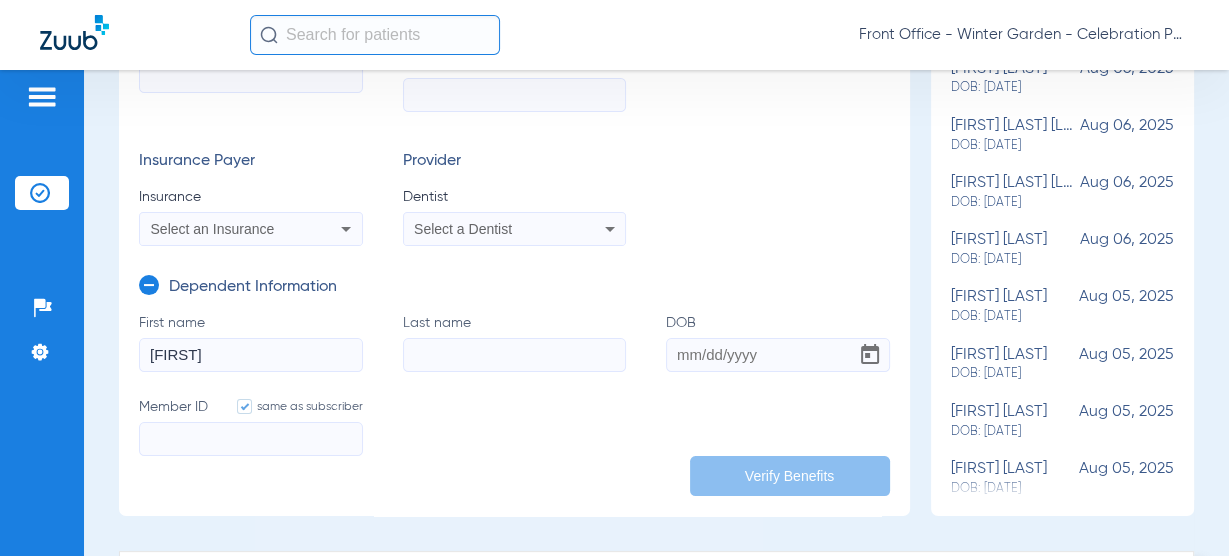 type on "Gavin" 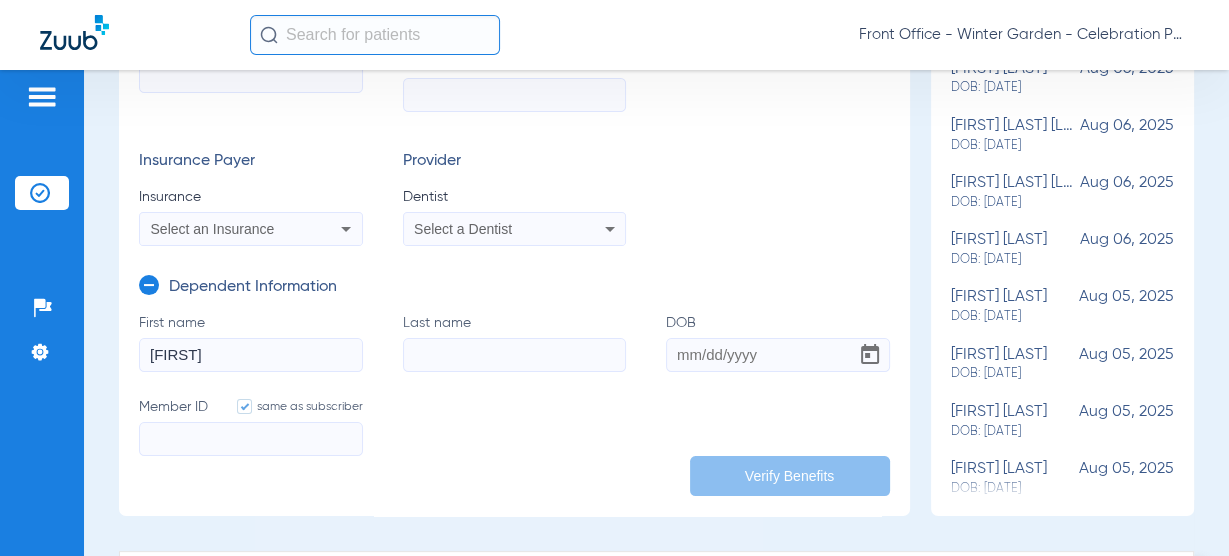 click on "Last name" 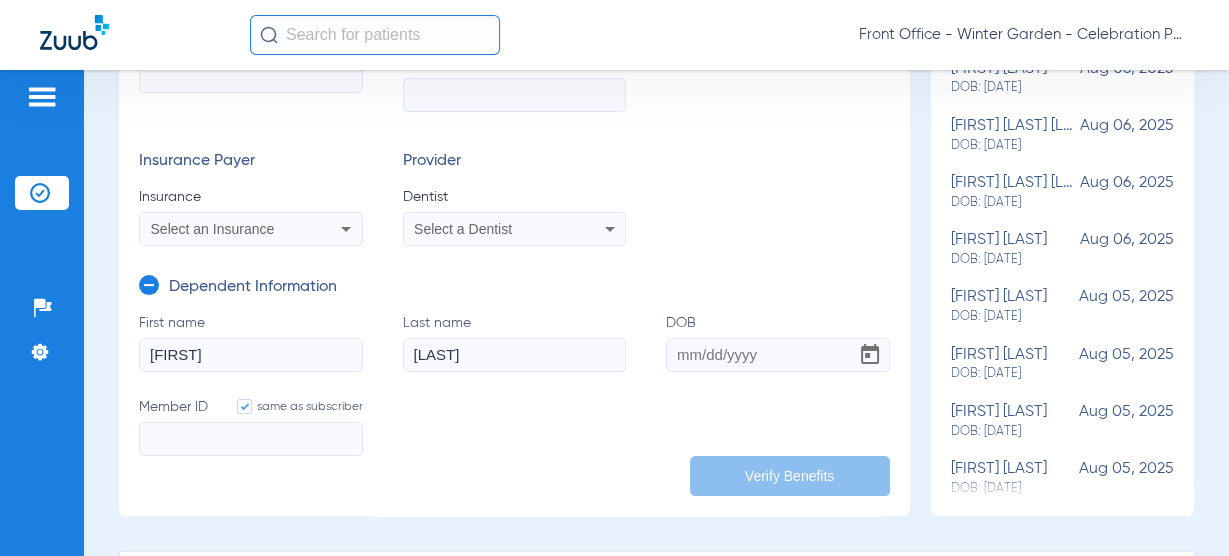 type on "Folladori" 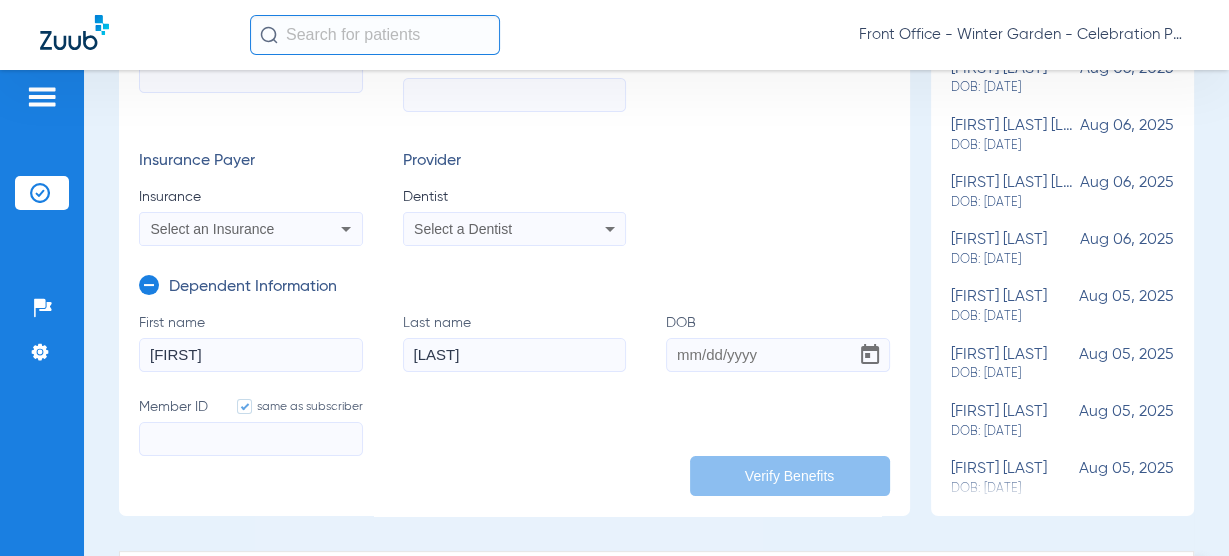 click on "DOB" 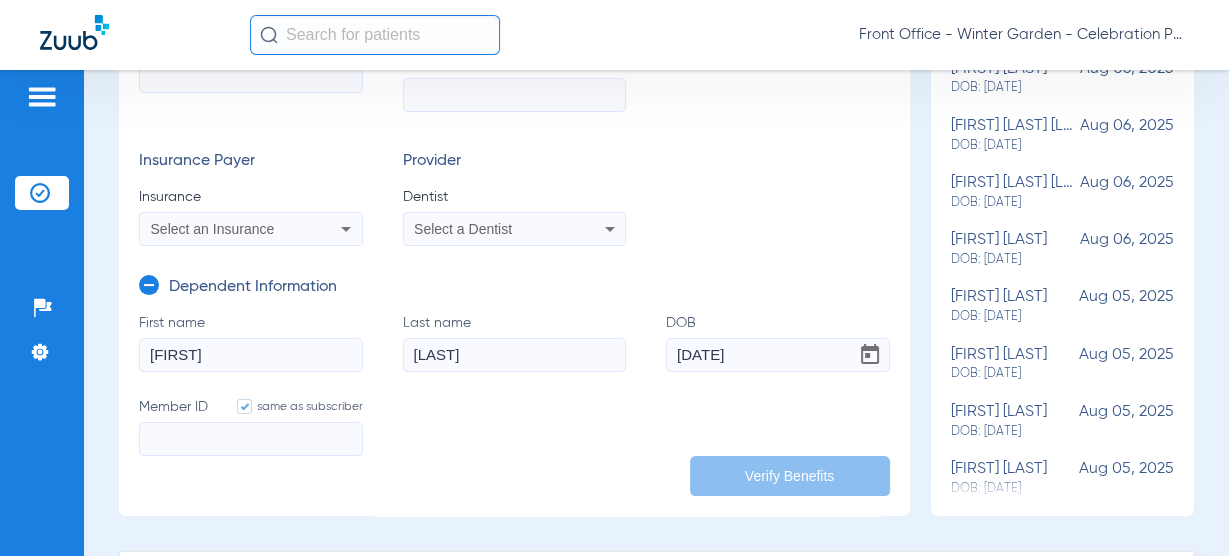 type on "05/25/2018" 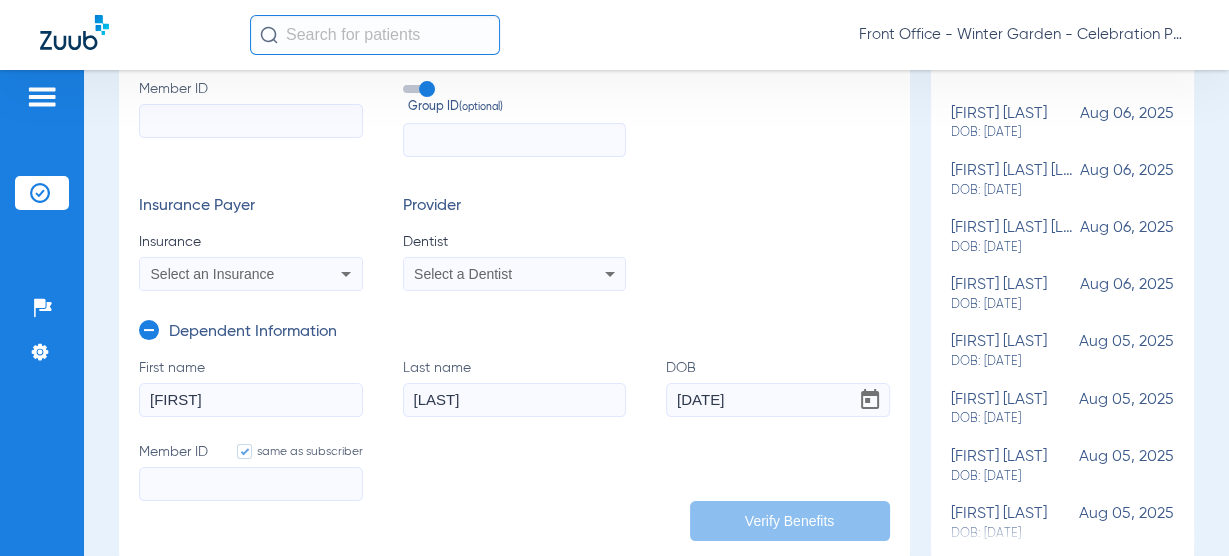 scroll, scrollTop: 240, scrollLeft: 0, axis: vertical 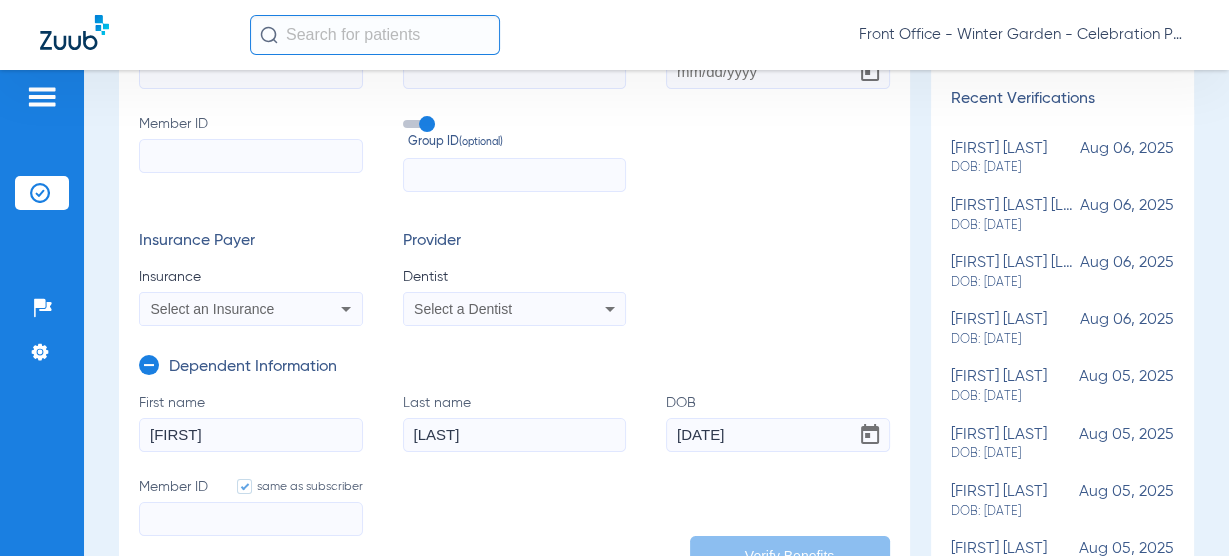 drag, startPoint x: 785, startPoint y: 435, endPoint x: 183, endPoint y: 388, distance: 603.8319 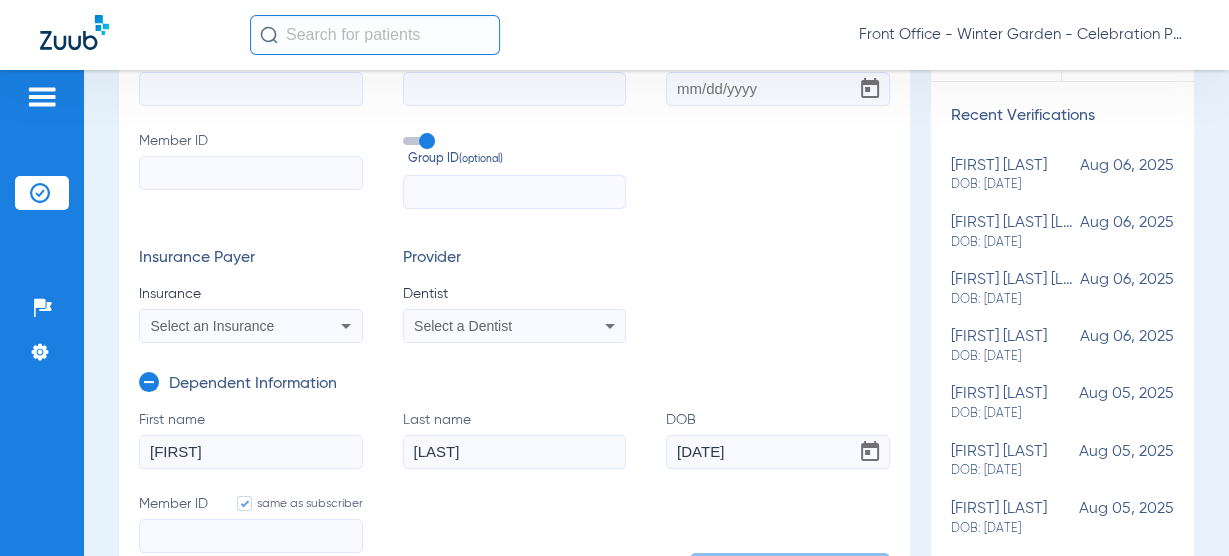 scroll, scrollTop: 400, scrollLeft: 0, axis: vertical 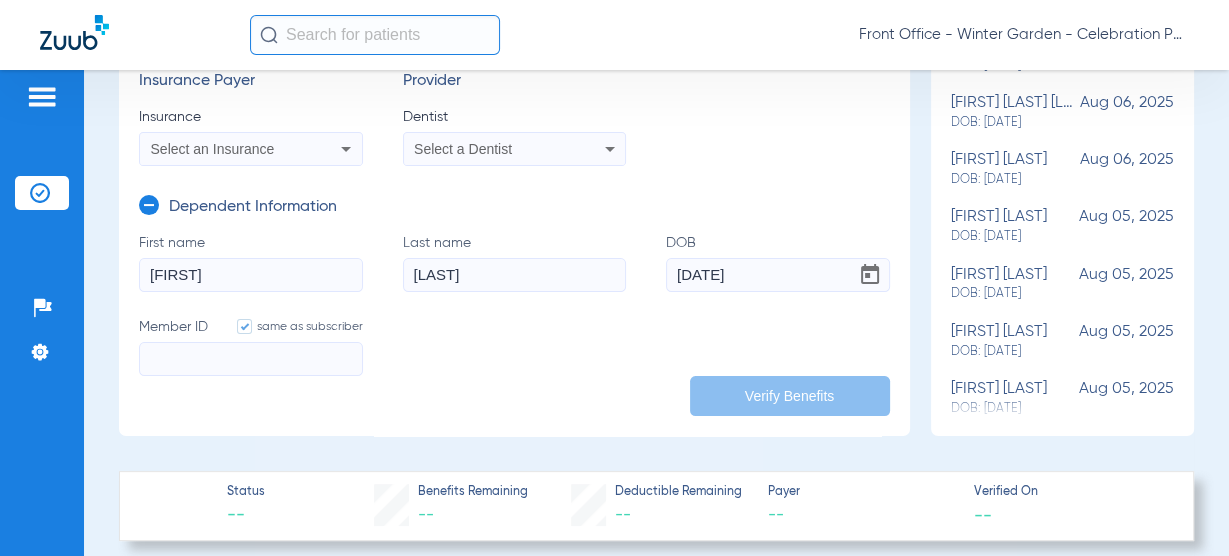 click on "Member ID   same as subscriber" 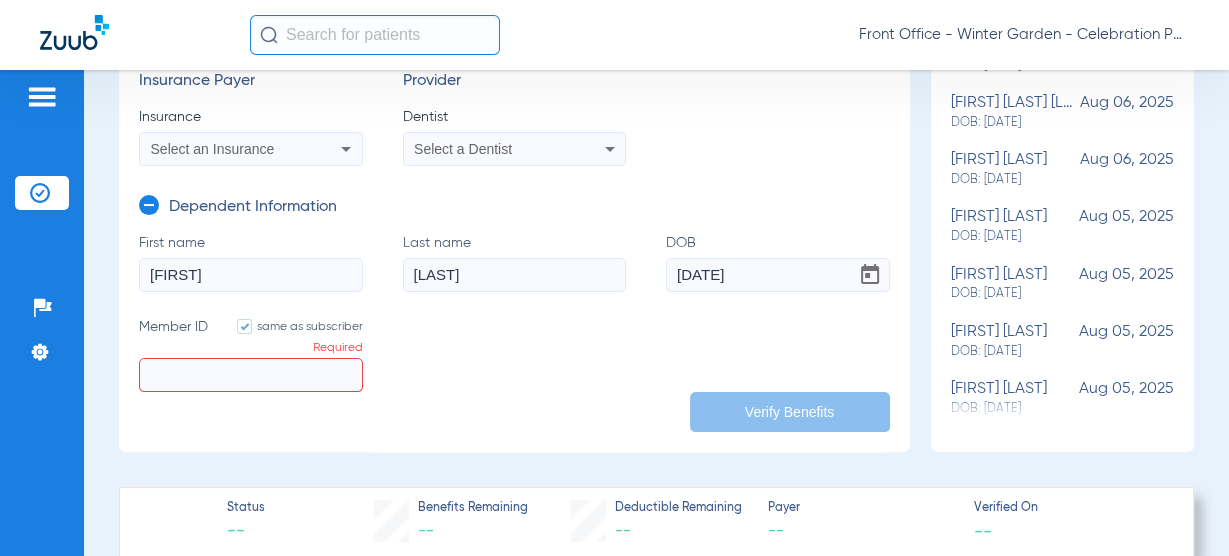 click on "Member ID   same as subscriber  Required" 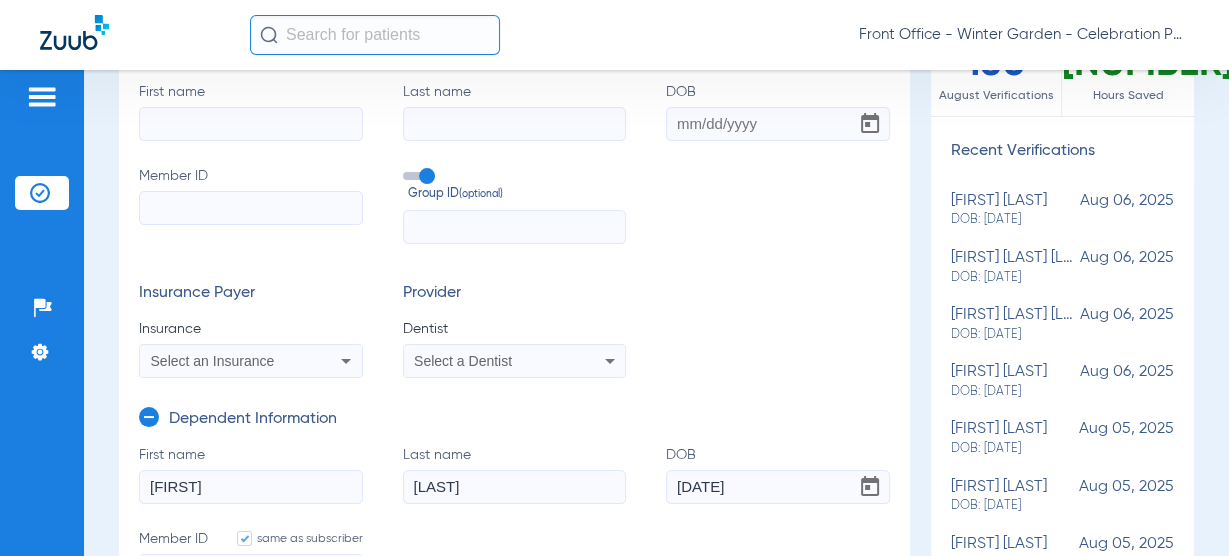 scroll, scrollTop: 160, scrollLeft: 0, axis: vertical 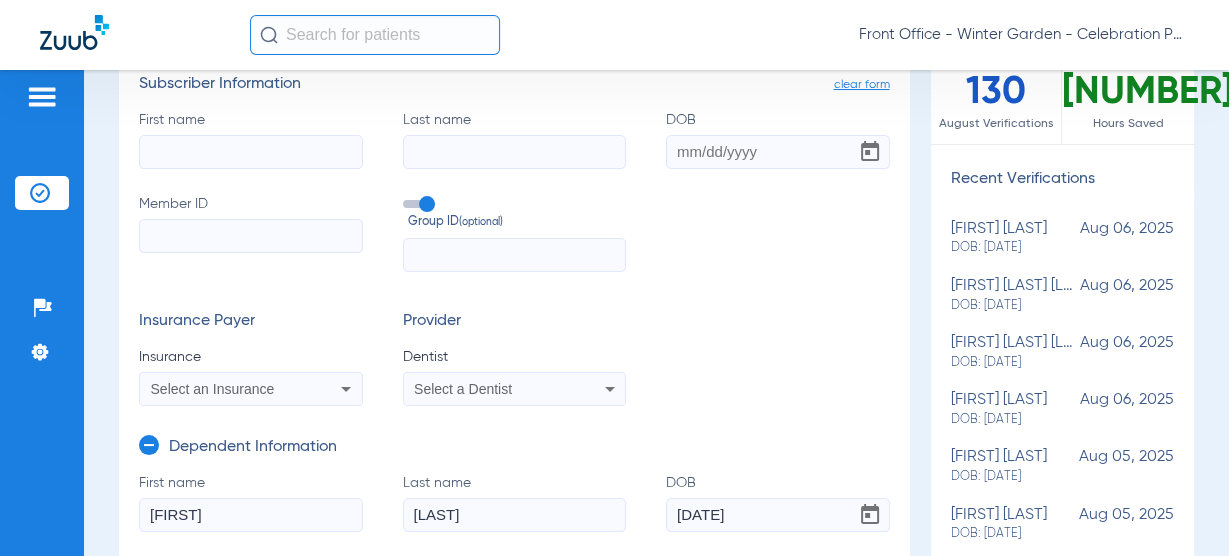 type on "U1064214001" 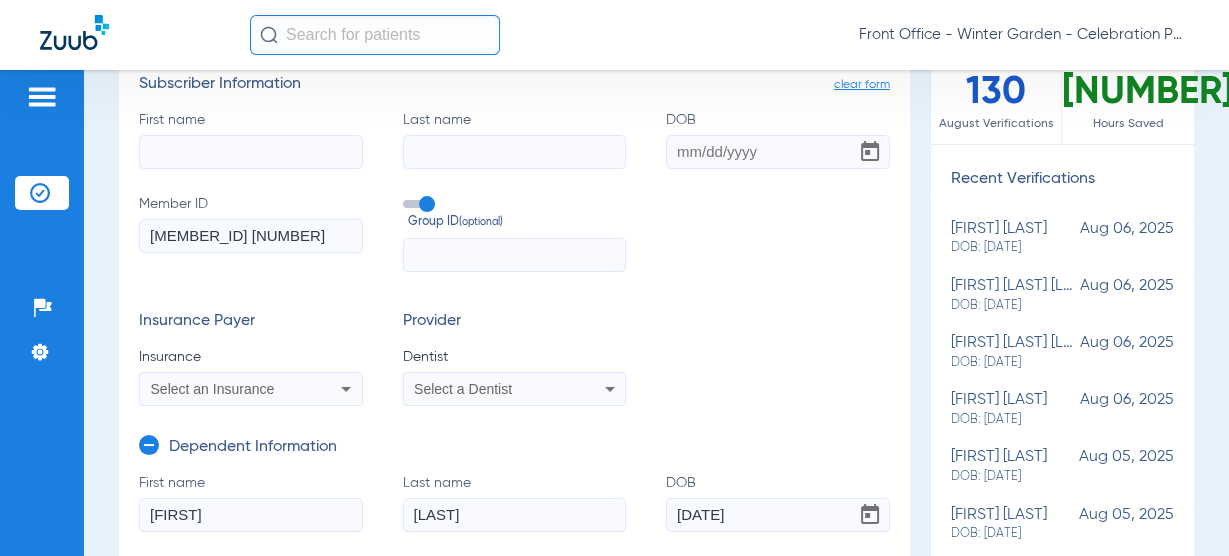 type on "U10642140 0" 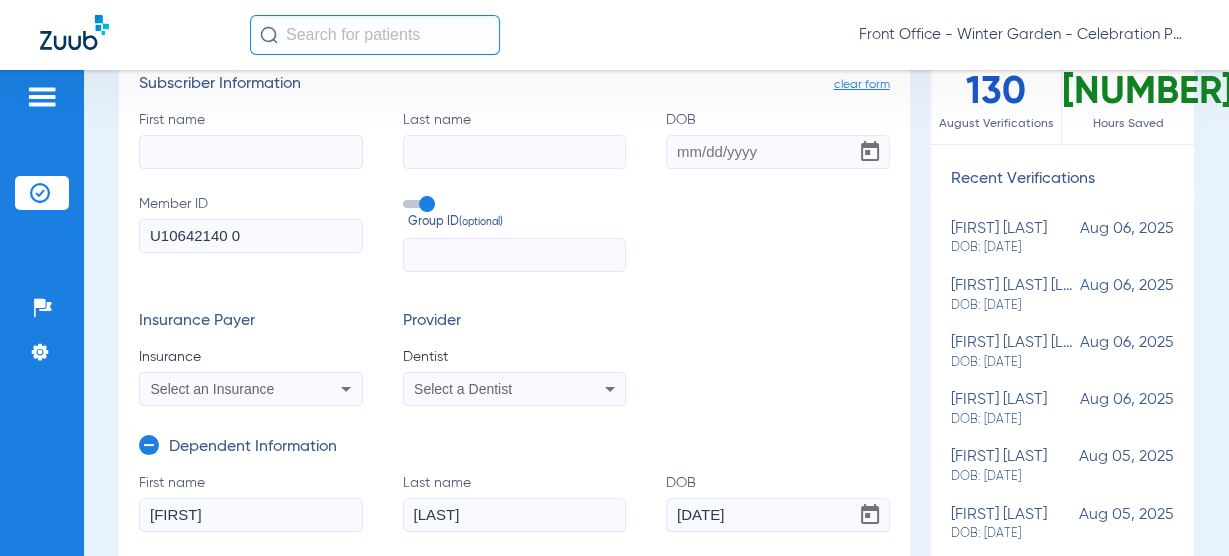 type on "U10642140" 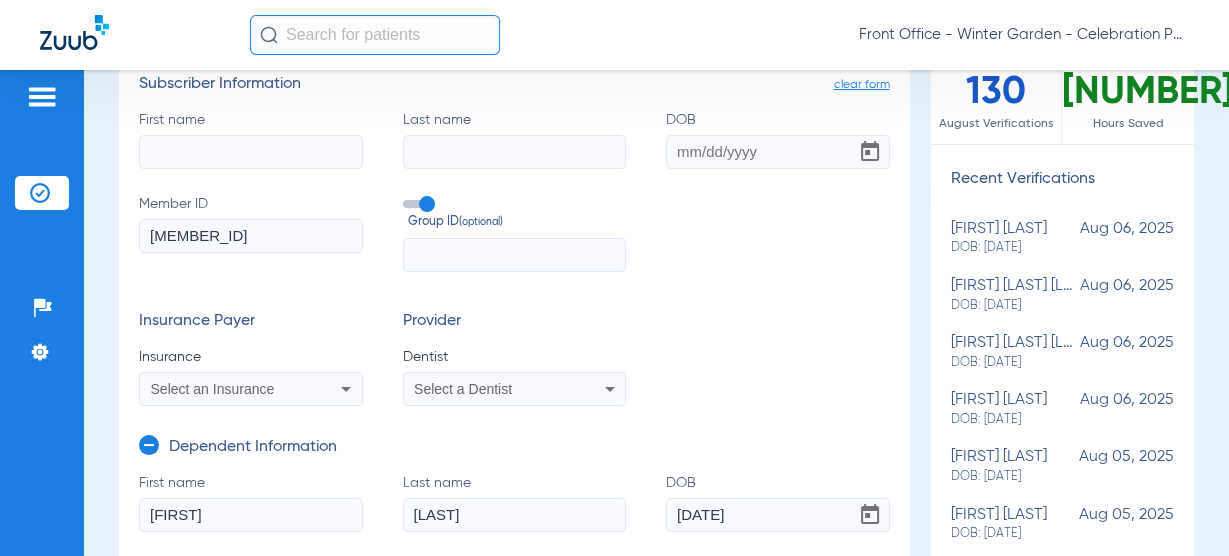 type on "U10642140" 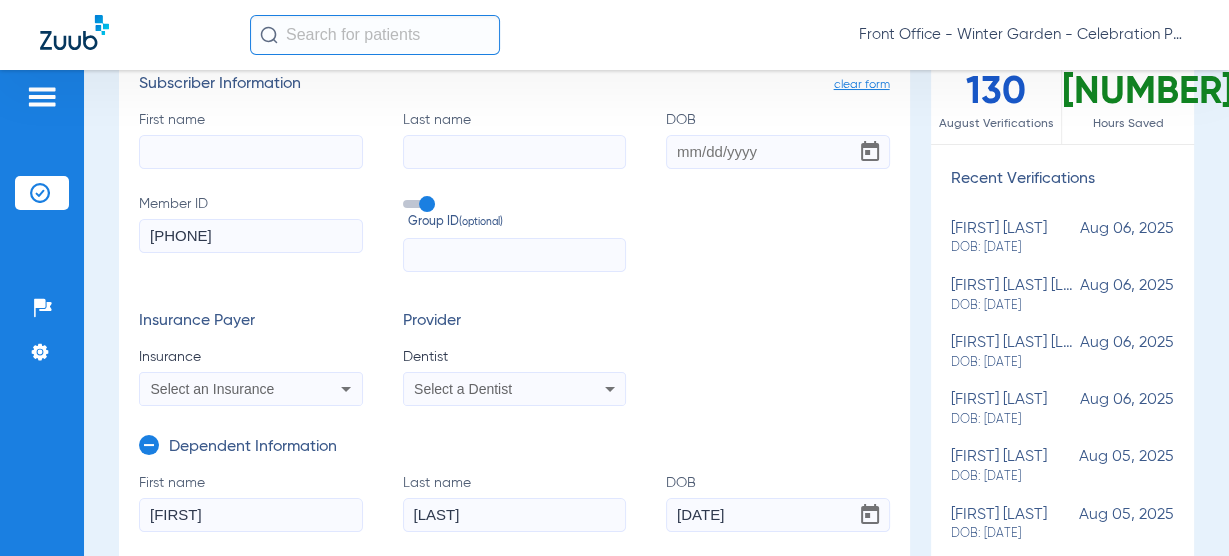 type on "U106421400" 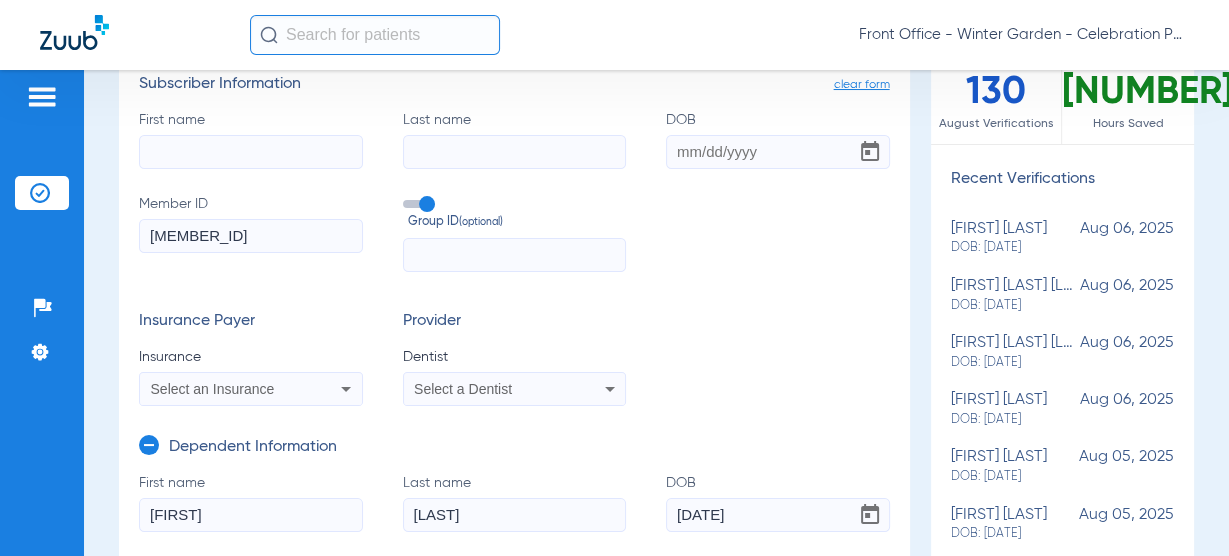 type on "U1064214001" 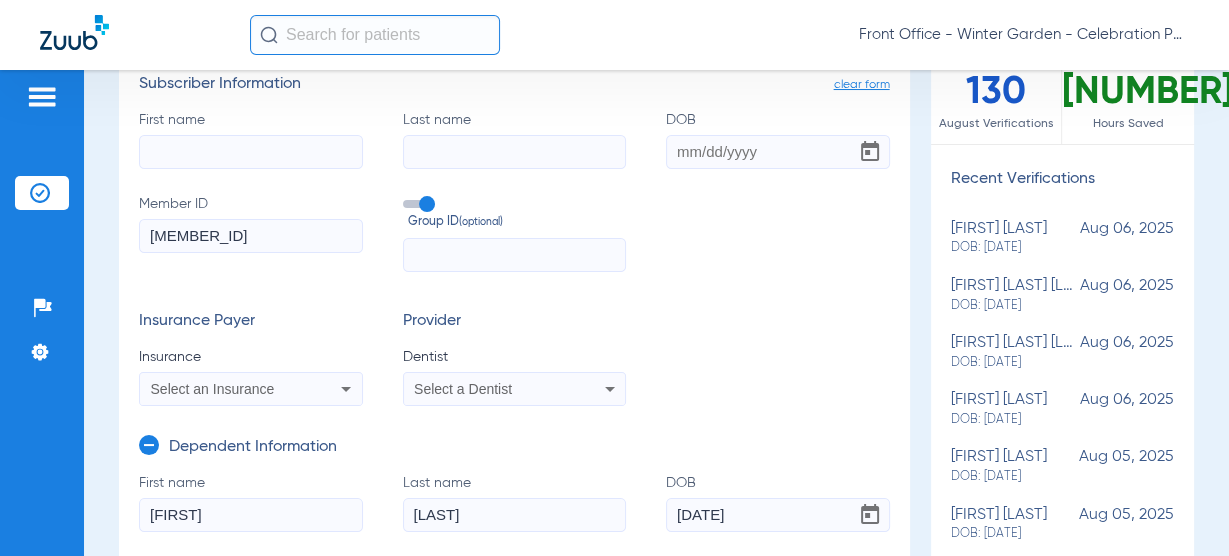 type on "U1064214001" 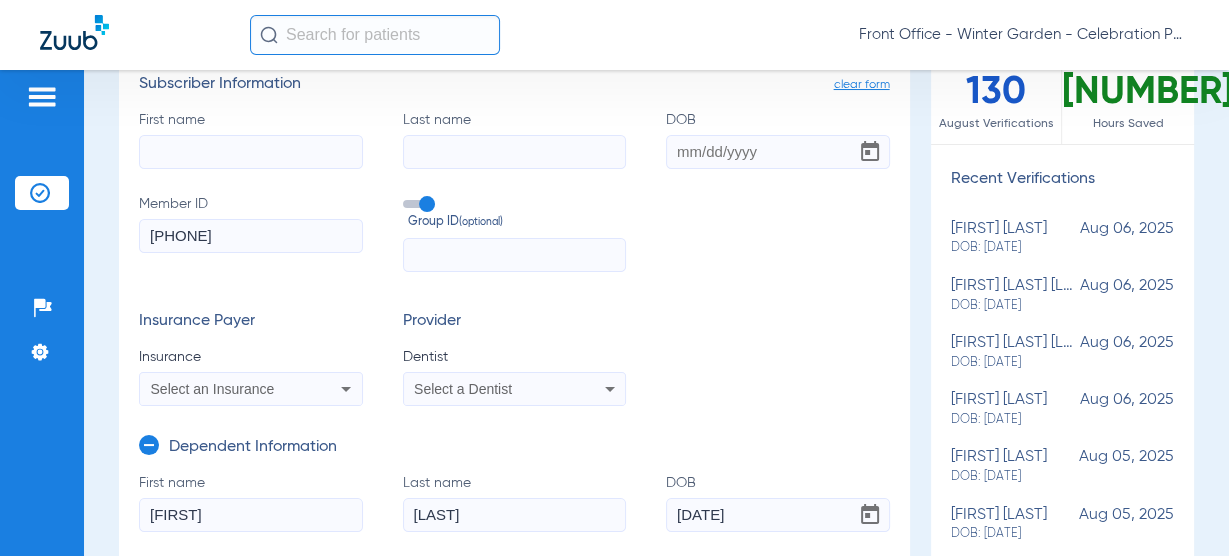 type on "U1064214001" 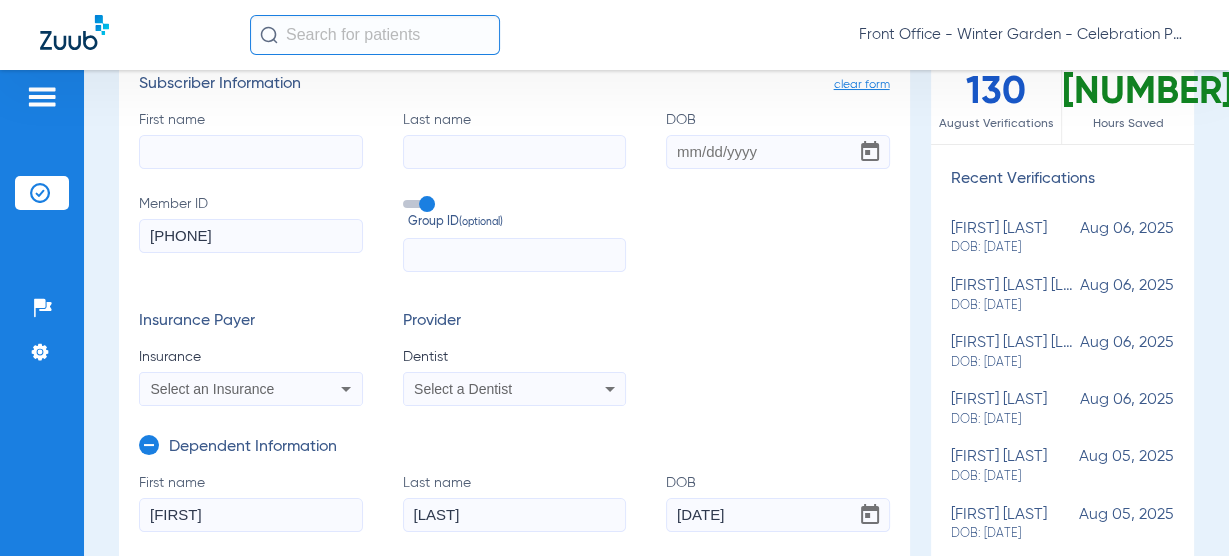 click 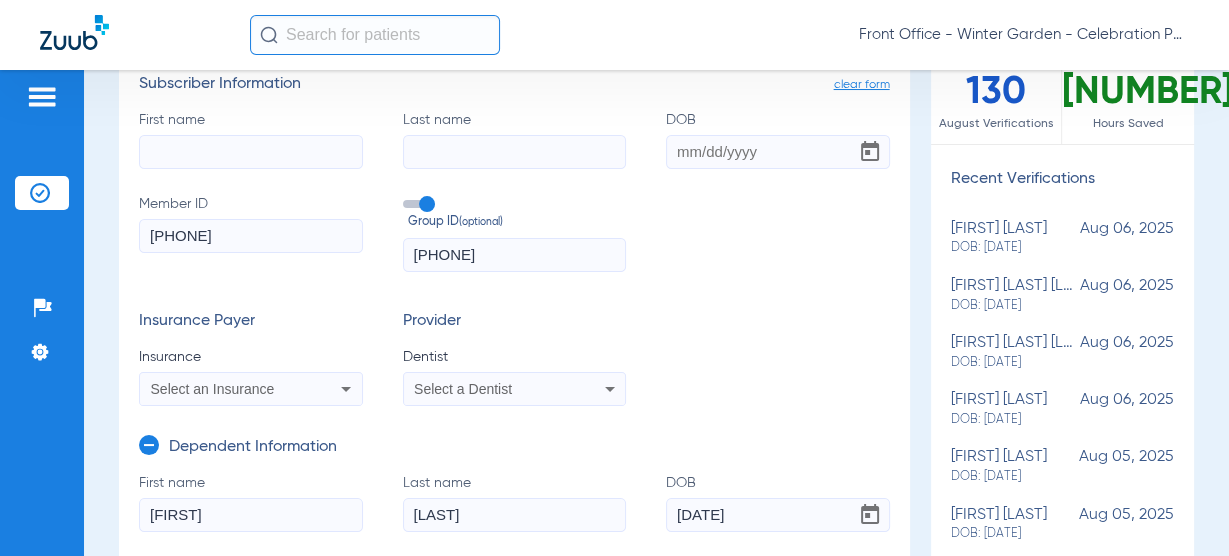 type on "3333725" 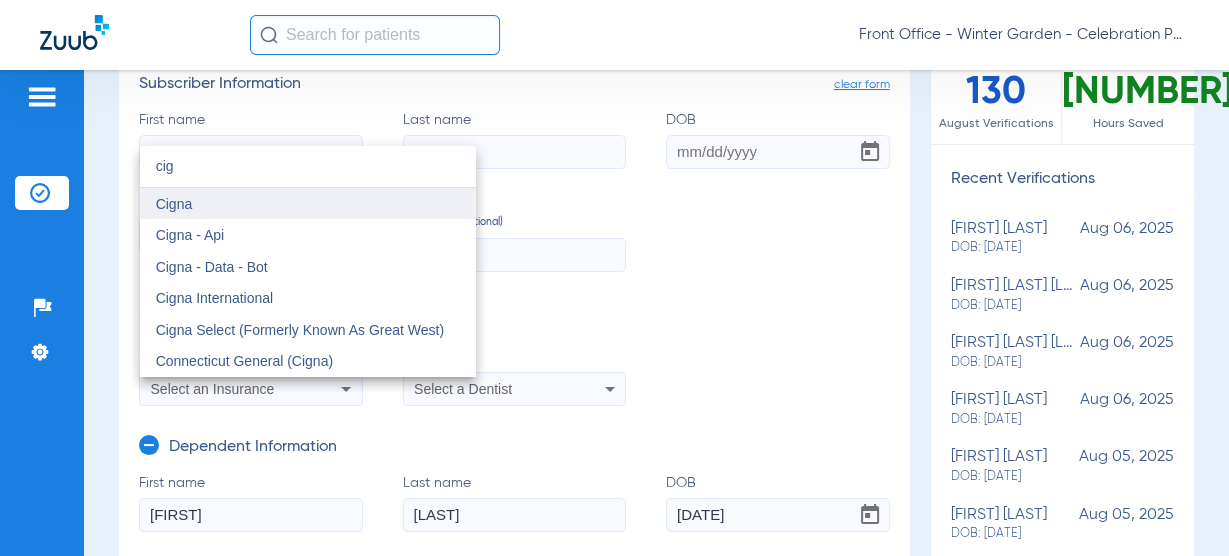 type on "cig" 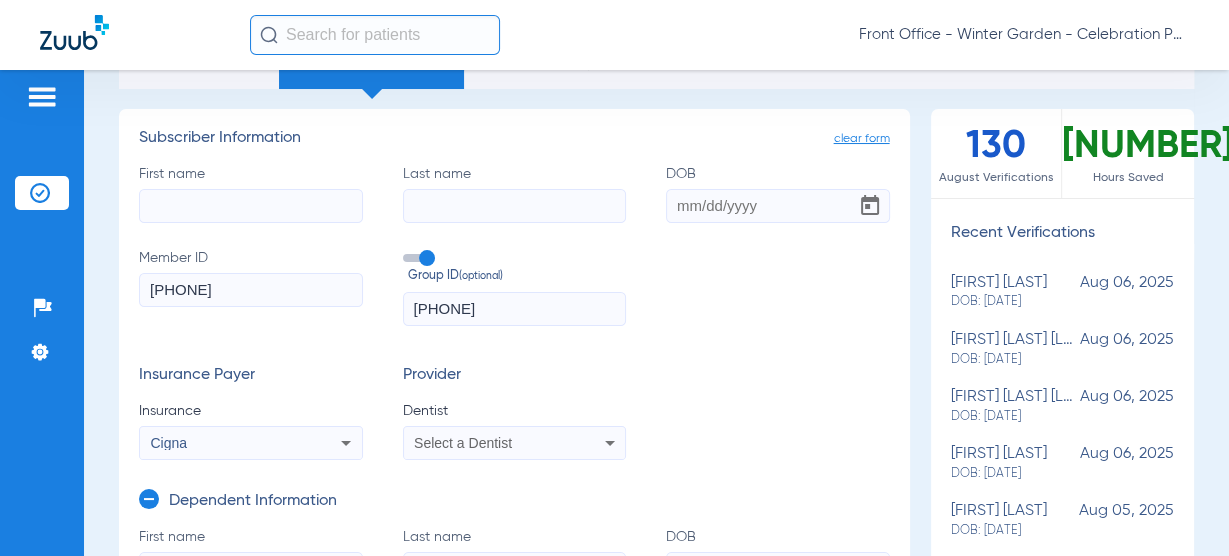 scroll, scrollTop: 80, scrollLeft: 0, axis: vertical 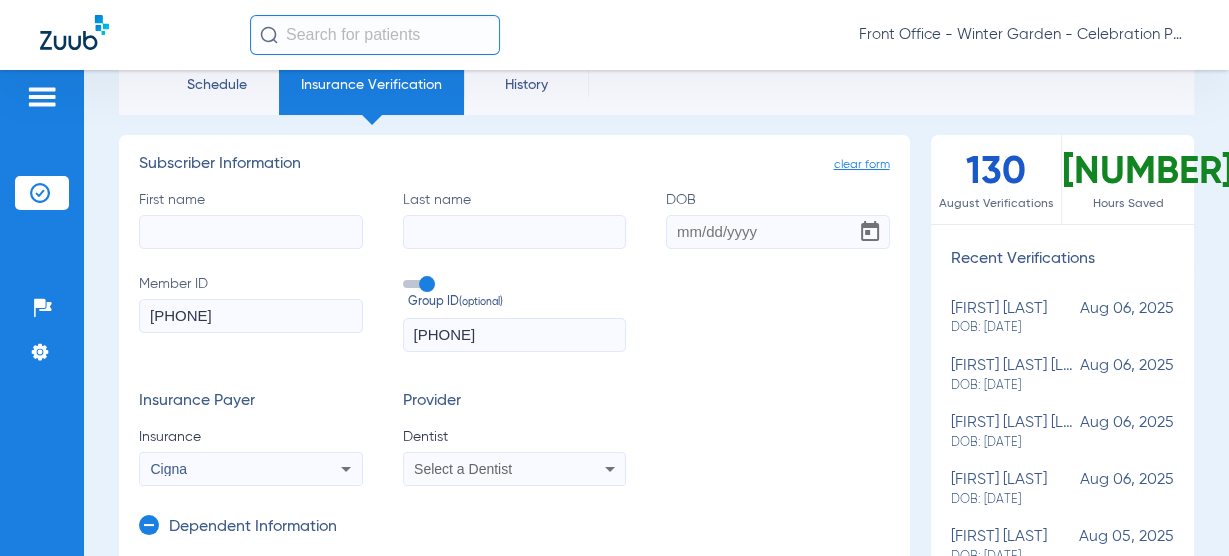 click on "First name" 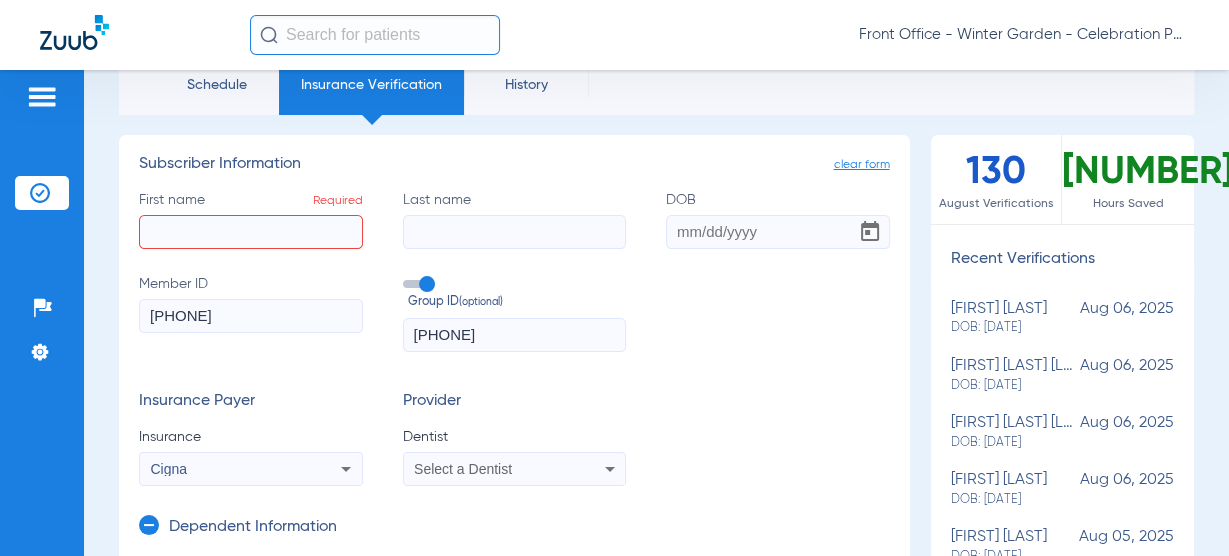 click on "First name  Required" 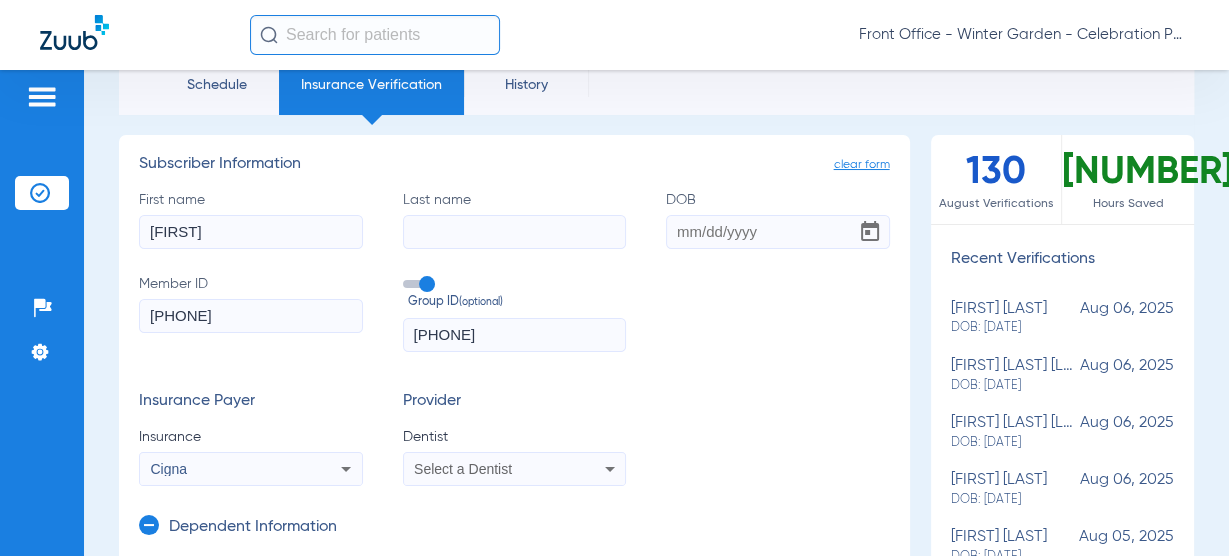 type on "Mark" 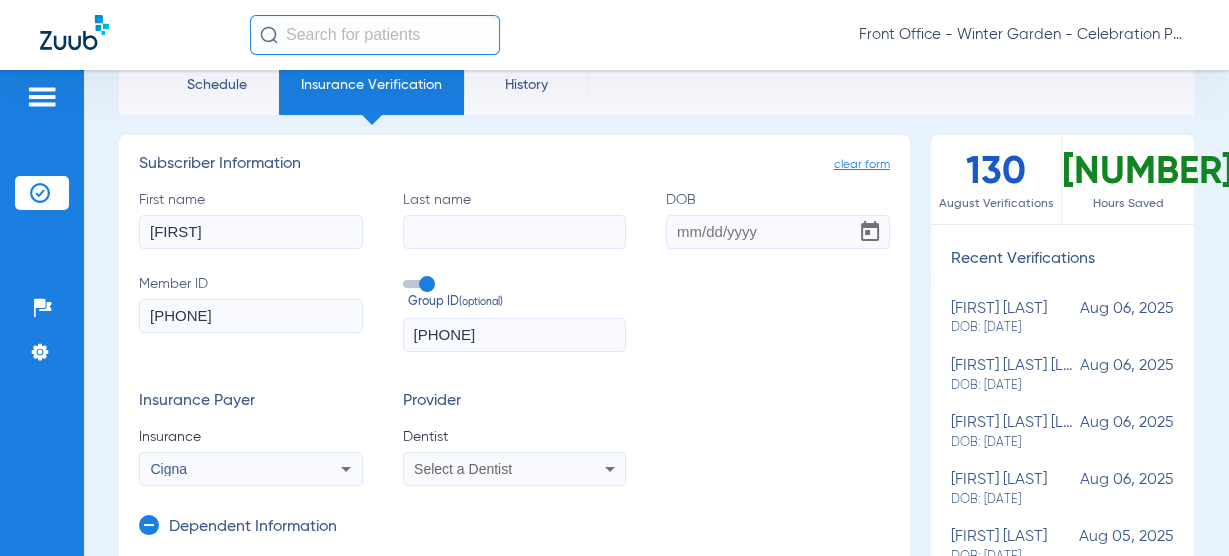 click on "Last name" 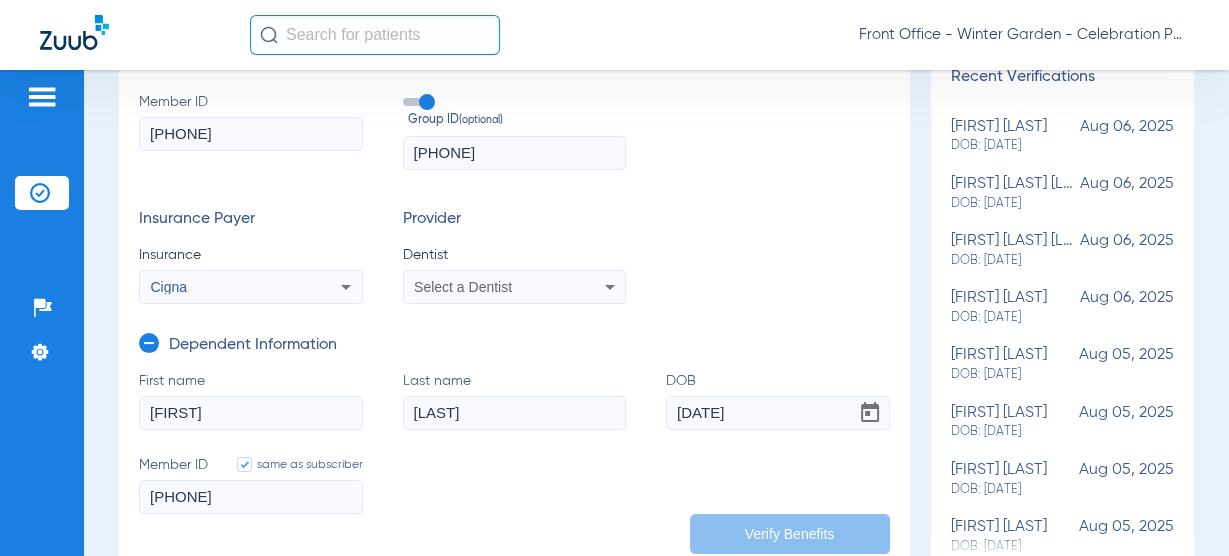 scroll, scrollTop: 240, scrollLeft: 0, axis: vertical 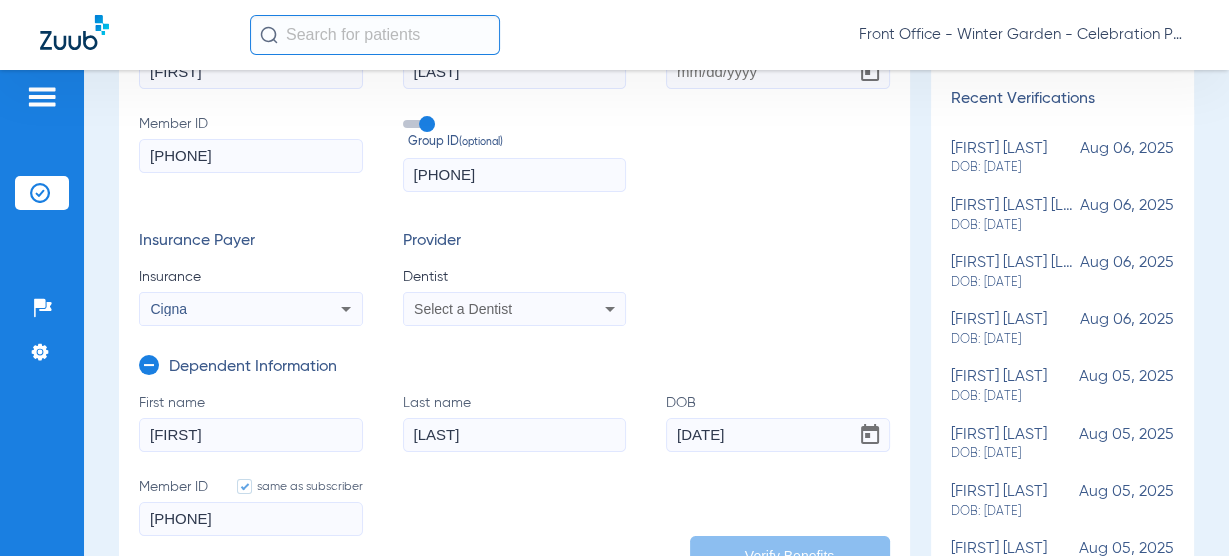 type on "Folladori" 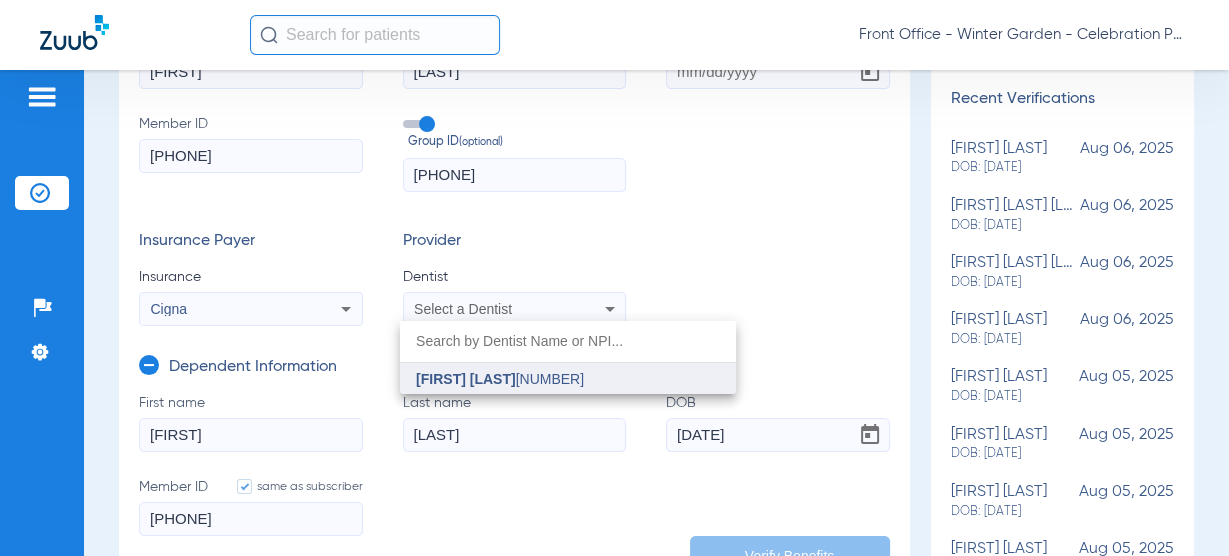 click on "[FIRST] [LAST]" at bounding box center (466, 379) 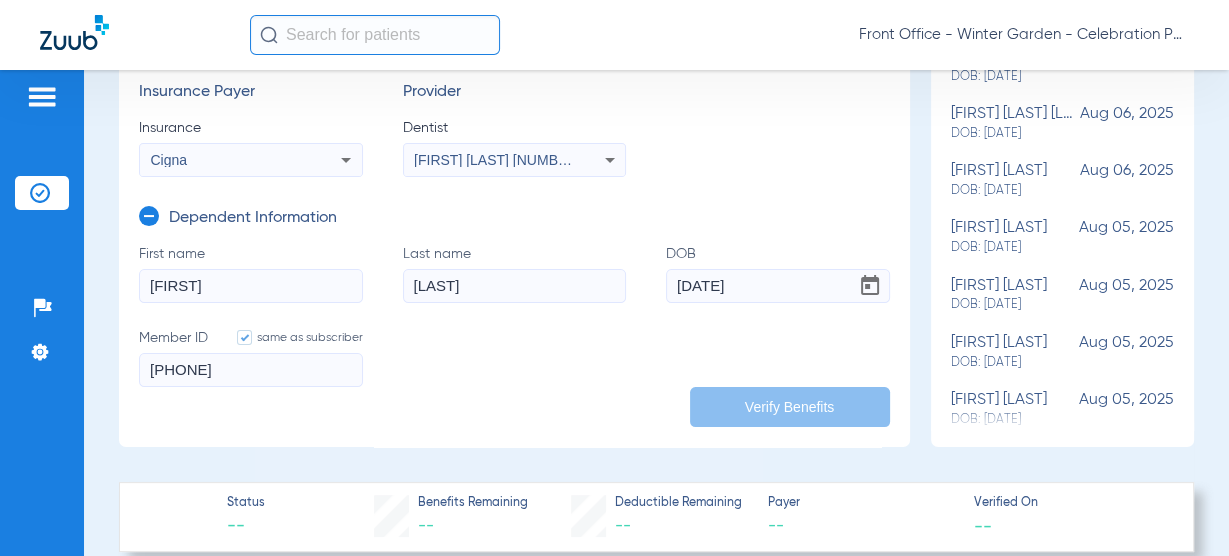 scroll, scrollTop: 400, scrollLeft: 0, axis: vertical 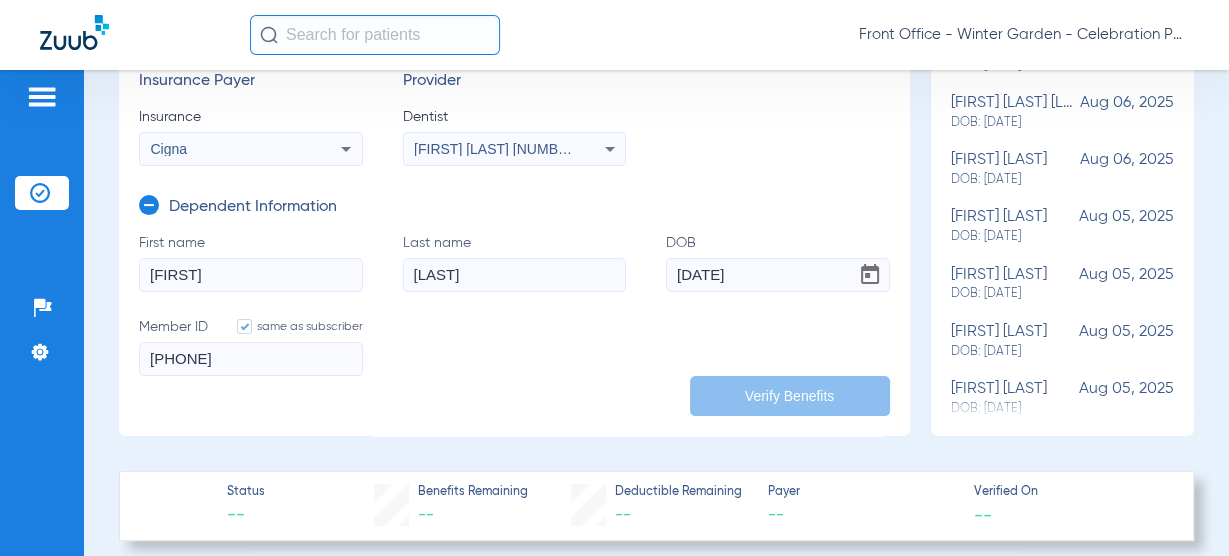 click on "05/25/2018" 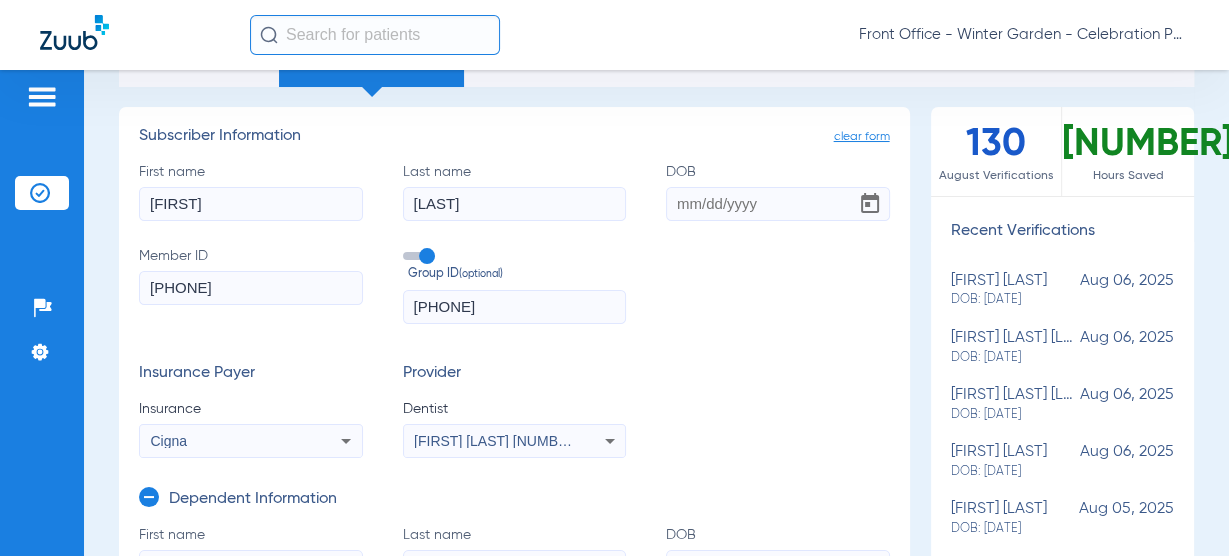 scroll, scrollTop: 80, scrollLeft: 0, axis: vertical 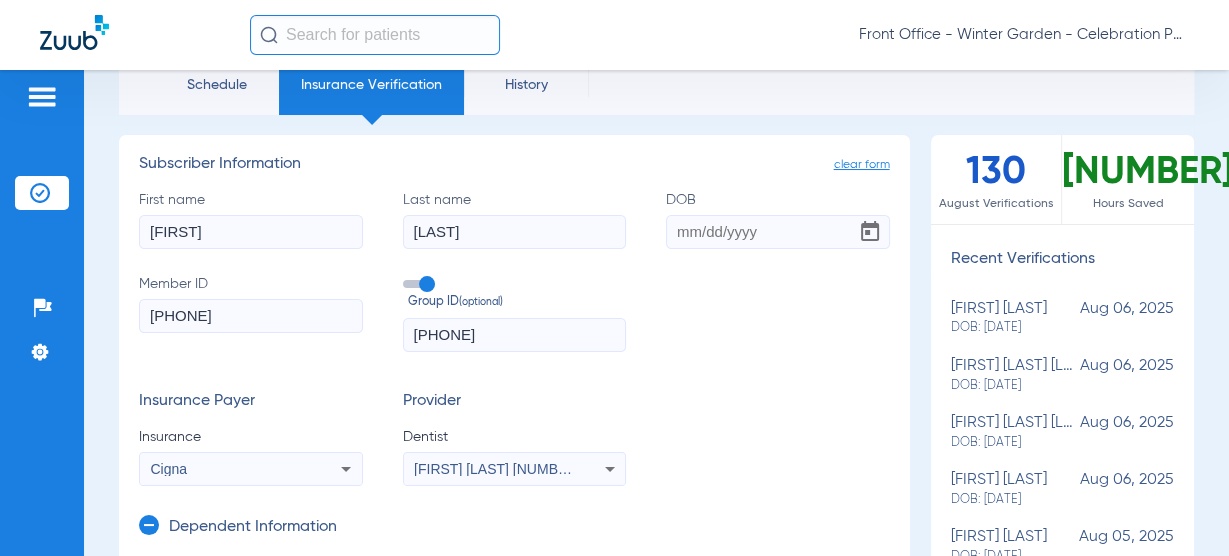 click on "DOB" 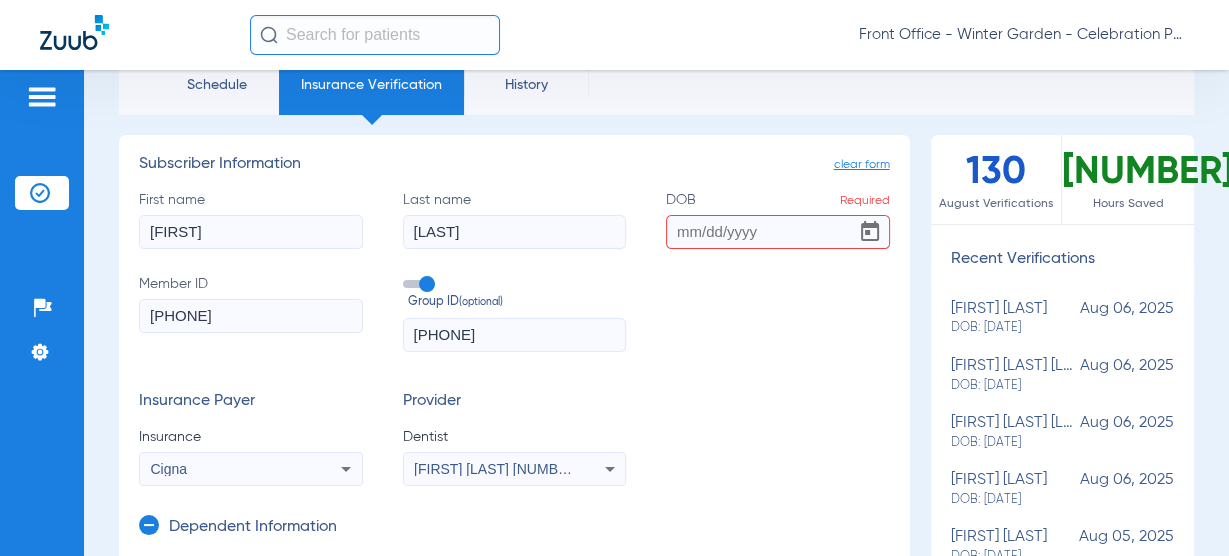 click on "DOB  Required" 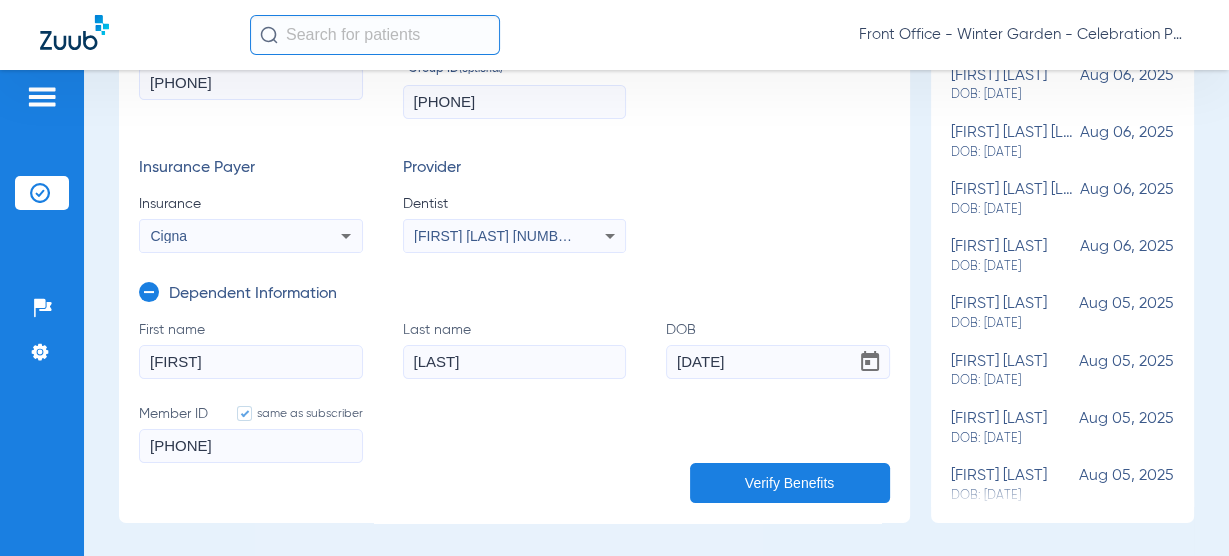 scroll, scrollTop: 400, scrollLeft: 0, axis: vertical 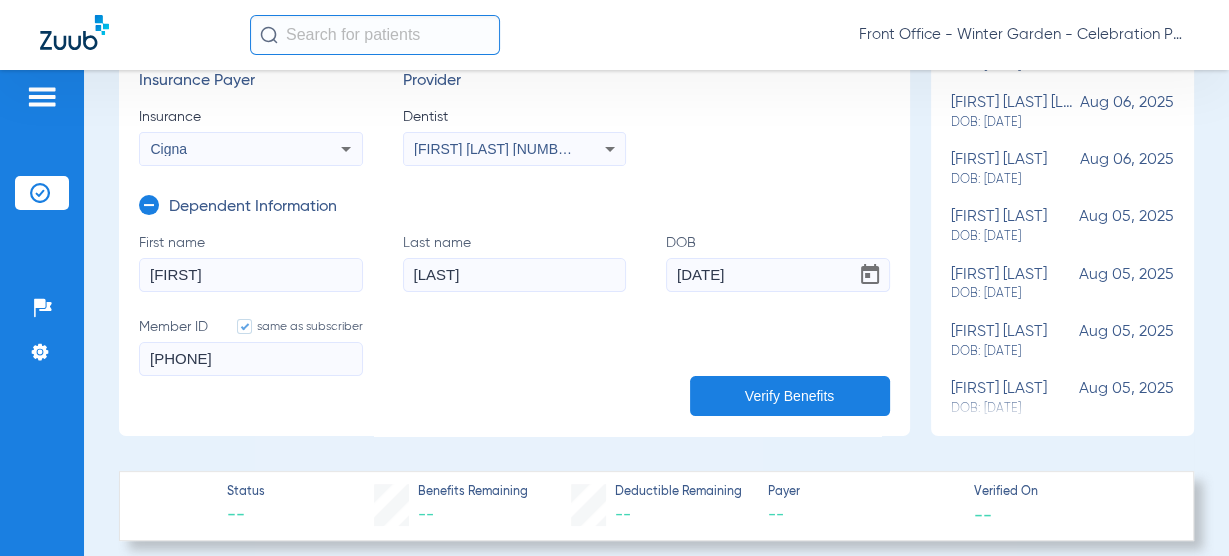 type on "01/31/1980" 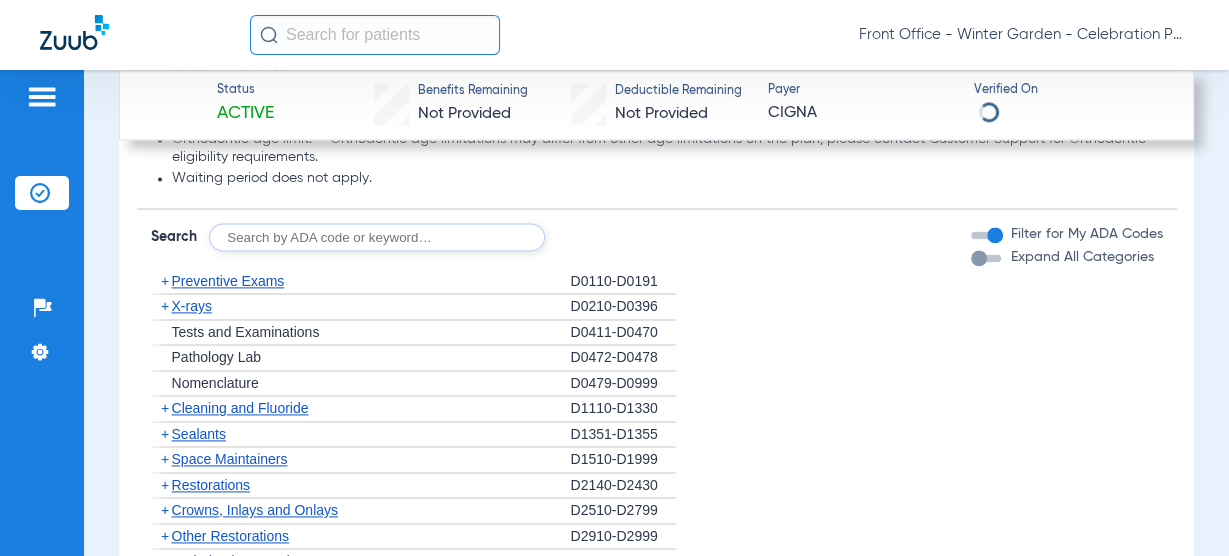 scroll, scrollTop: 2240, scrollLeft: 0, axis: vertical 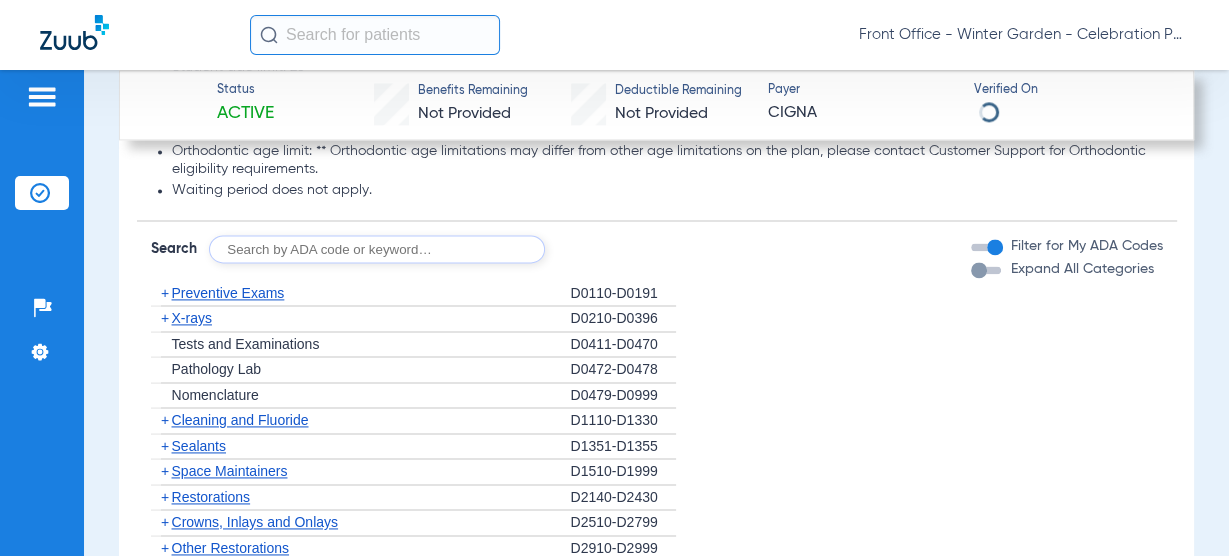 click on "X-rays" 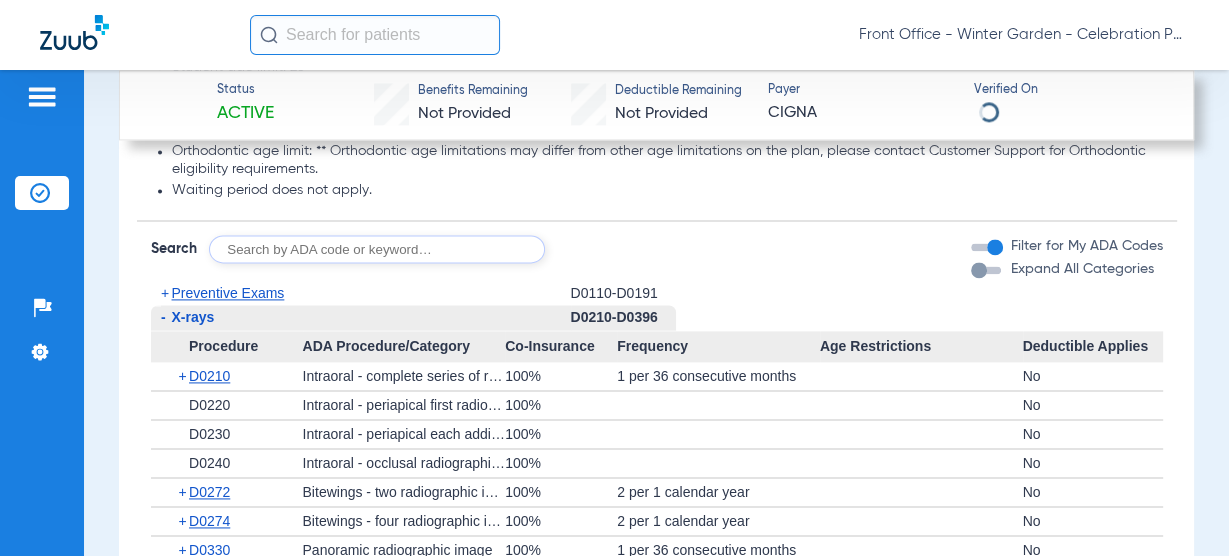 click on "X-rays" 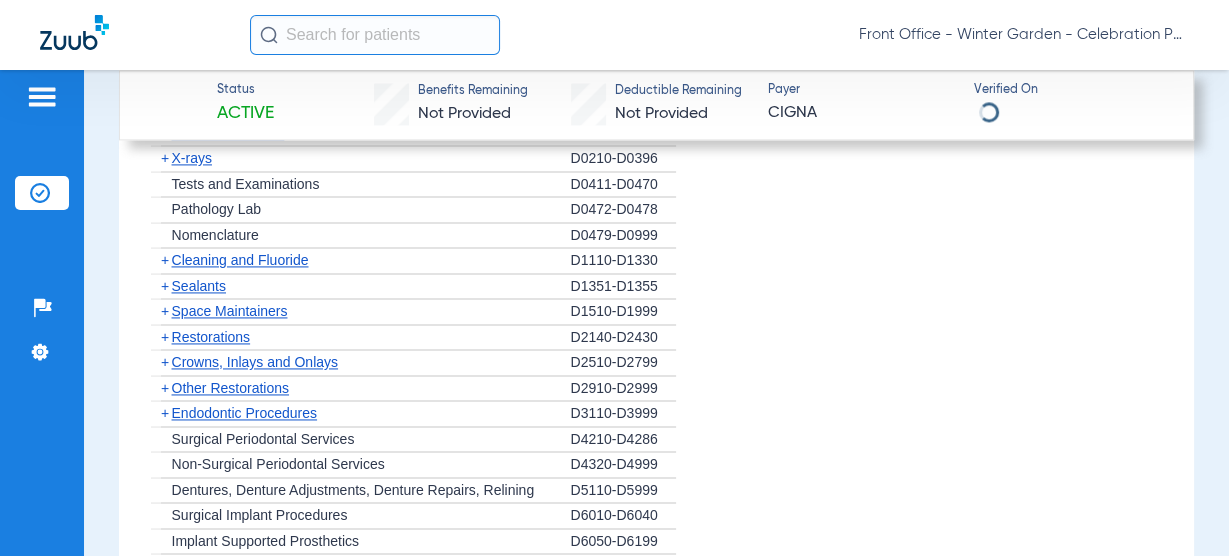 scroll, scrollTop: 2320, scrollLeft: 0, axis: vertical 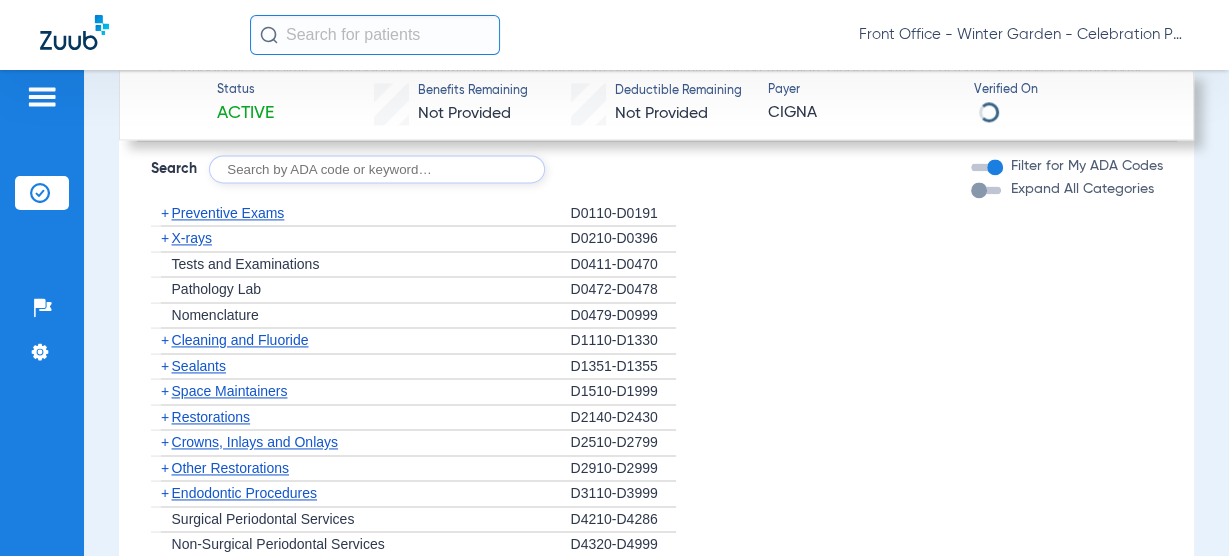 click on "X-rays" 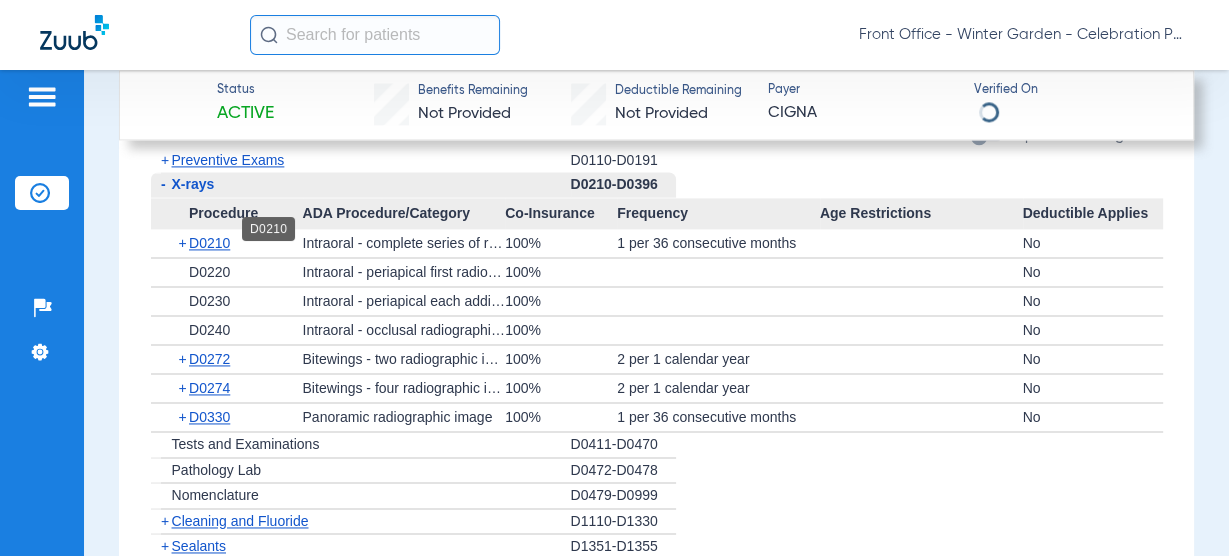scroll, scrollTop: 2400, scrollLeft: 0, axis: vertical 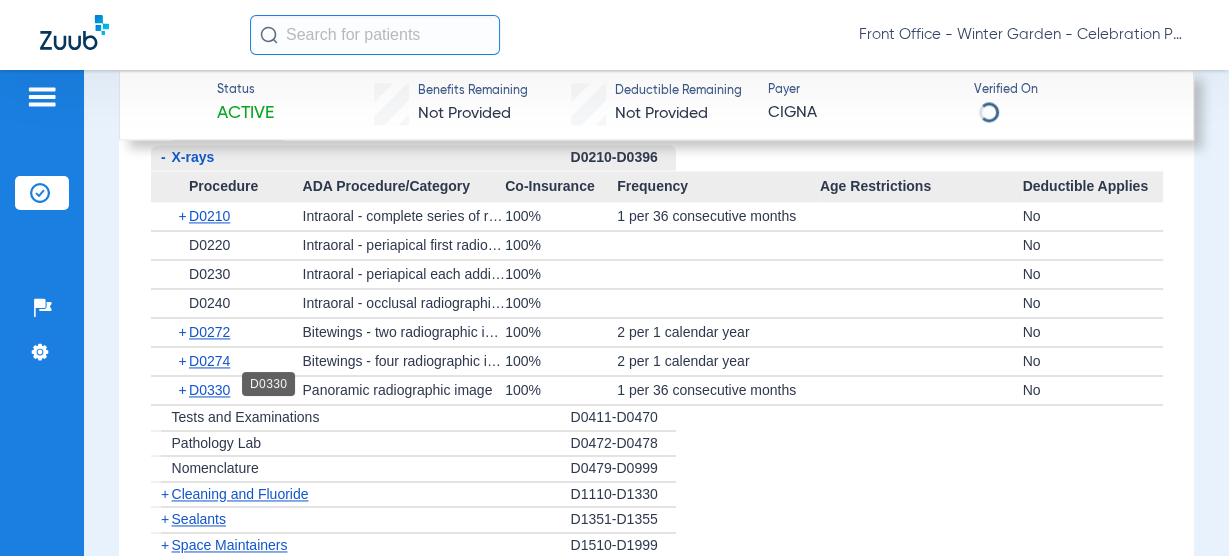click on "D0330" 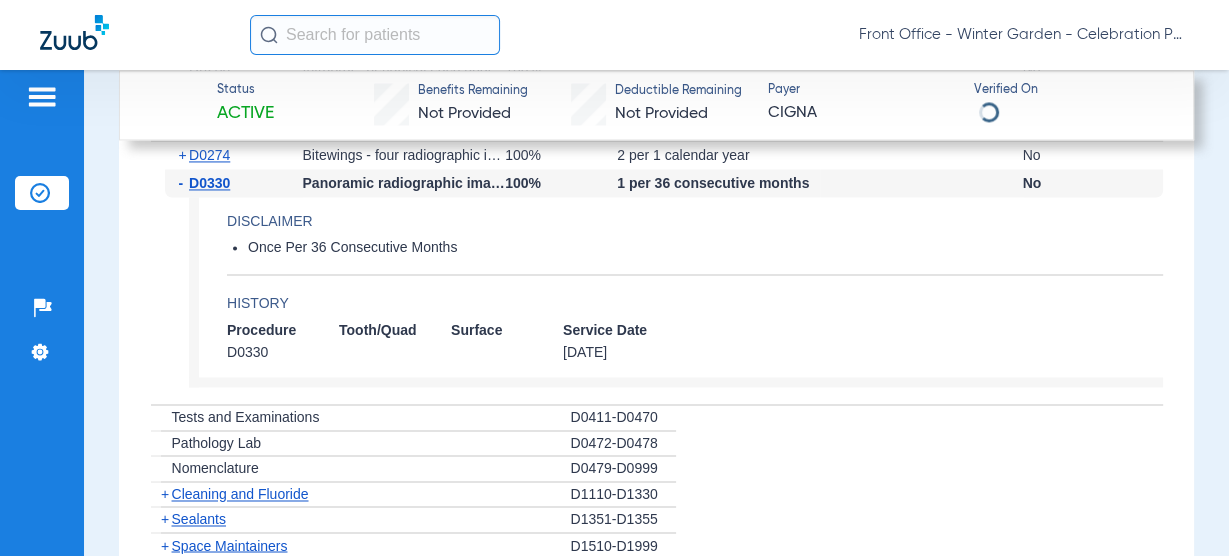 scroll, scrollTop: 2640, scrollLeft: 0, axis: vertical 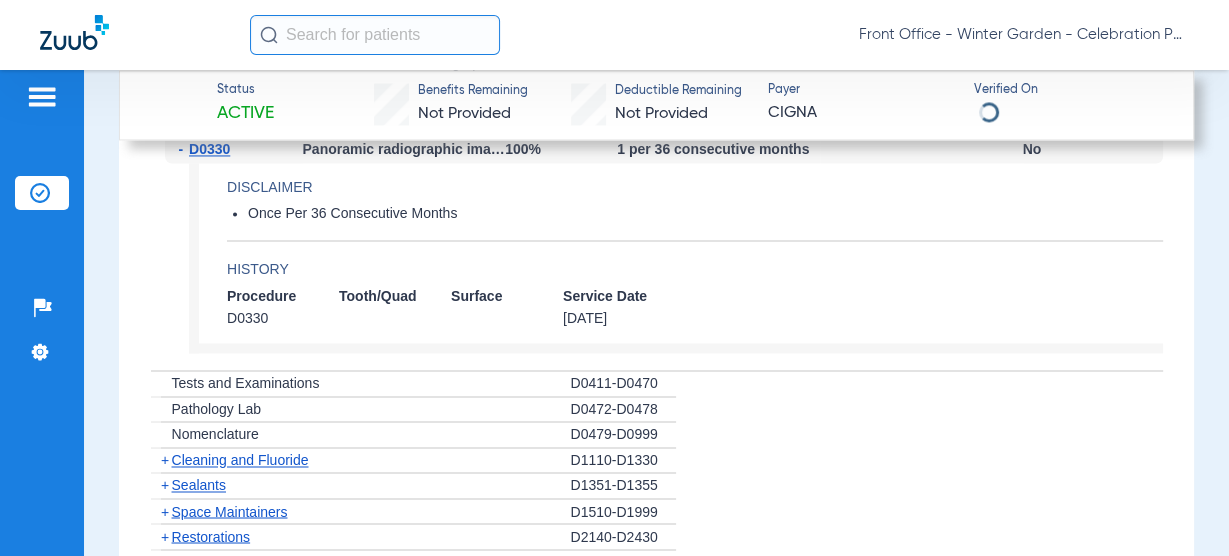 drag, startPoint x: 649, startPoint y: 312, endPoint x: 138, endPoint y: 272, distance: 512.5632 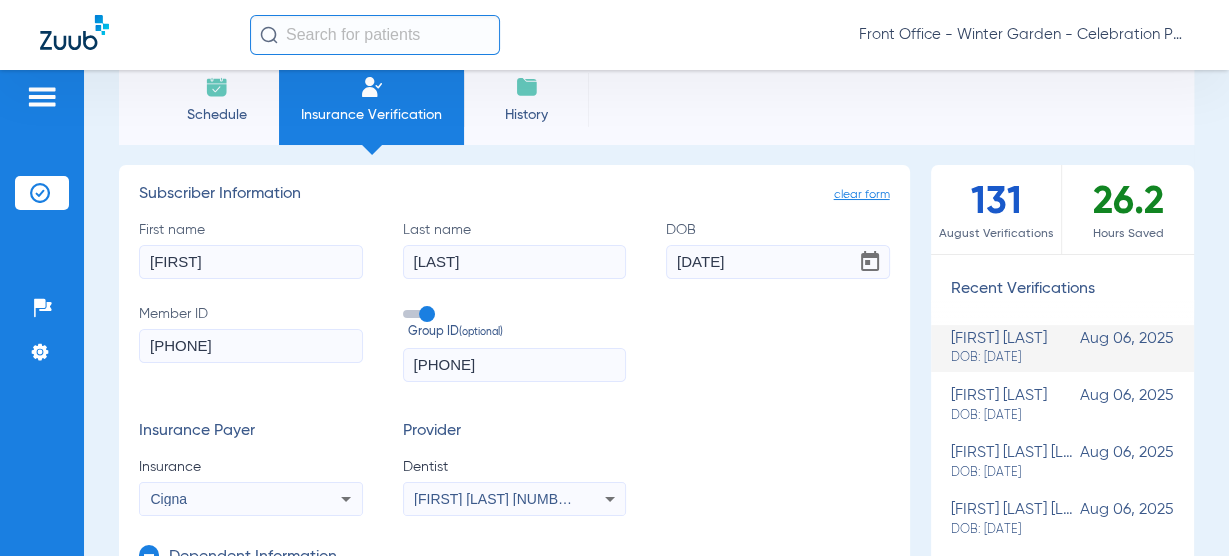 scroll, scrollTop: 0, scrollLeft: 0, axis: both 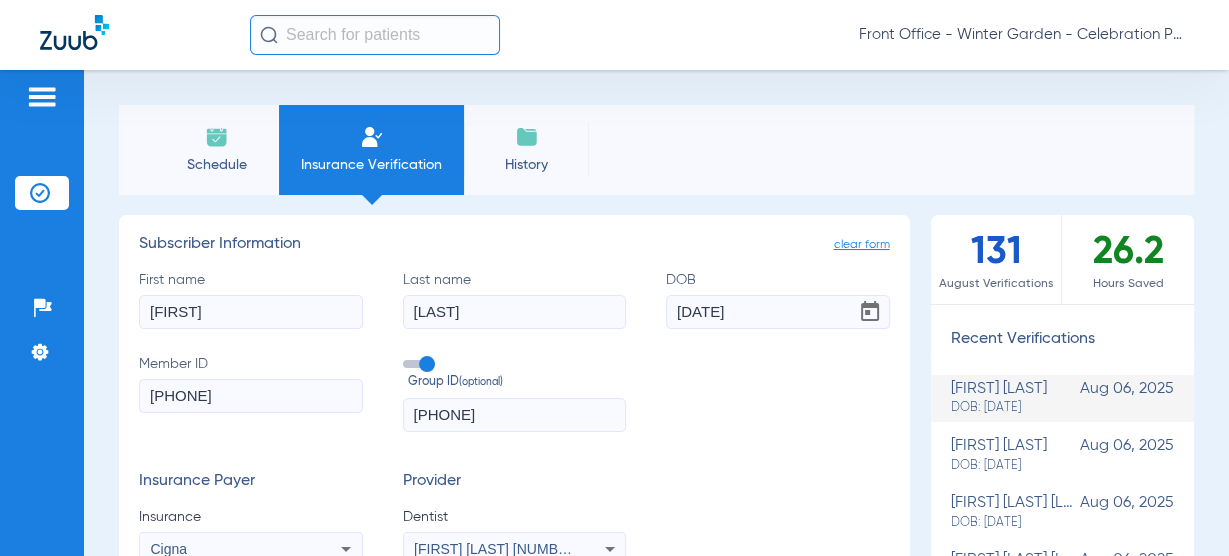 click on "Schedule" 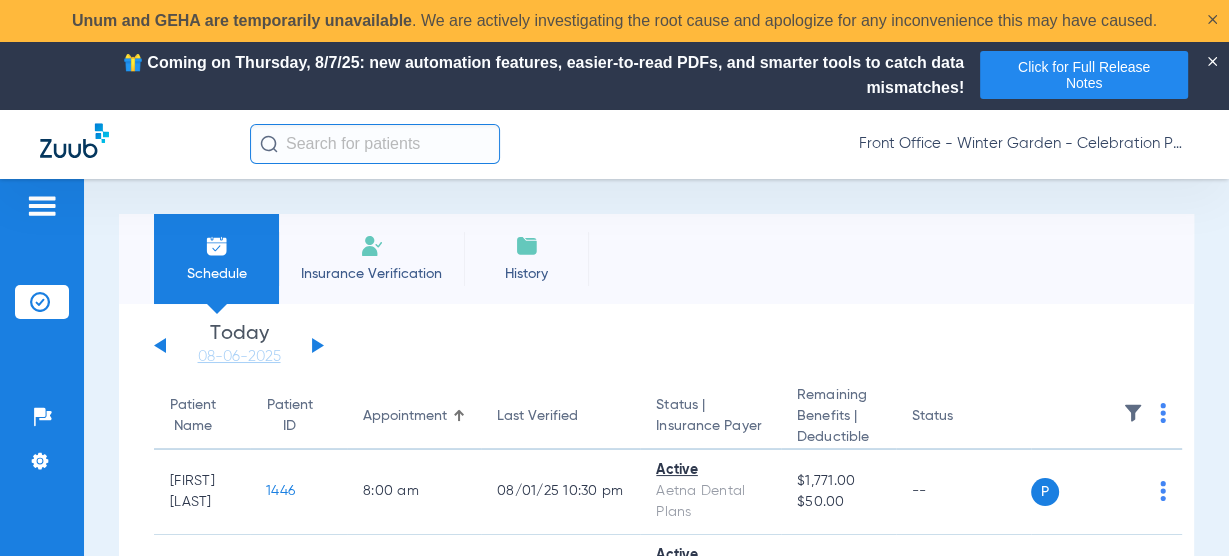 click 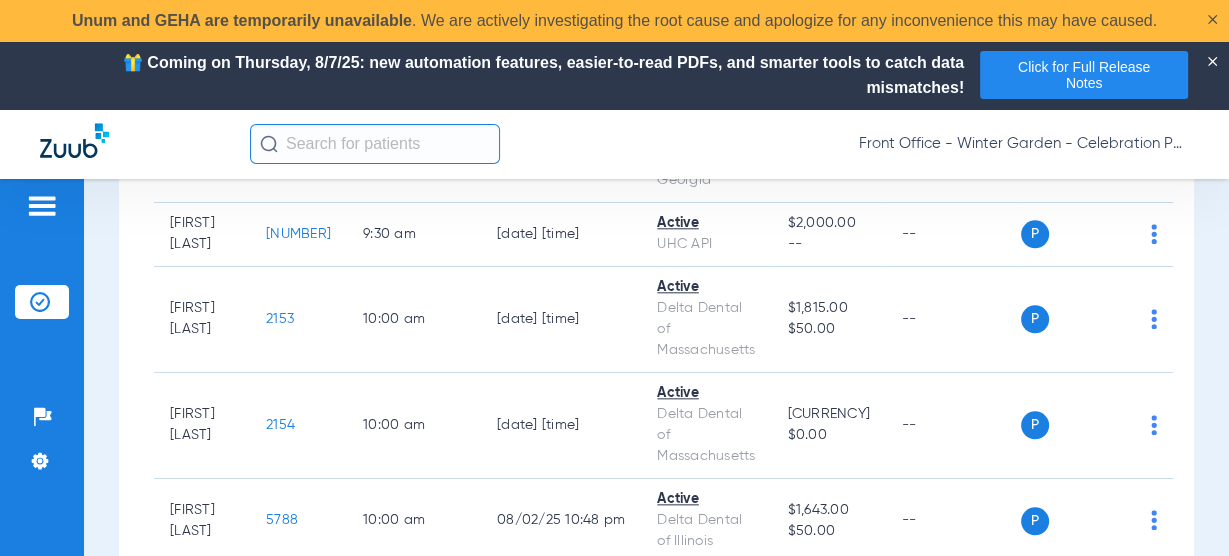 scroll, scrollTop: 1920, scrollLeft: 0, axis: vertical 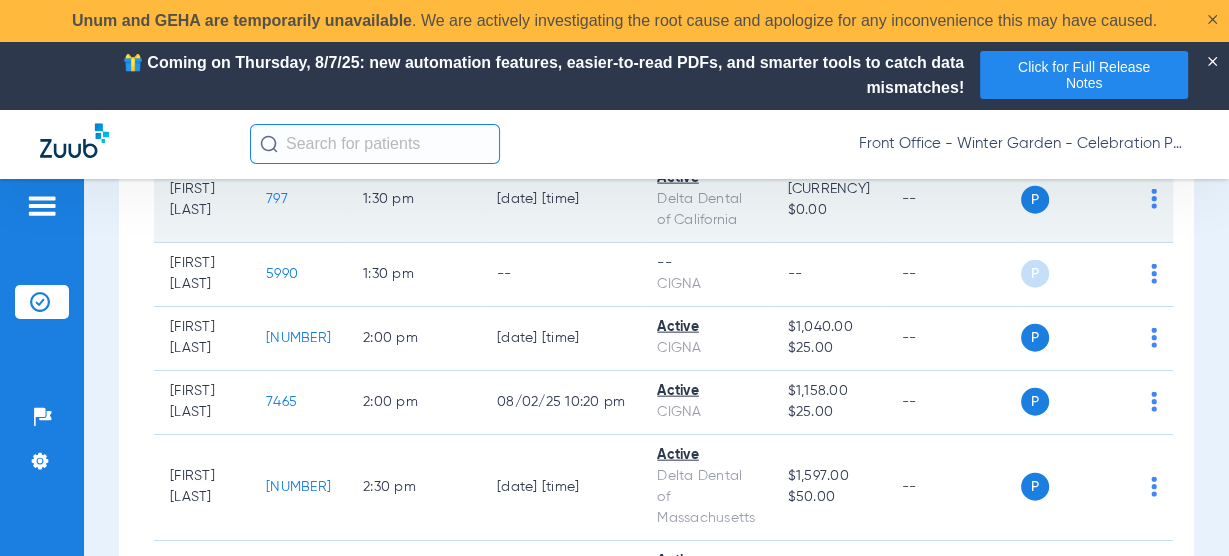 click on "797" 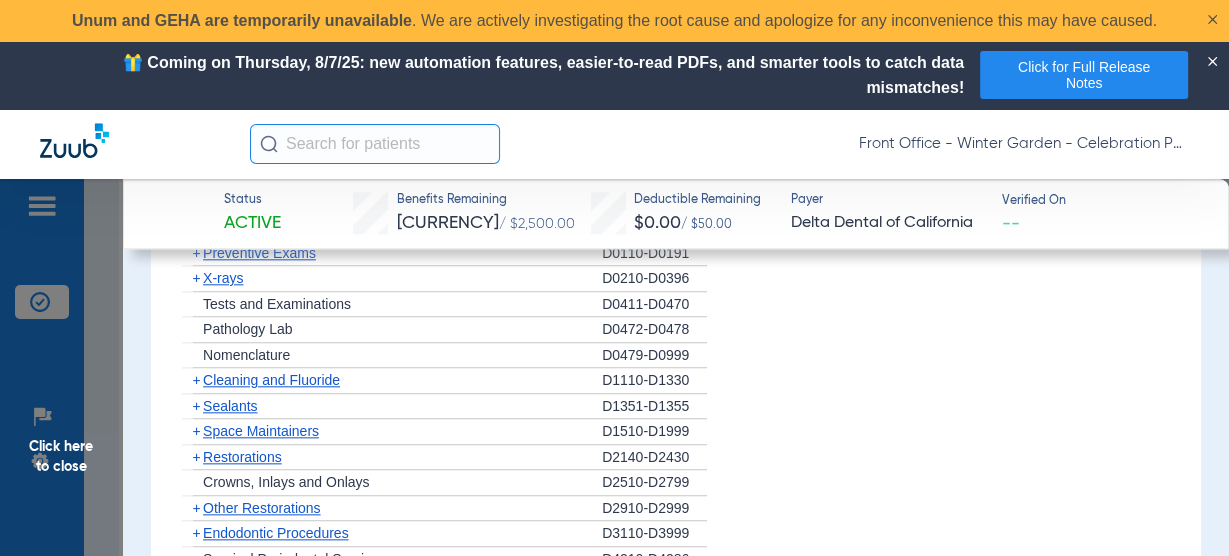scroll, scrollTop: 1760, scrollLeft: 0, axis: vertical 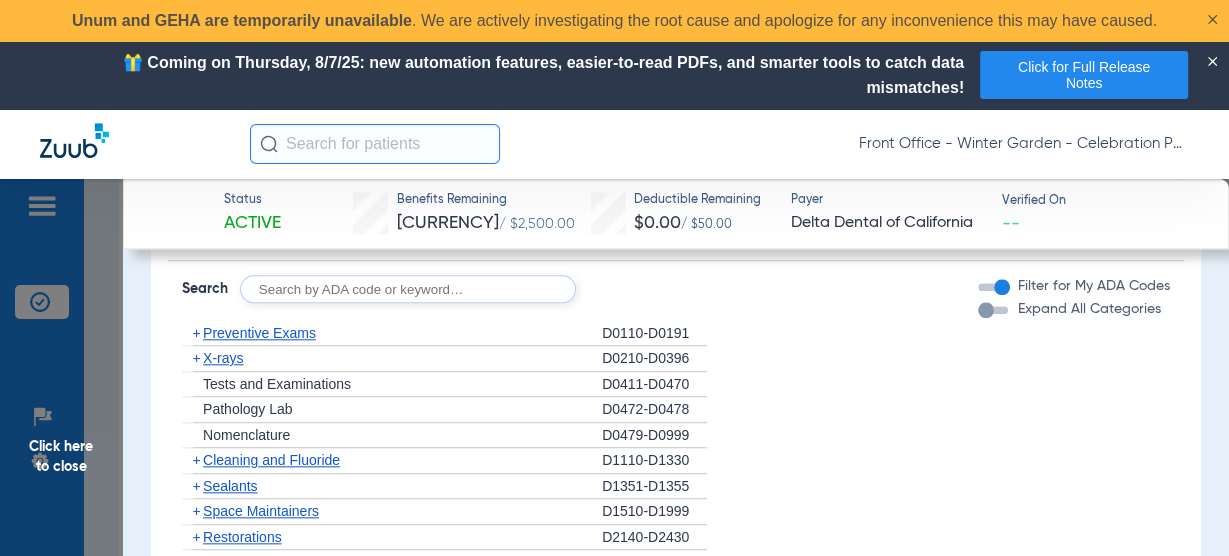 click on "X-rays" 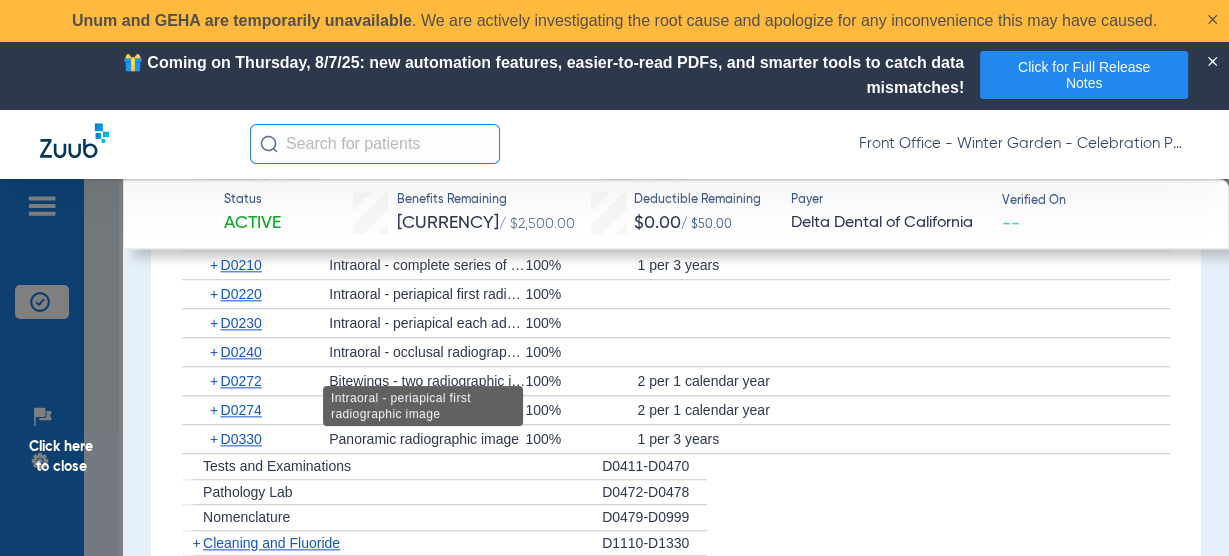 scroll, scrollTop: 1920, scrollLeft: 0, axis: vertical 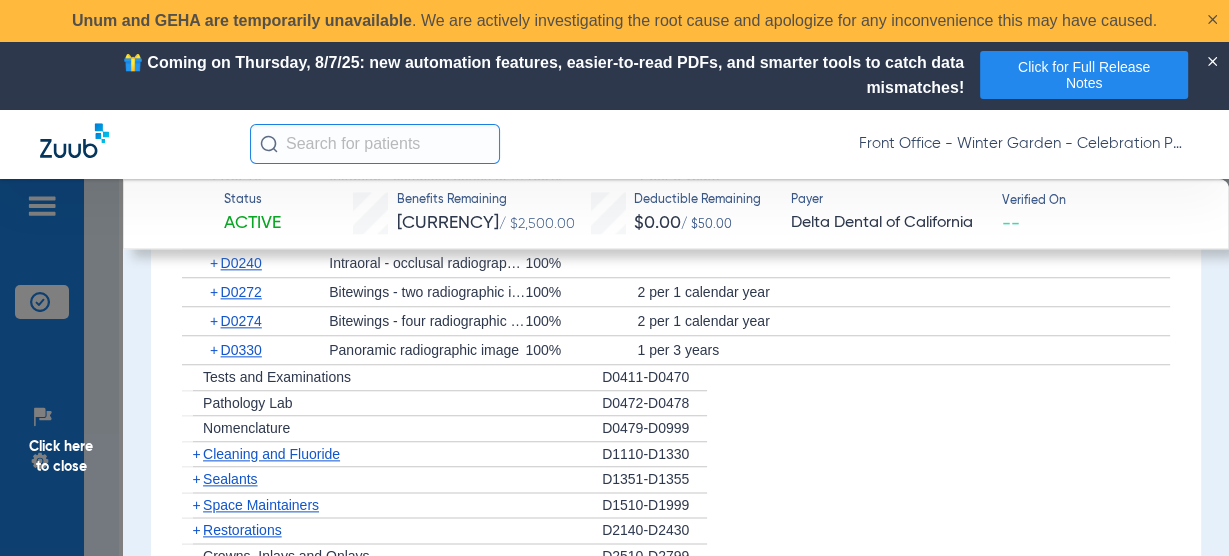 drag, startPoint x: 278, startPoint y: 447, endPoint x: 315, endPoint y: 439, distance: 37.85499 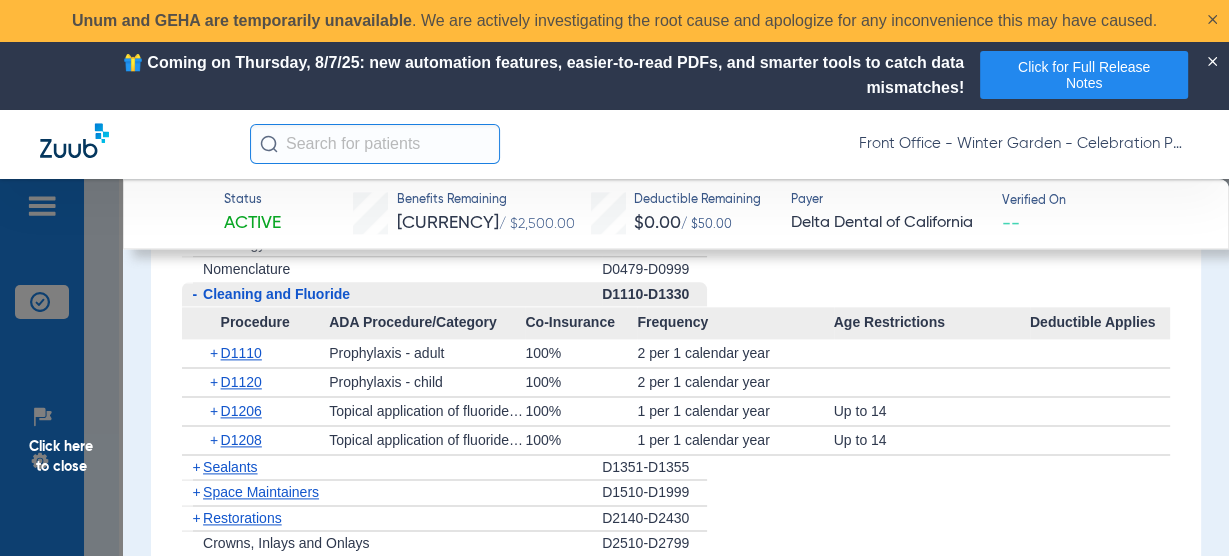 scroll, scrollTop: 2160, scrollLeft: 0, axis: vertical 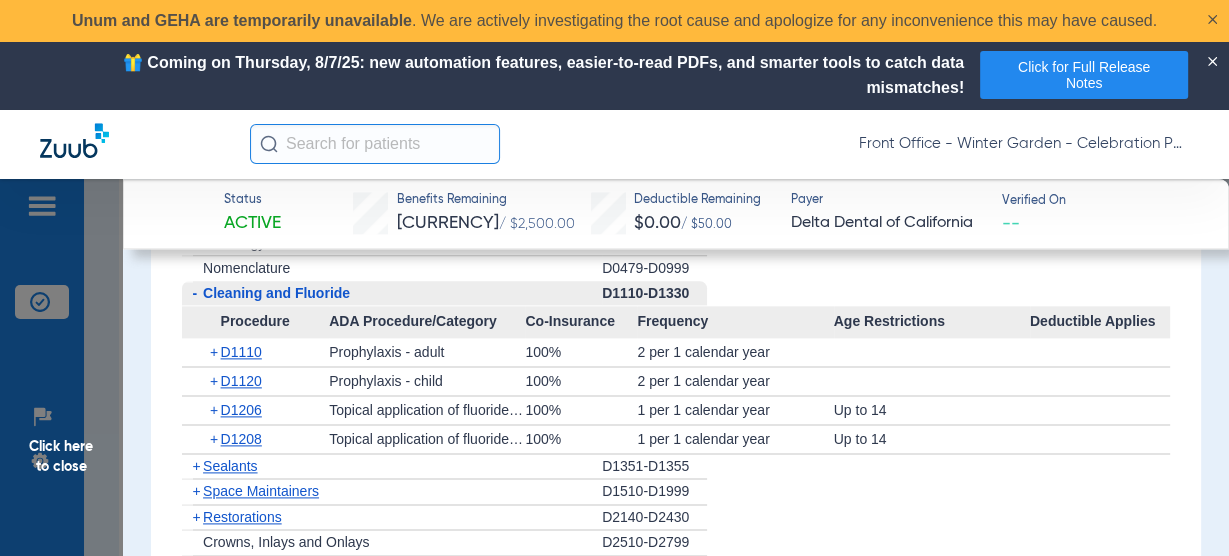 drag, startPoint x: 906, startPoint y: 443, endPoint x: 842, endPoint y: 412, distance: 71.11259 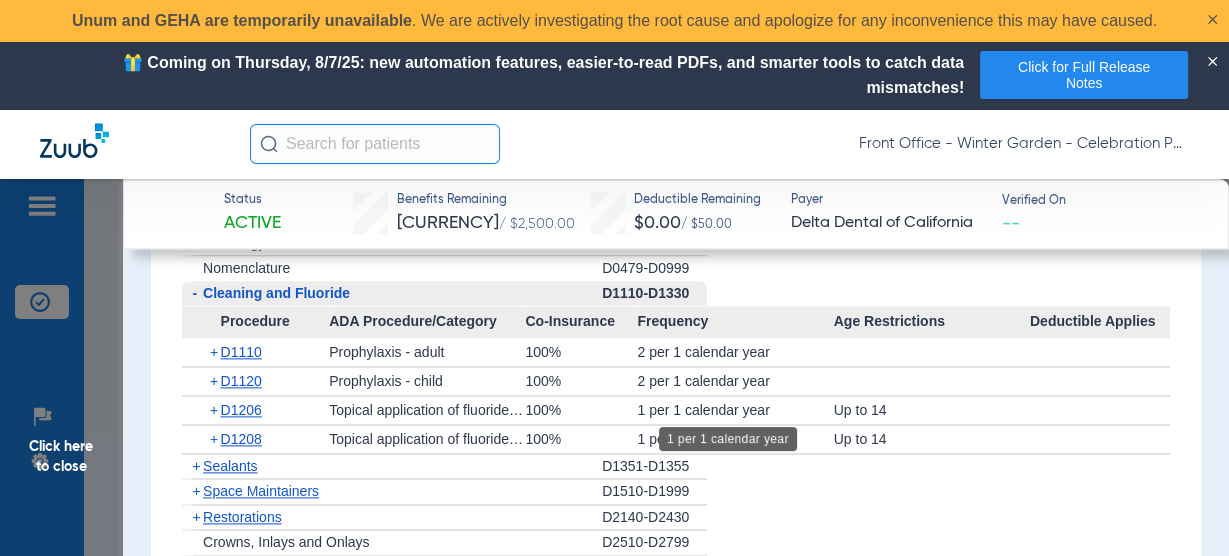 drag, startPoint x: 750, startPoint y: 423, endPoint x: 565, endPoint y: 426, distance: 185.02432 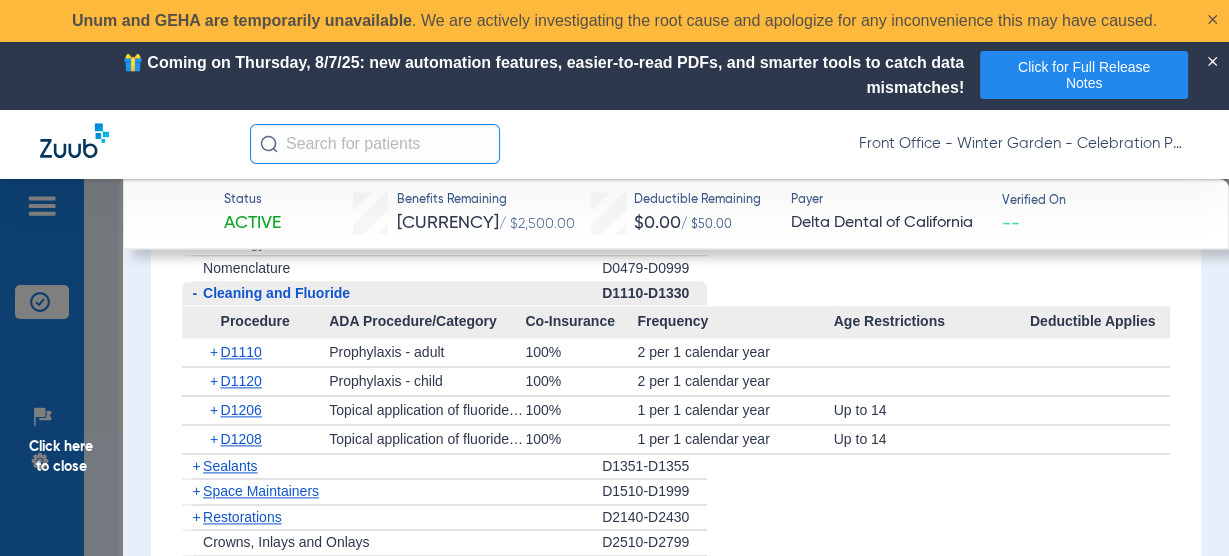drag, startPoint x: 226, startPoint y: 458, endPoint x: 412, endPoint y: 442, distance: 186.6869 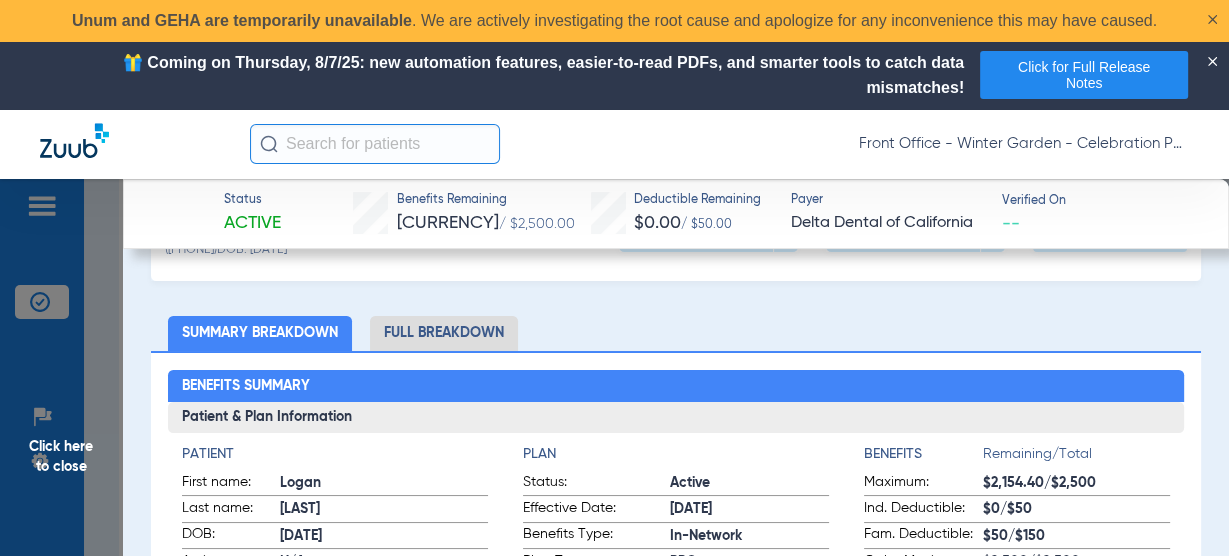 scroll, scrollTop: 0, scrollLeft: 0, axis: both 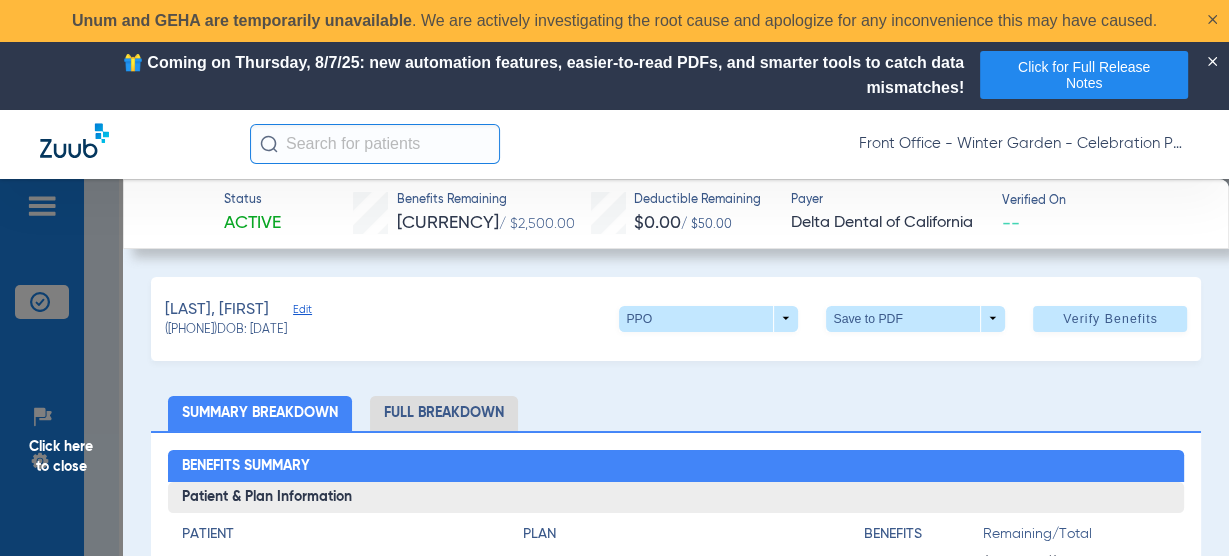 click on "Edit" 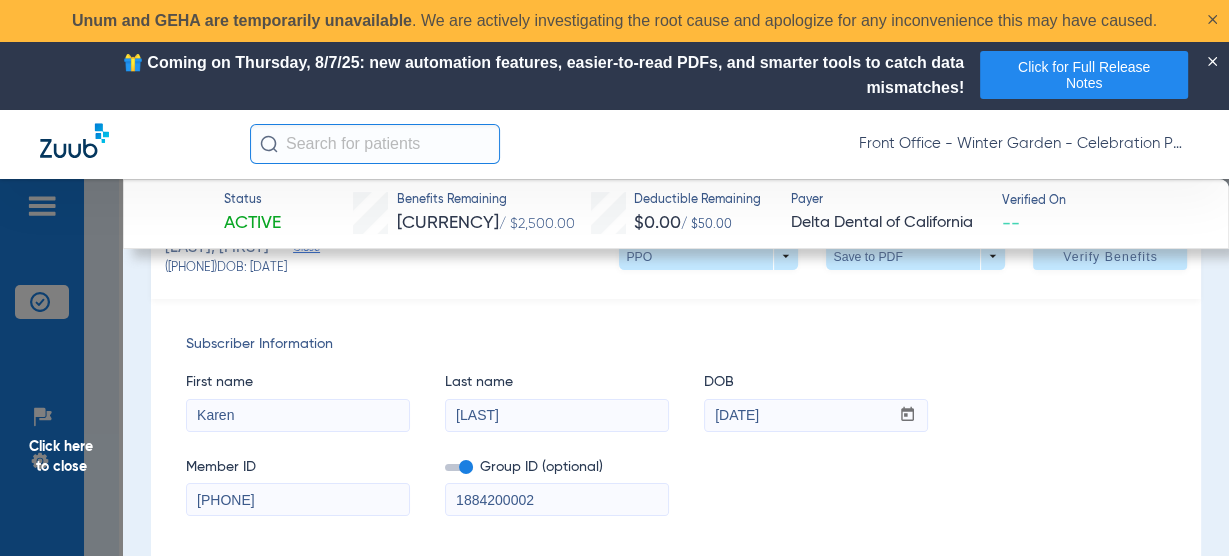 scroll, scrollTop: 80, scrollLeft: 0, axis: vertical 